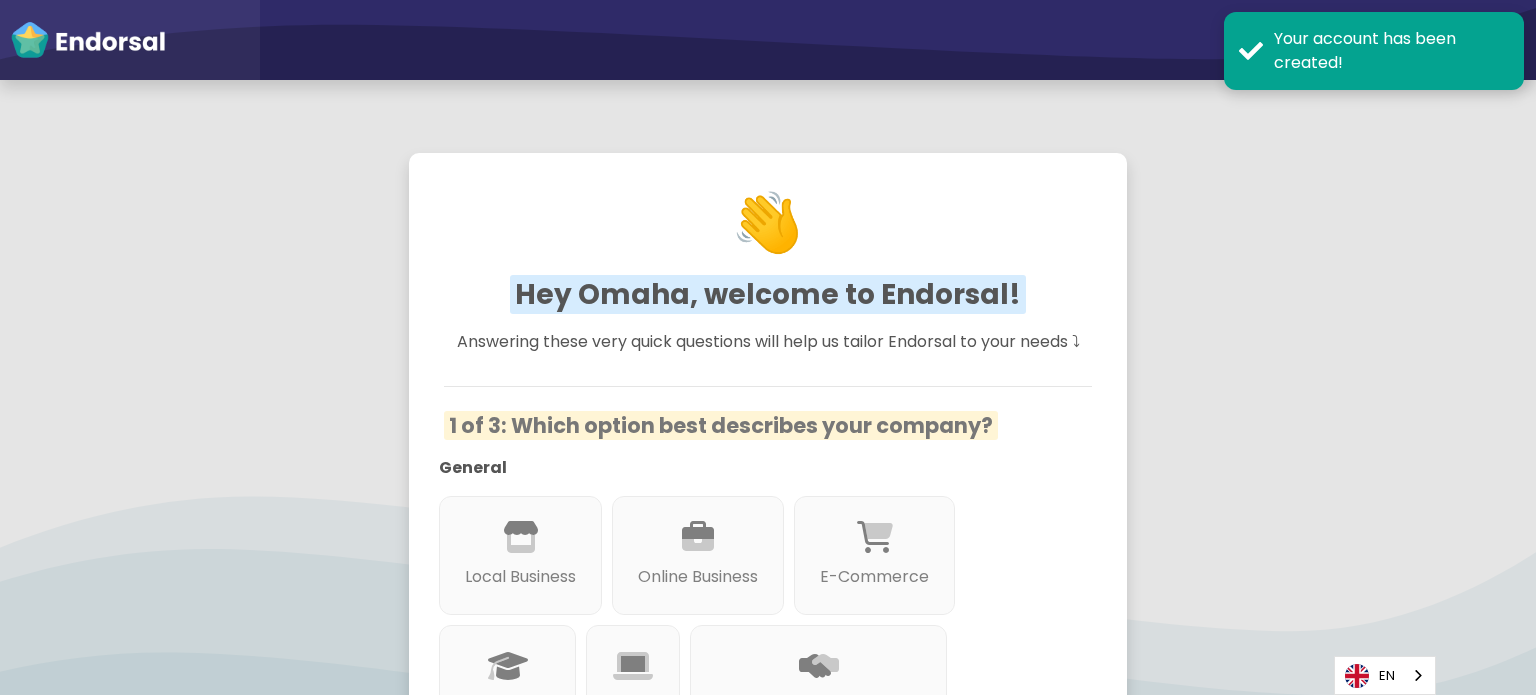 scroll, scrollTop: 0, scrollLeft: 0, axis: both 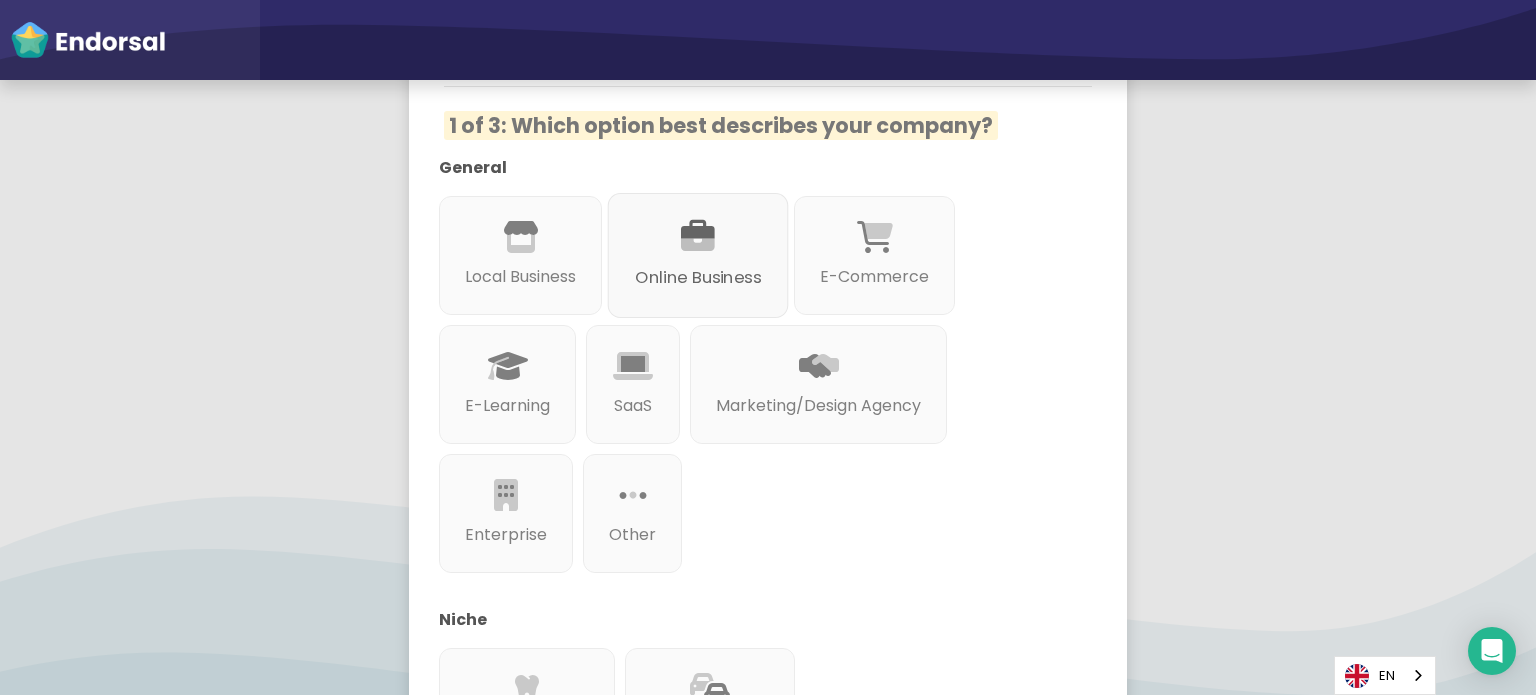 click on "Online Business" 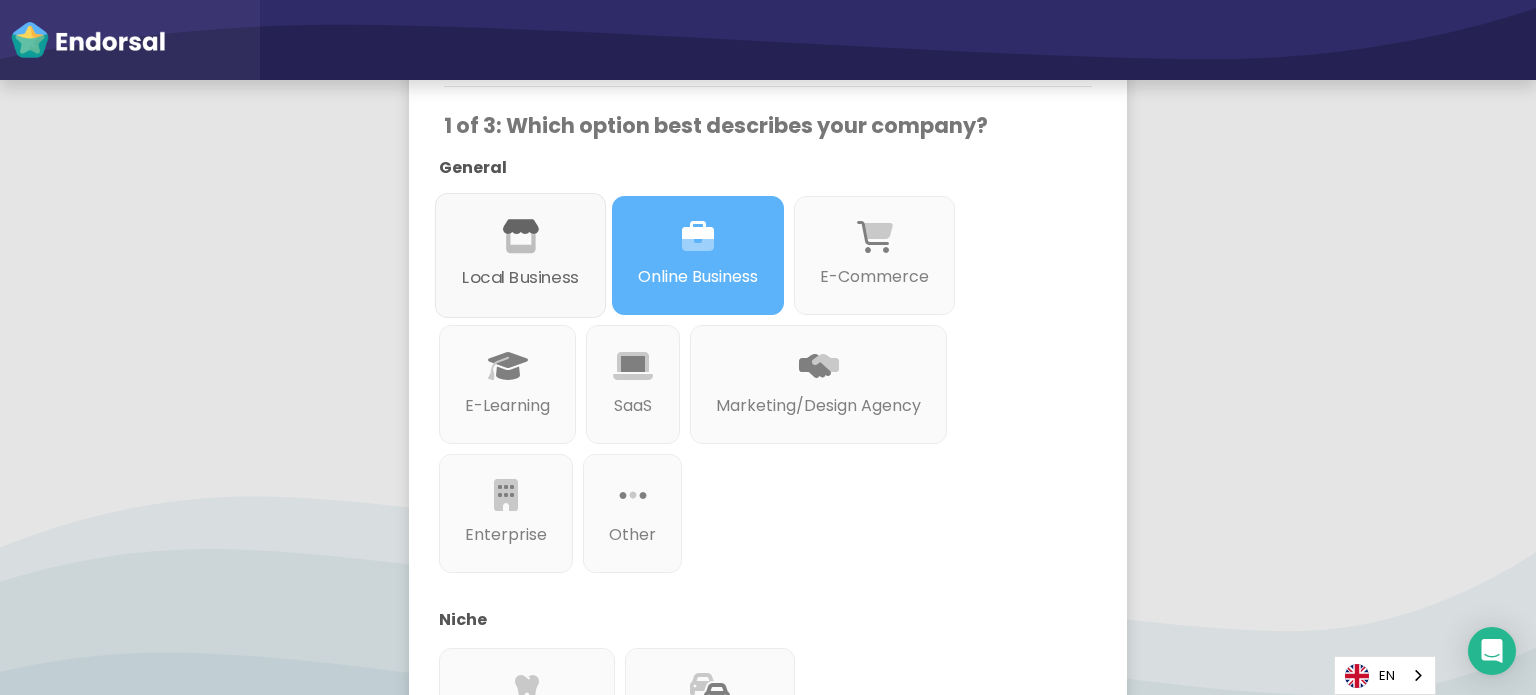 click 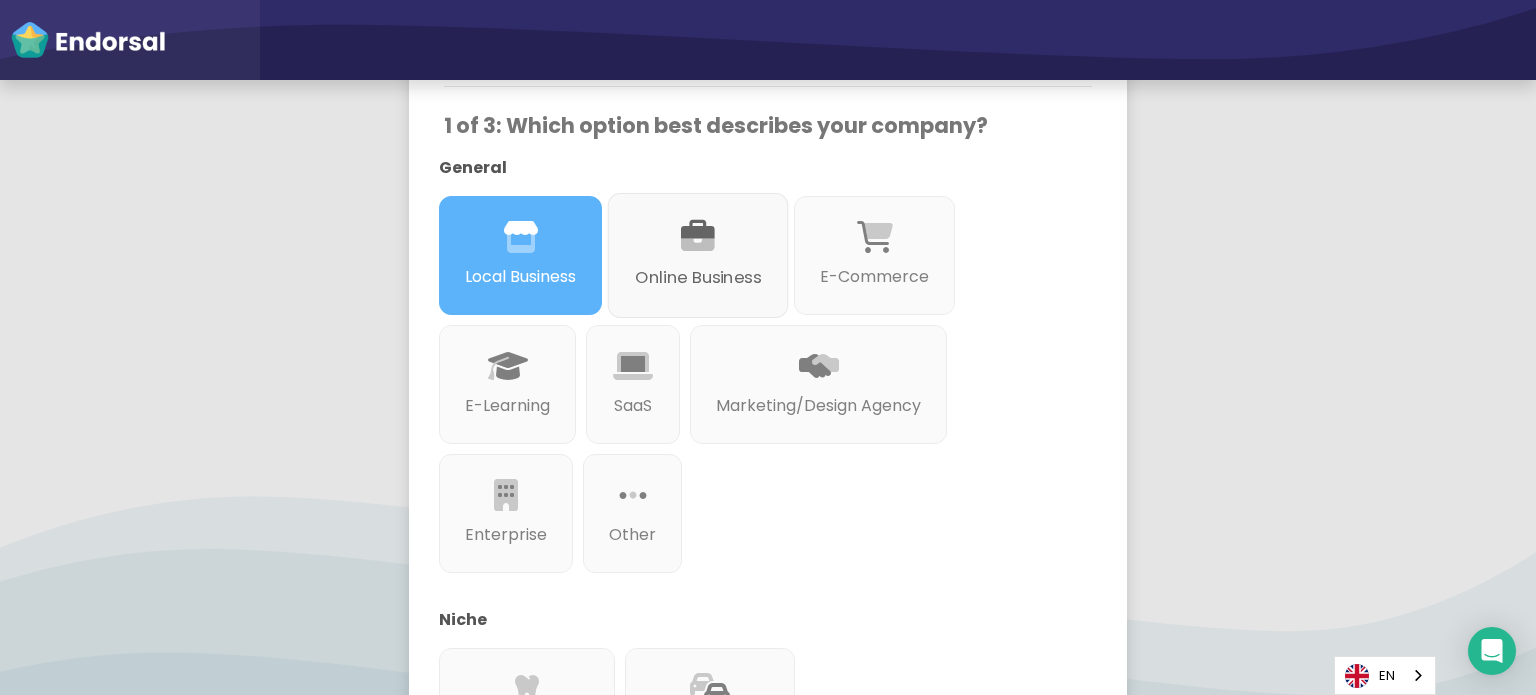 click 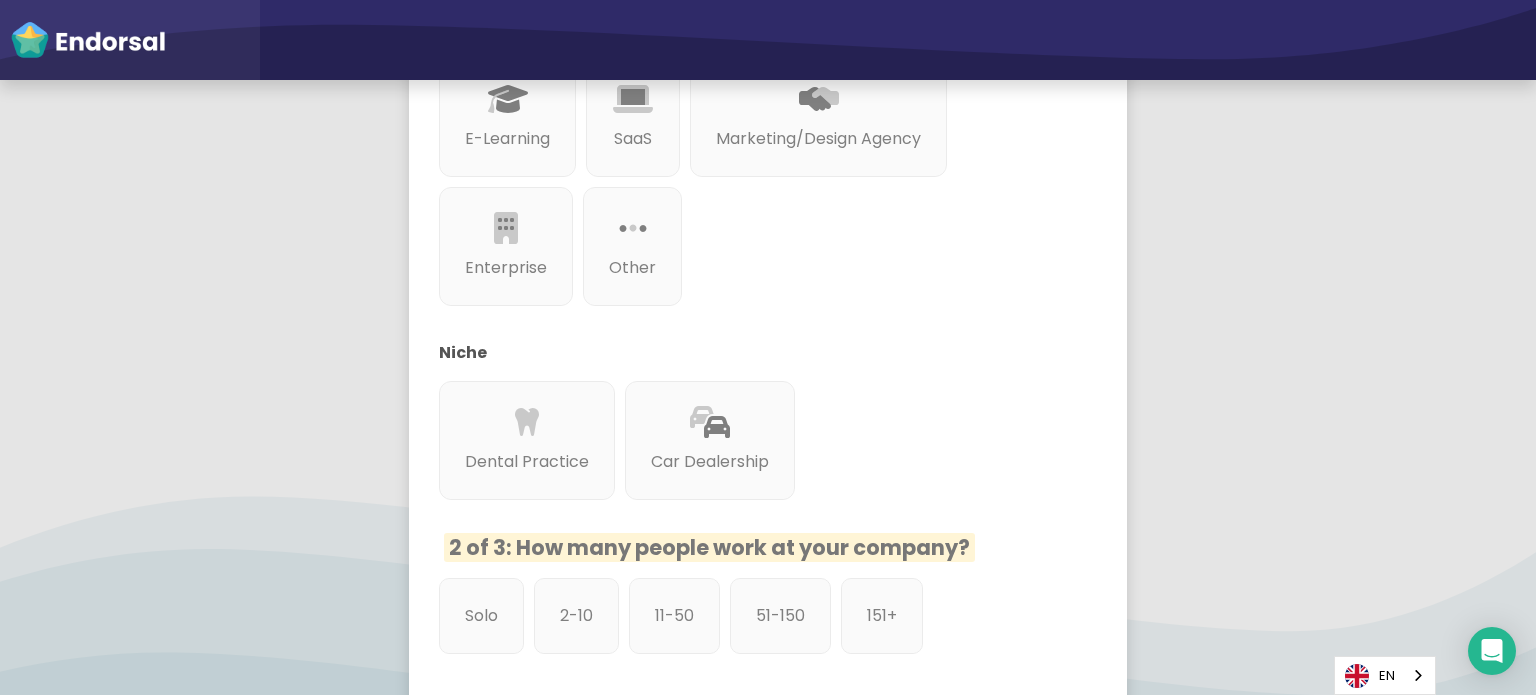 scroll, scrollTop: 700, scrollLeft: 0, axis: vertical 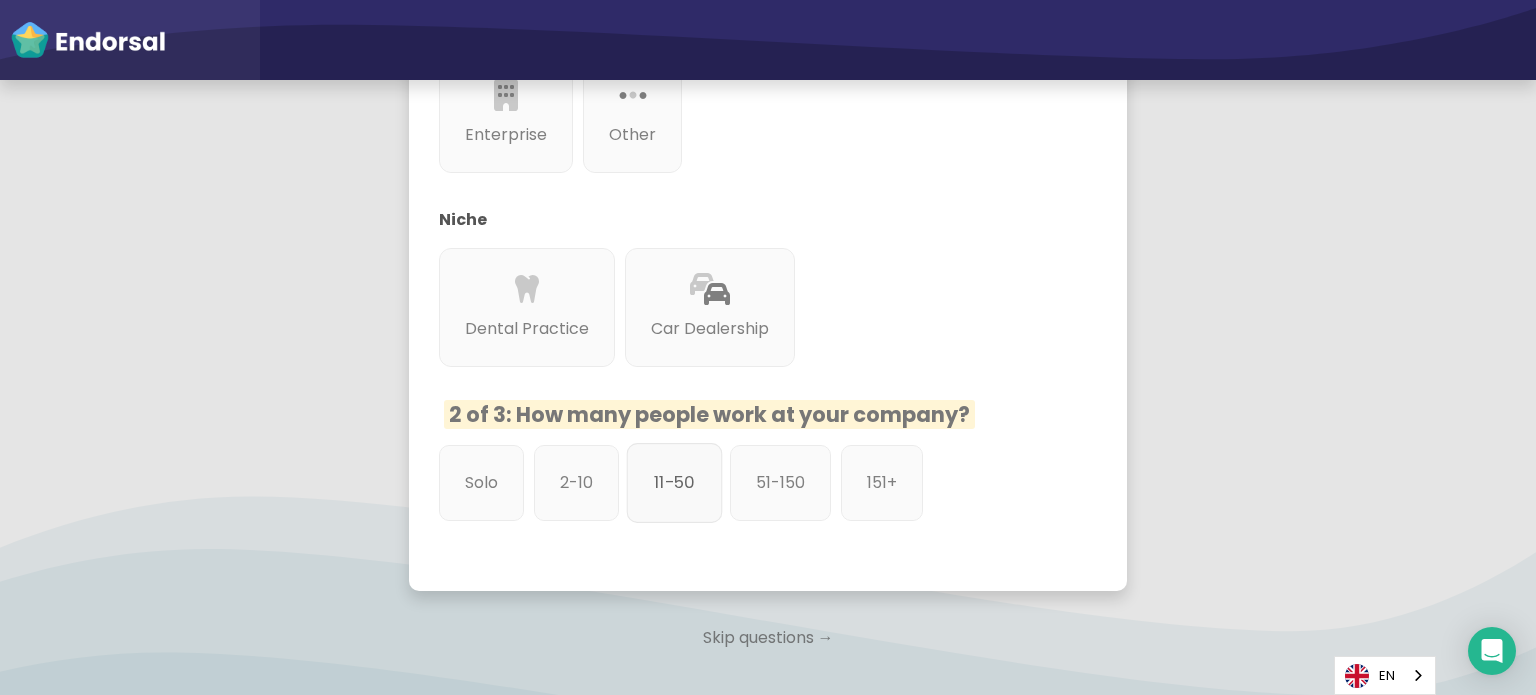 click on "11-50" 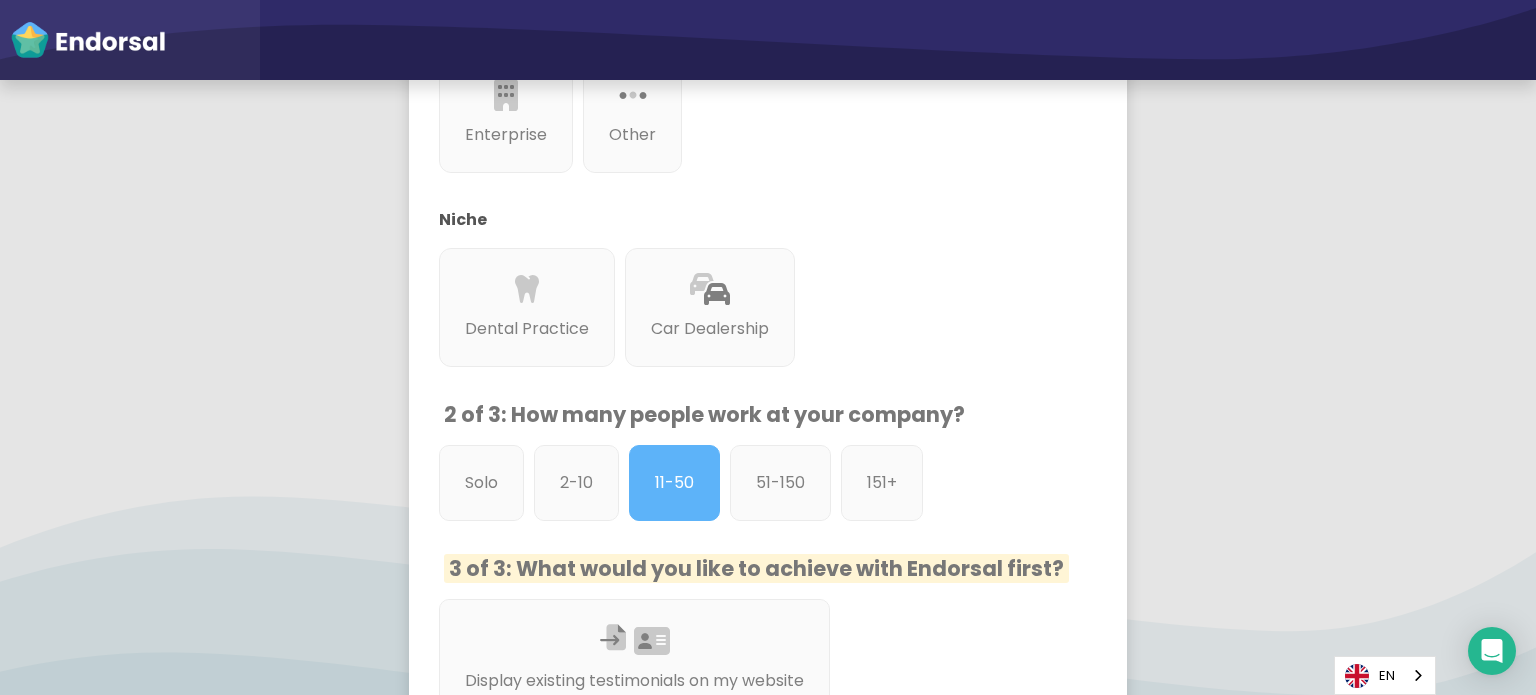 scroll, scrollTop: 1100, scrollLeft: 0, axis: vertical 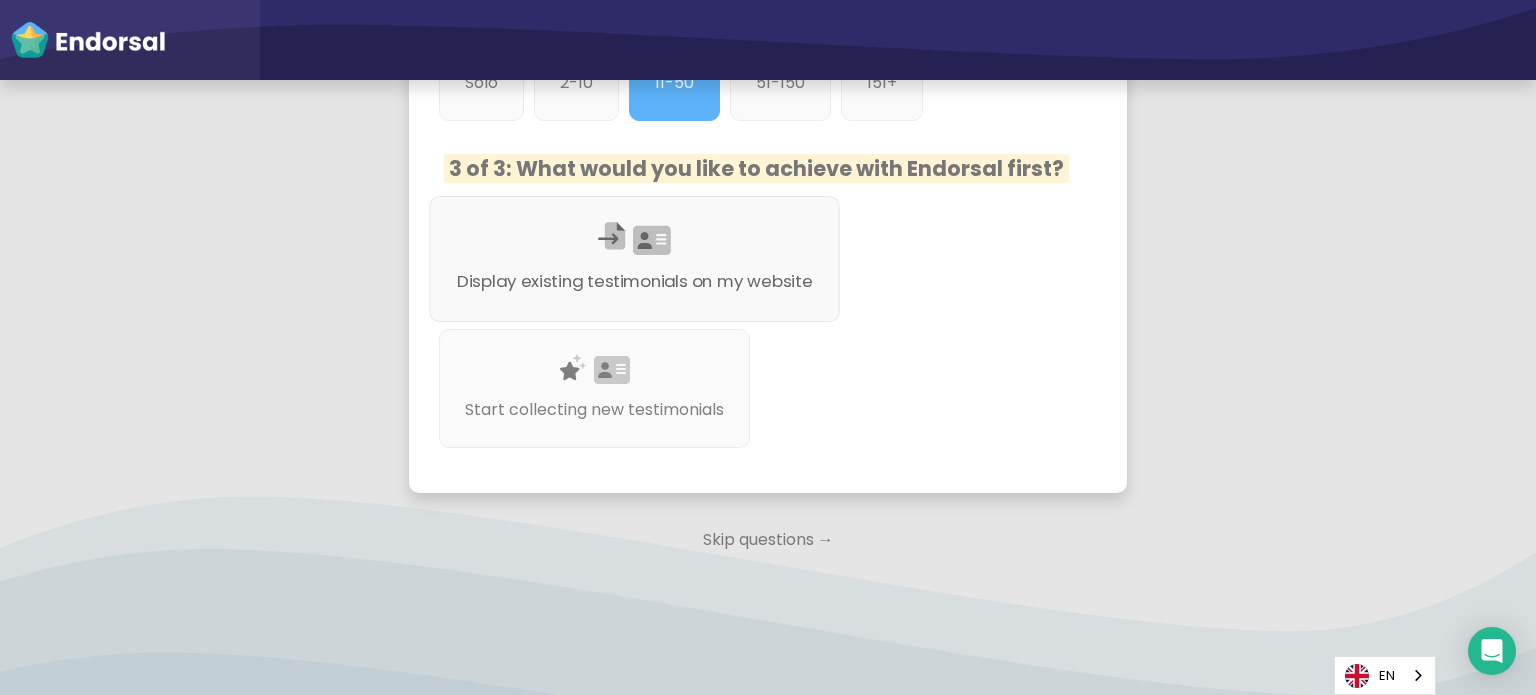 click on "Display existing testimonials on my website" 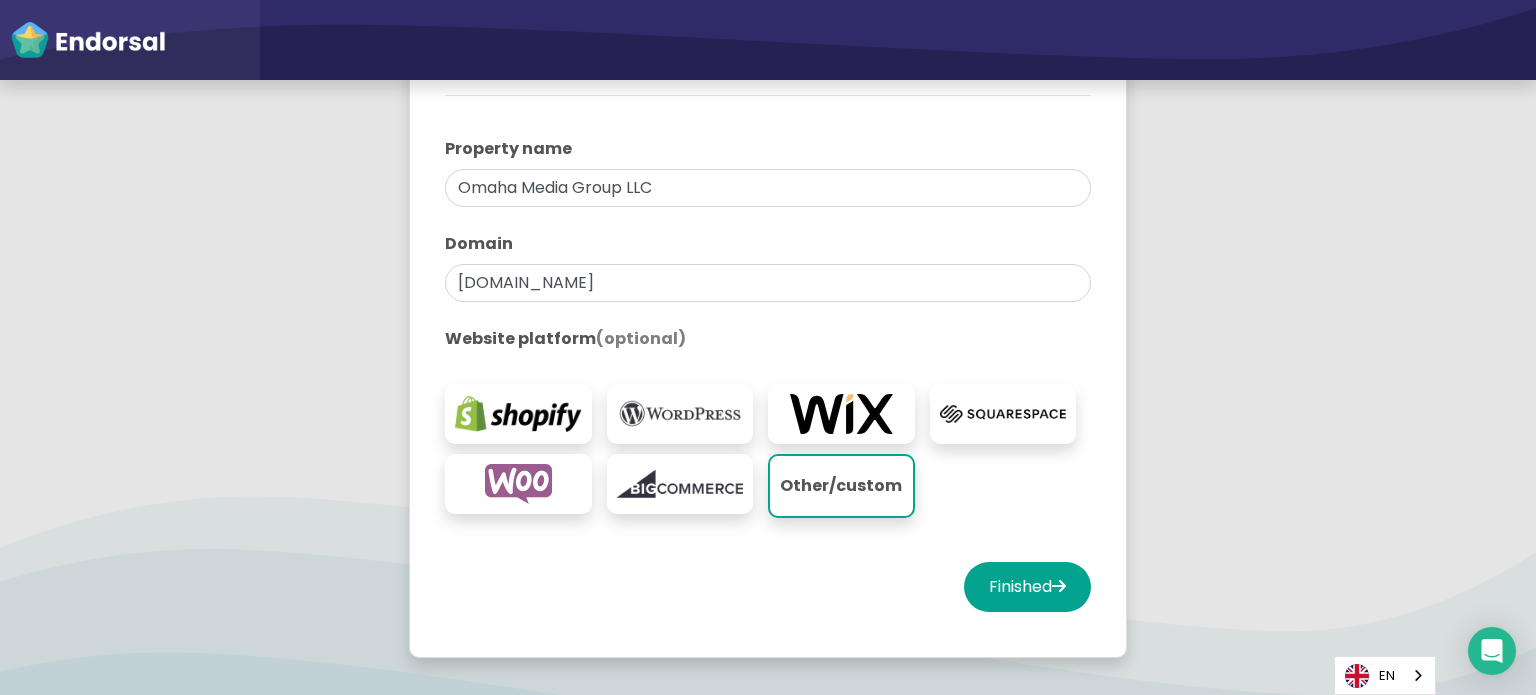 scroll, scrollTop: 490, scrollLeft: 0, axis: vertical 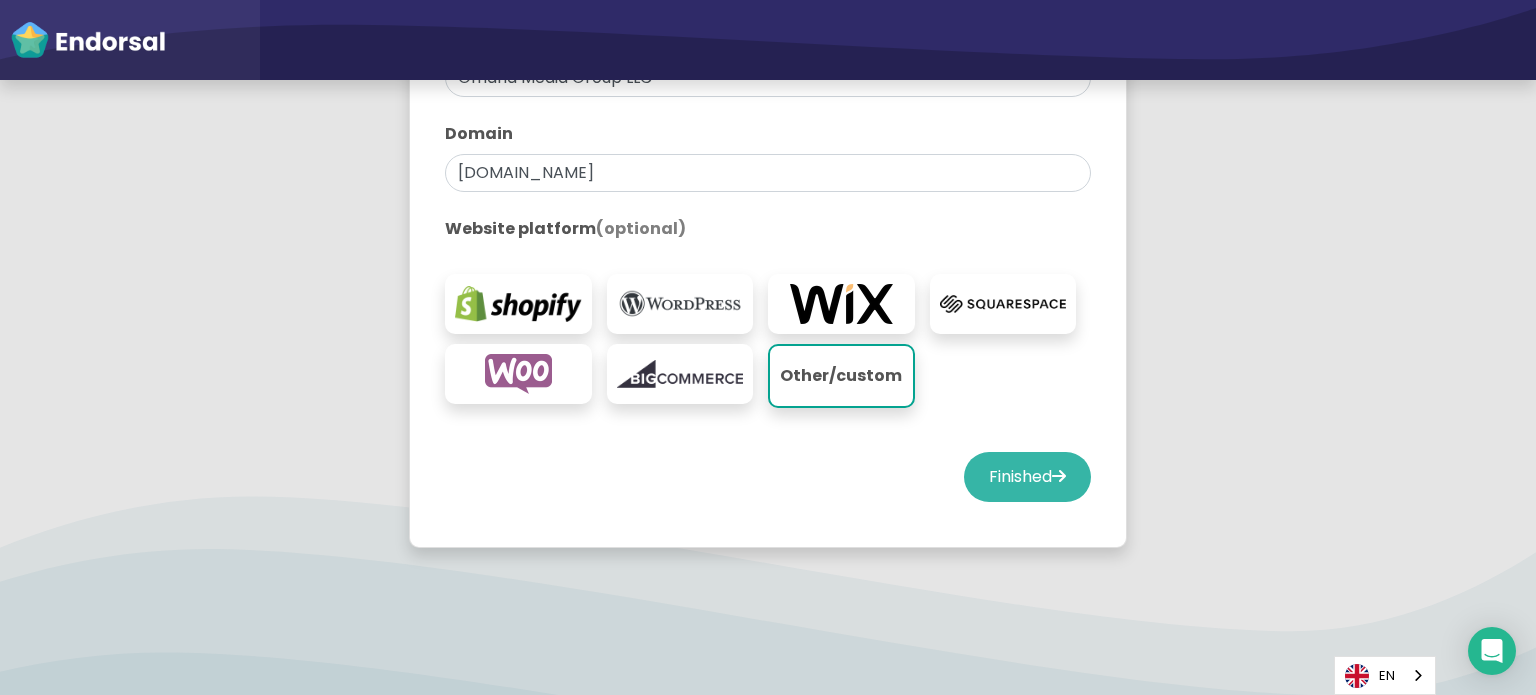 click on "Finished" 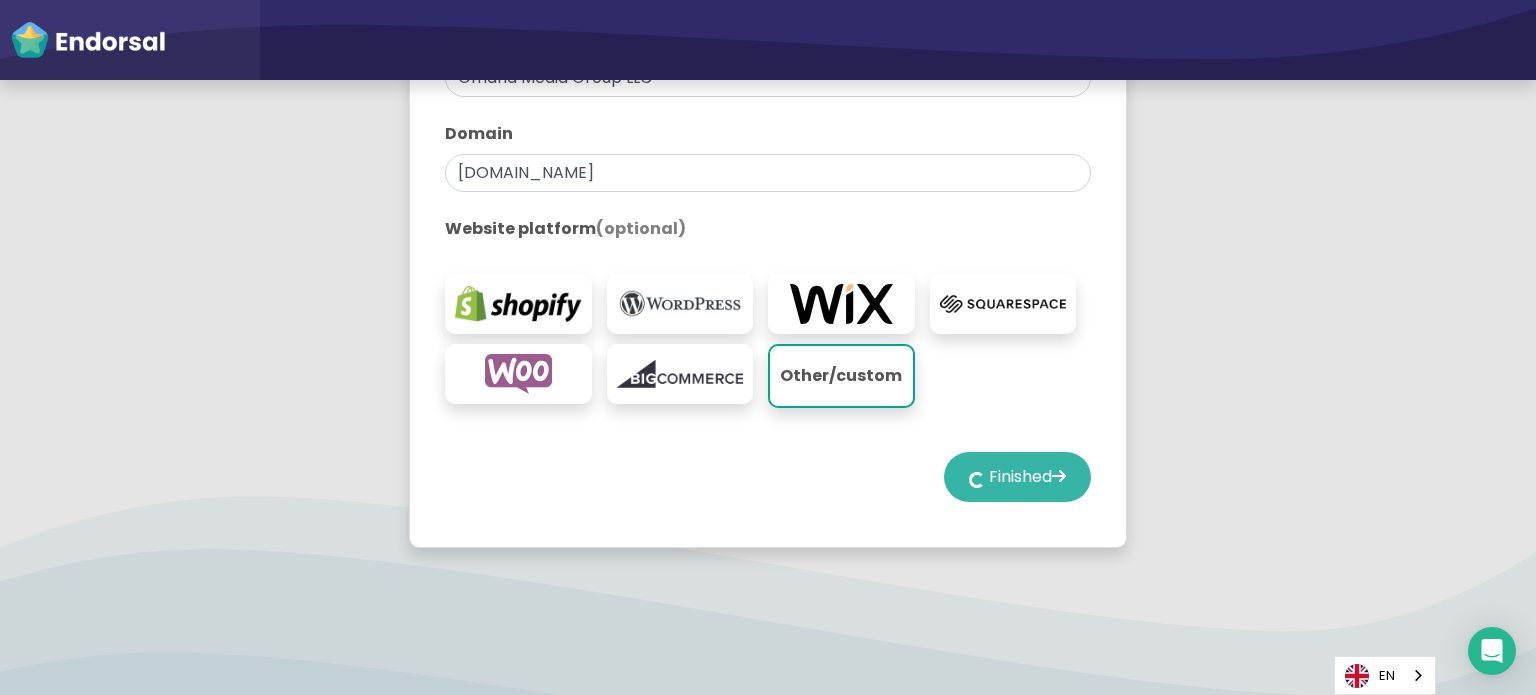 select on "14" 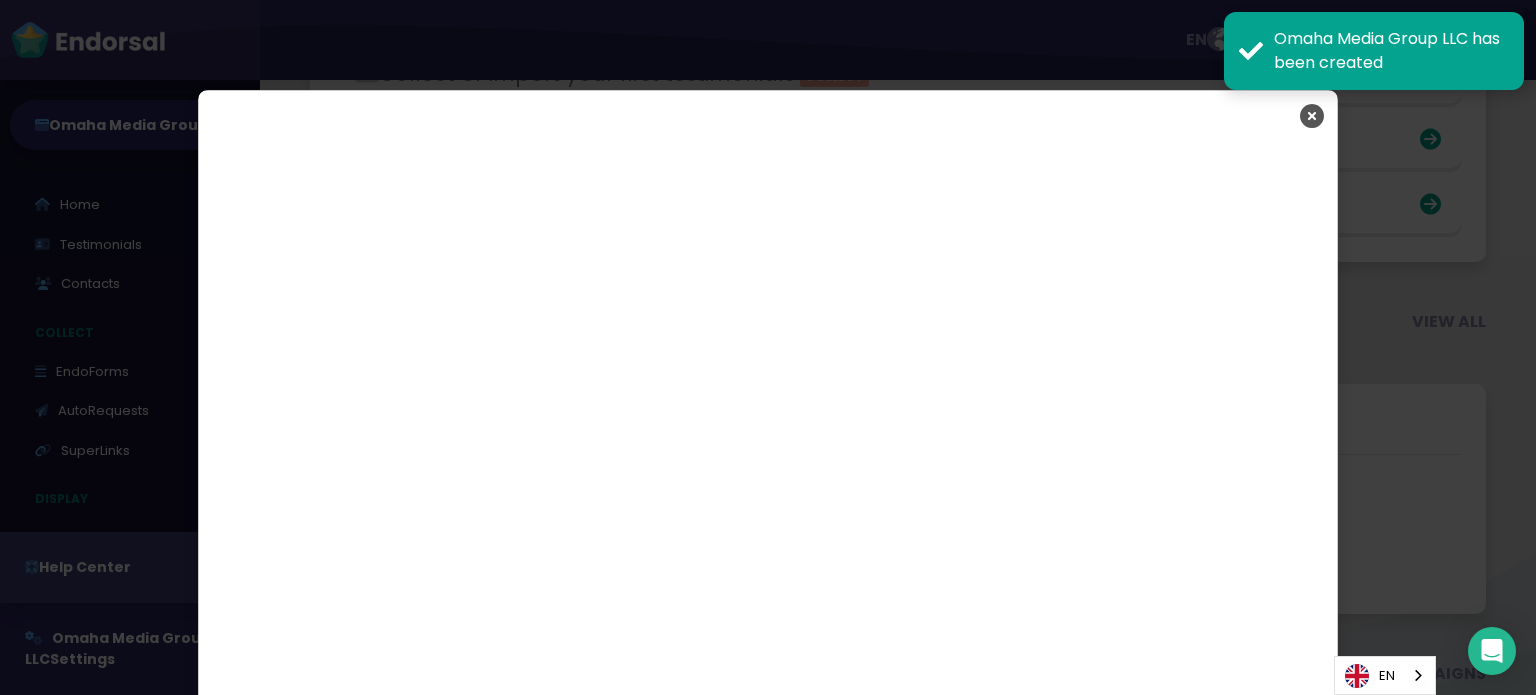scroll, scrollTop: 3149, scrollLeft: 0, axis: vertical 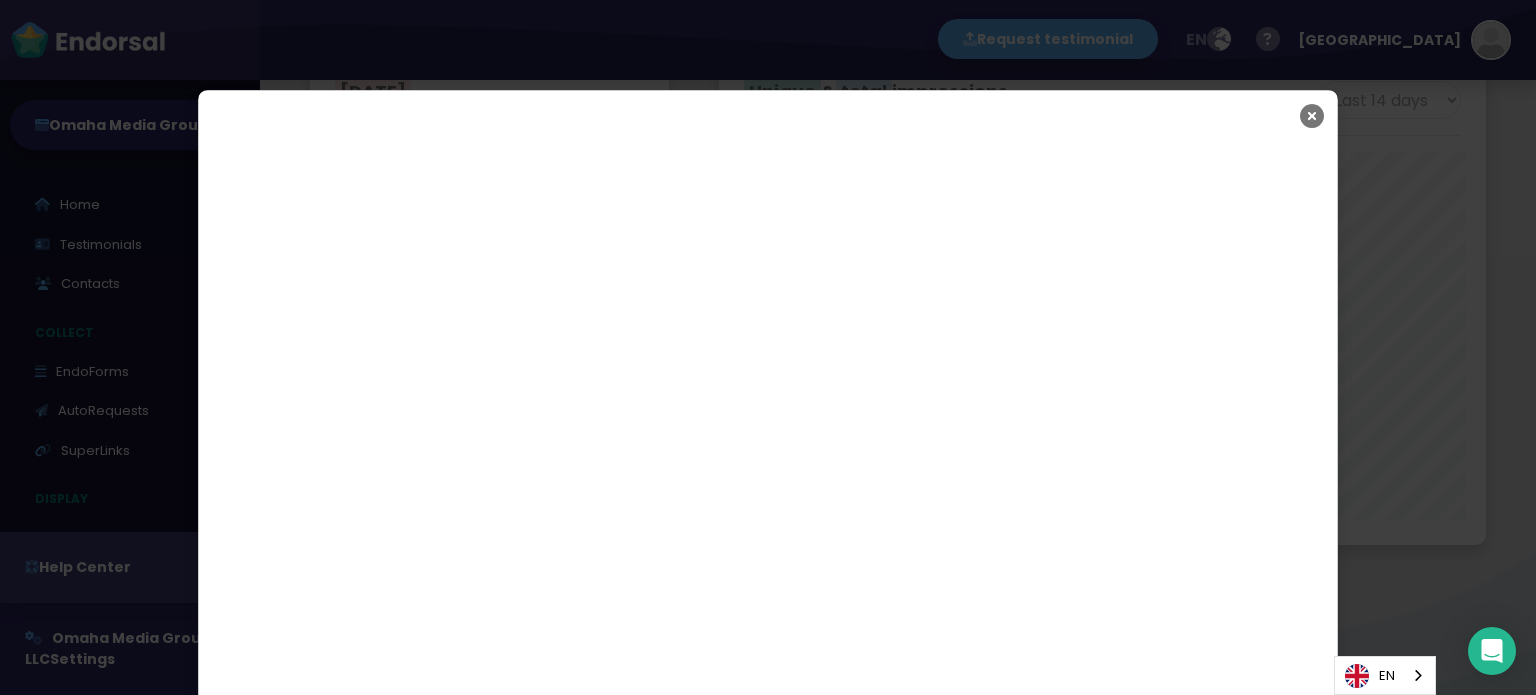 click at bounding box center [1312, 116] 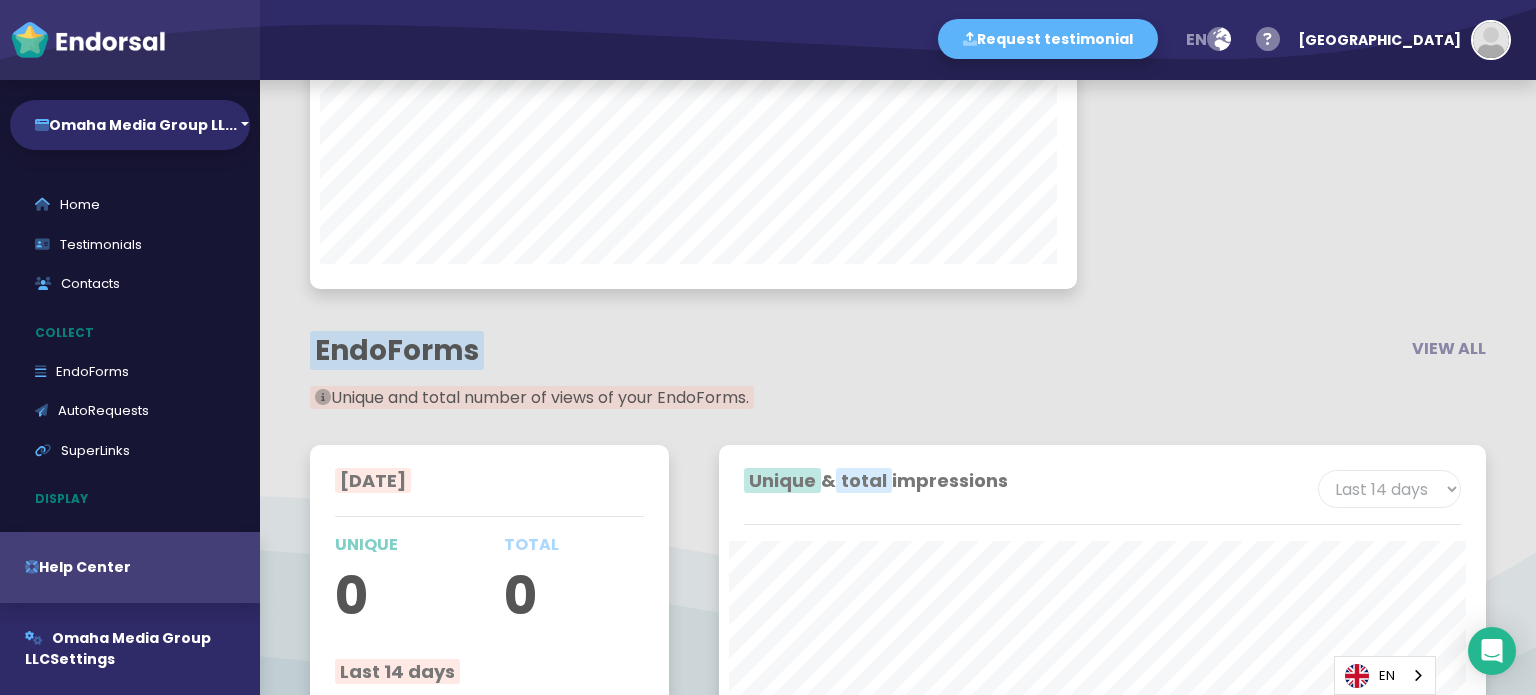 scroll, scrollTop: 2718, scrollLeft: 0, axis: vertical 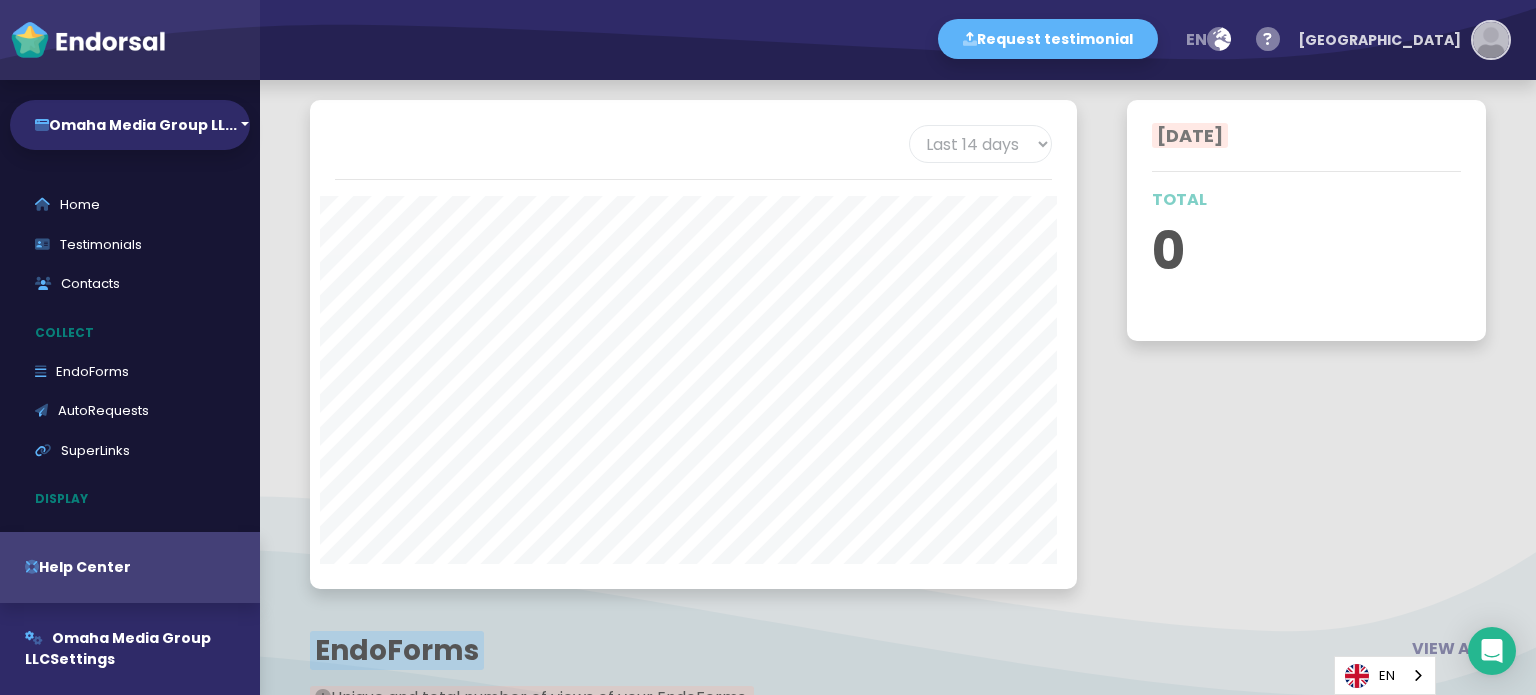 click at bounding box center [1491, 40] 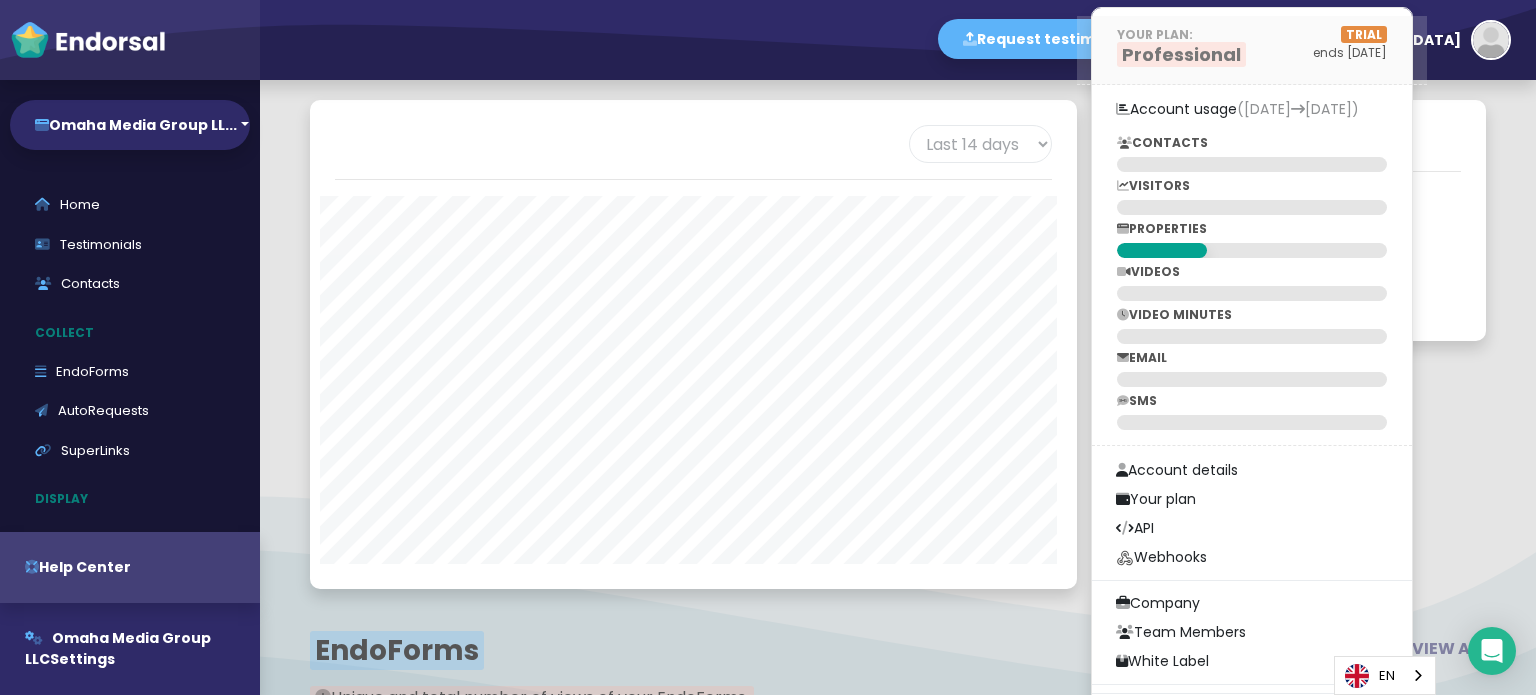 click on "Professional" at bounding box center [1181, 54] 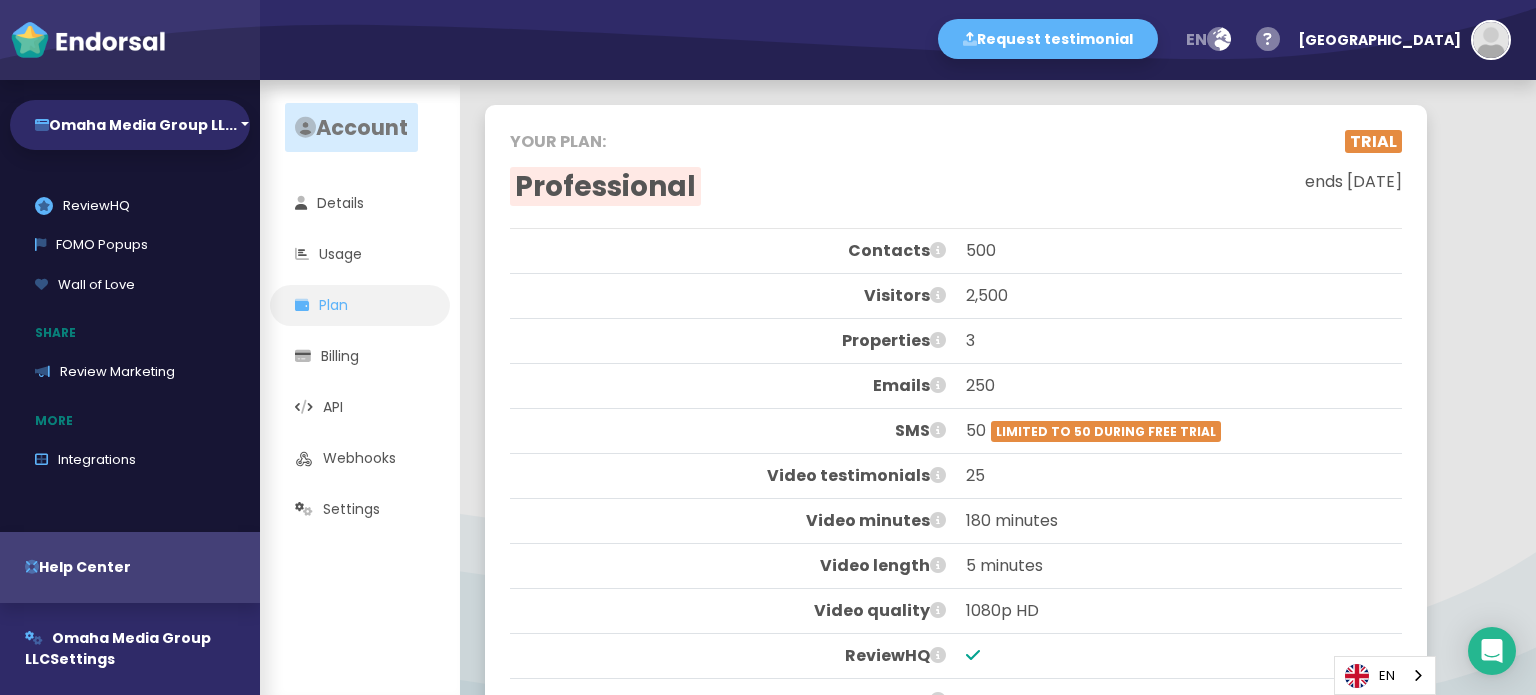 scroll, scrollTop: 460, scrollLeft: 0, axis: vertical 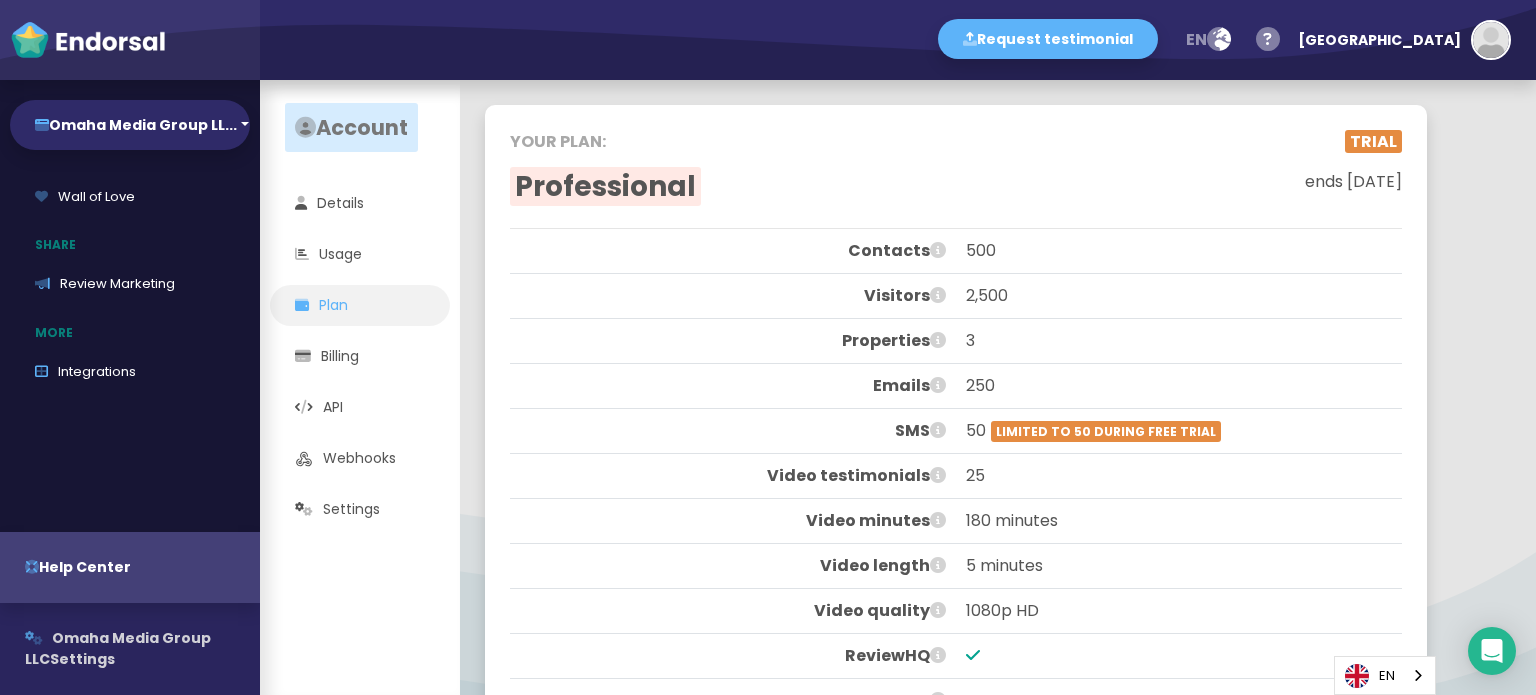 click on "Omaha Media Group LLC" at bounding box center [118, 648] 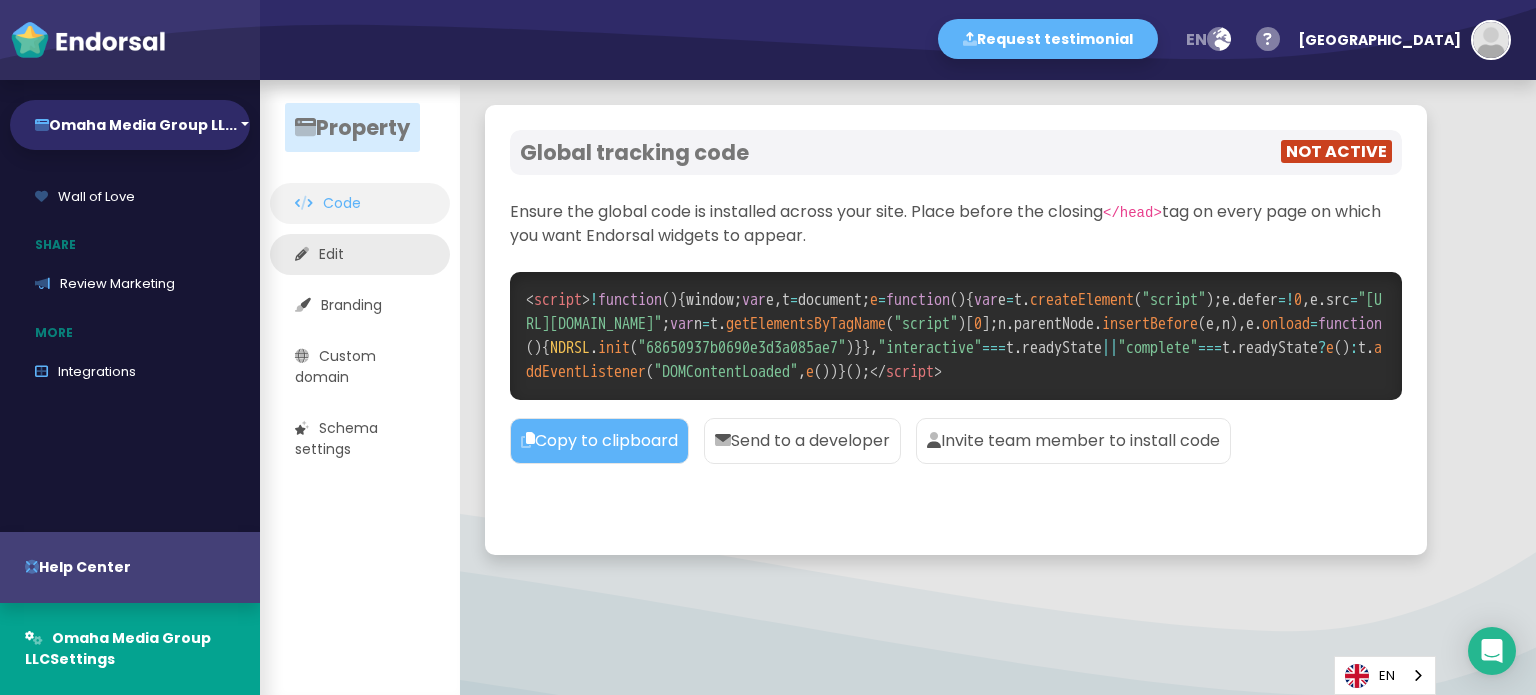 click on "Edit" 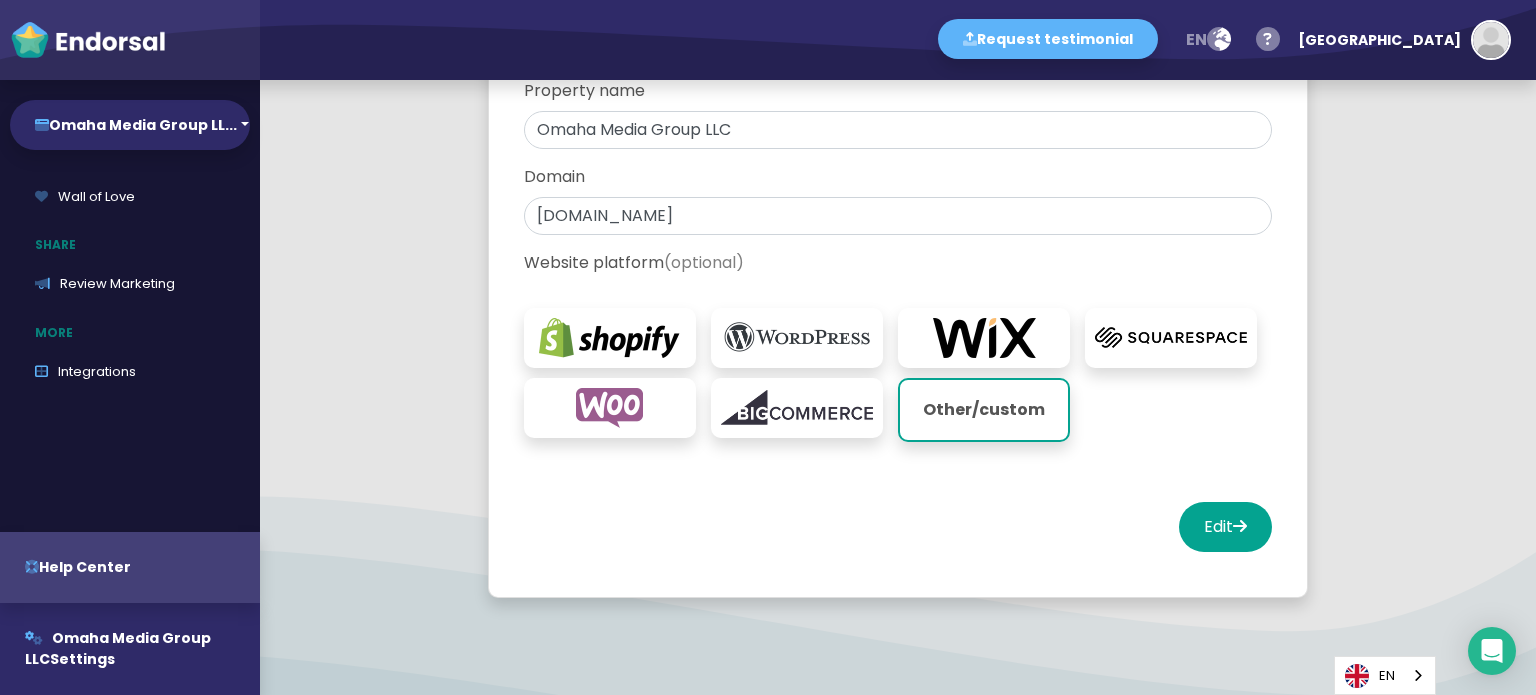 scroll, scrollTop: 68, scrollLeft: 0, axis: vertical 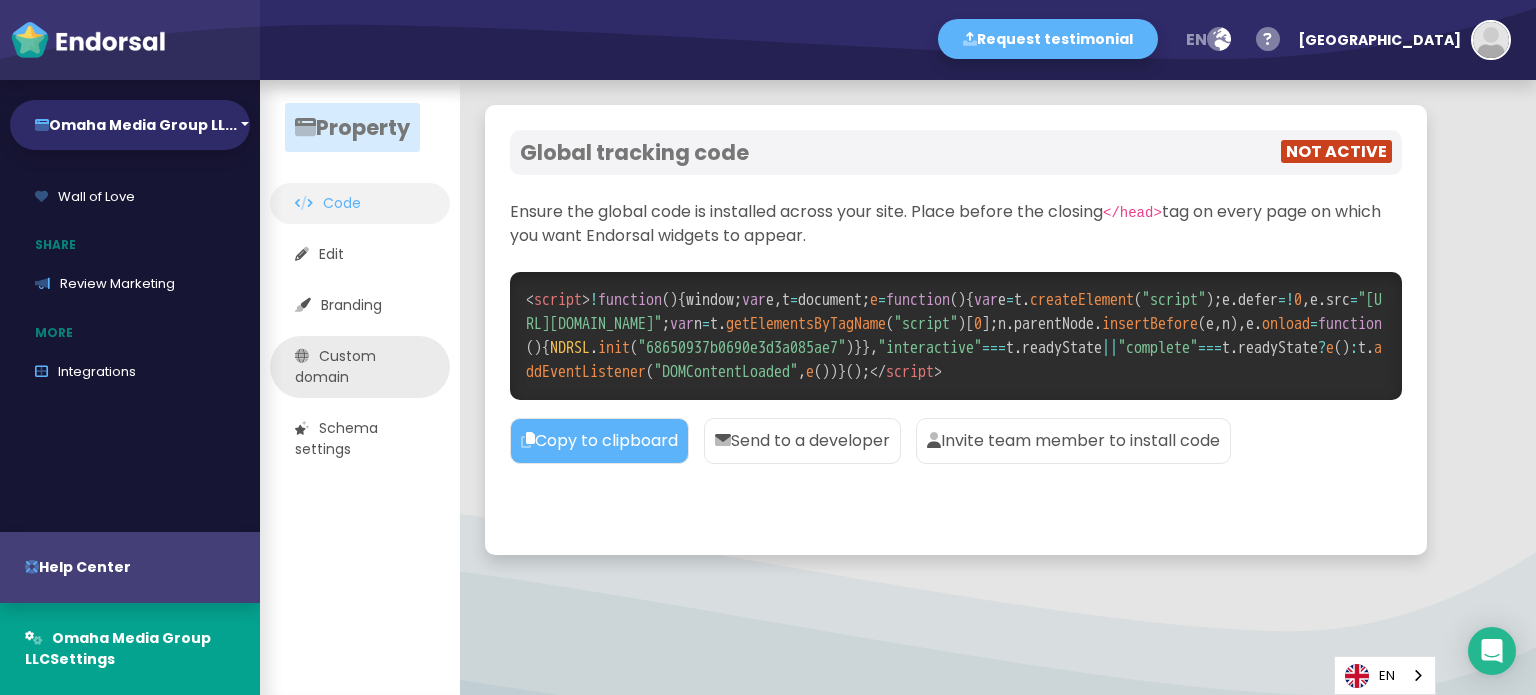 click on "Custom domain" 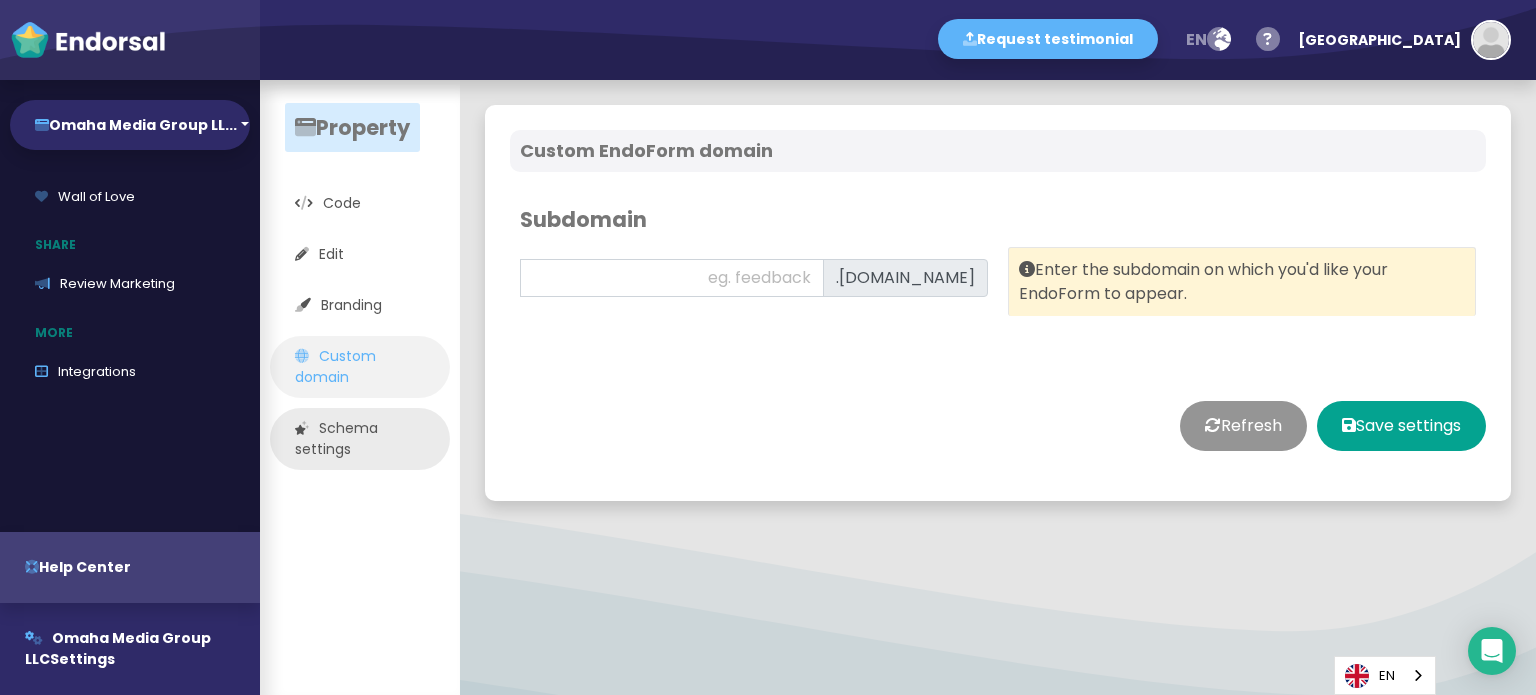 click on "Schema settings" 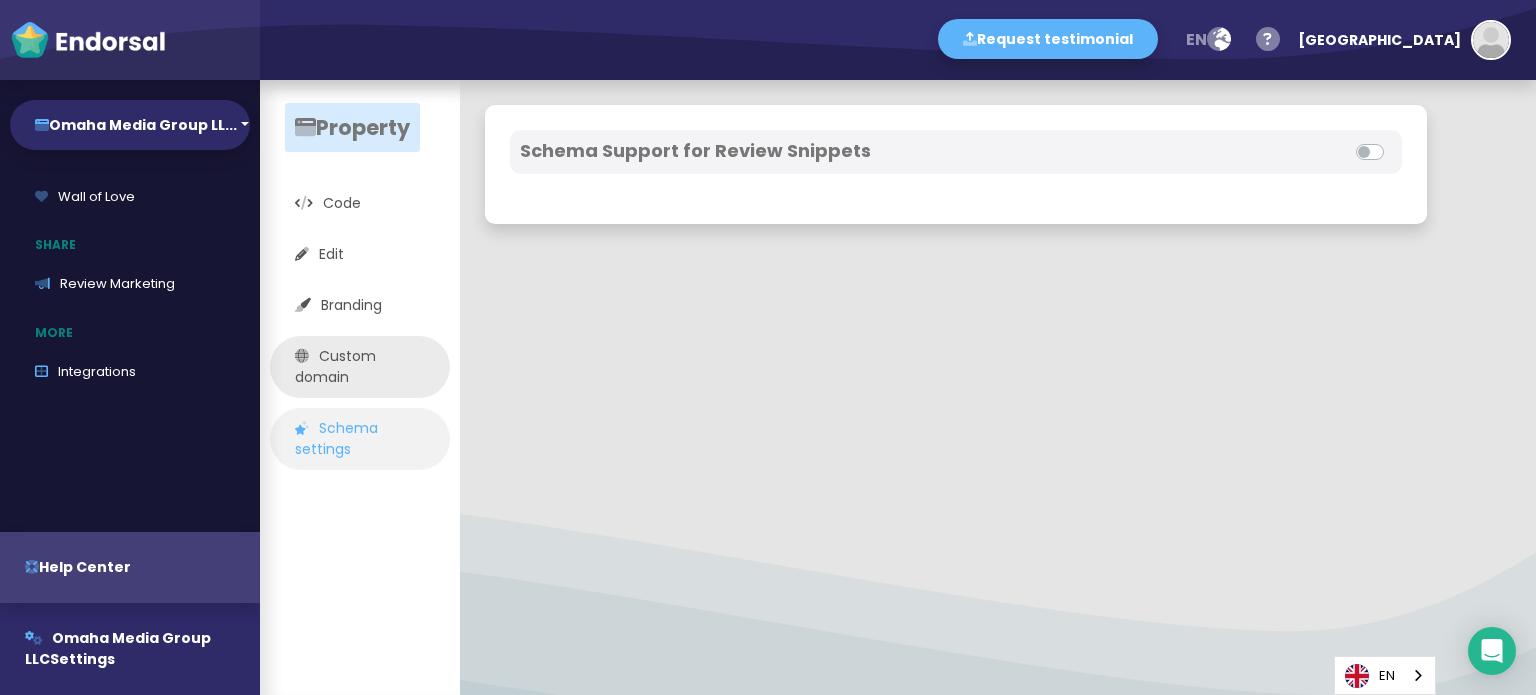 click on "Custom domain" 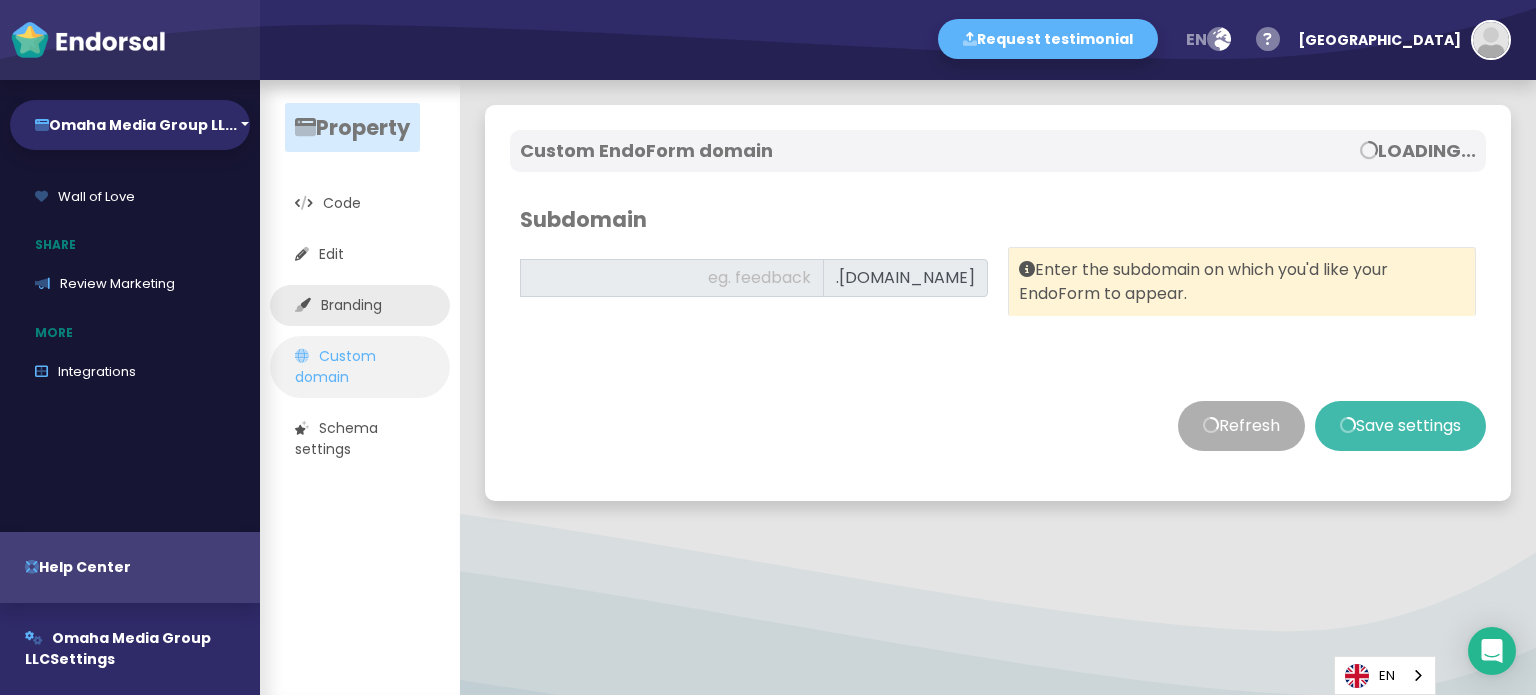 click on "Branding" 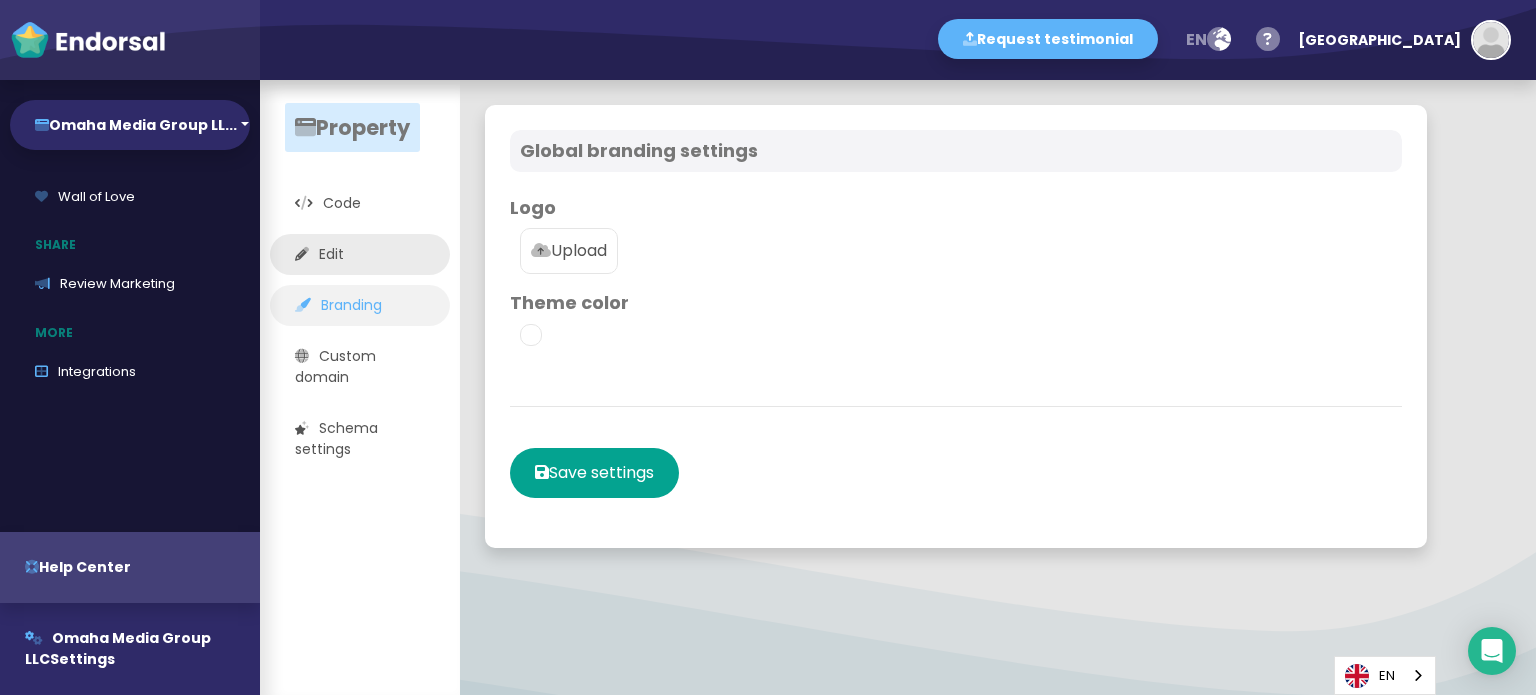 click on "Edit" 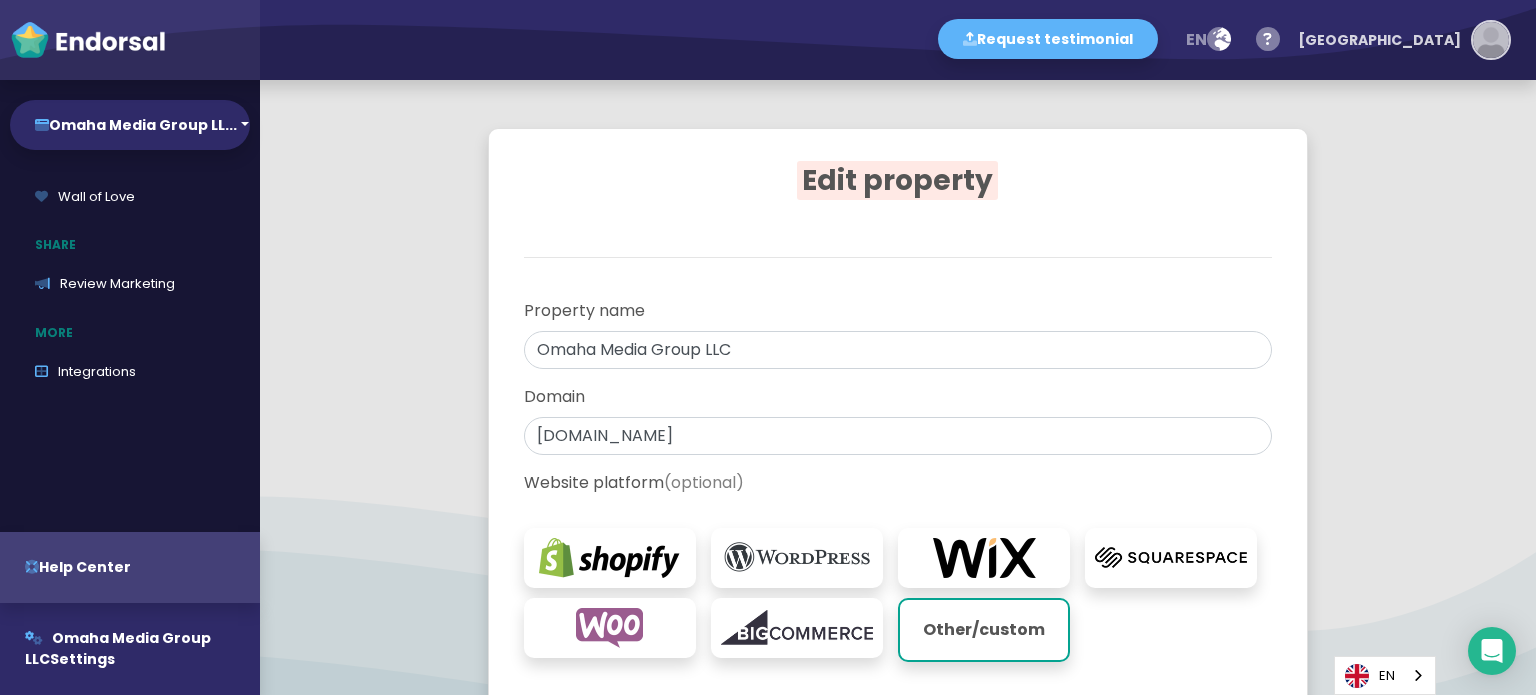 click at bounding box center (1491, 40) 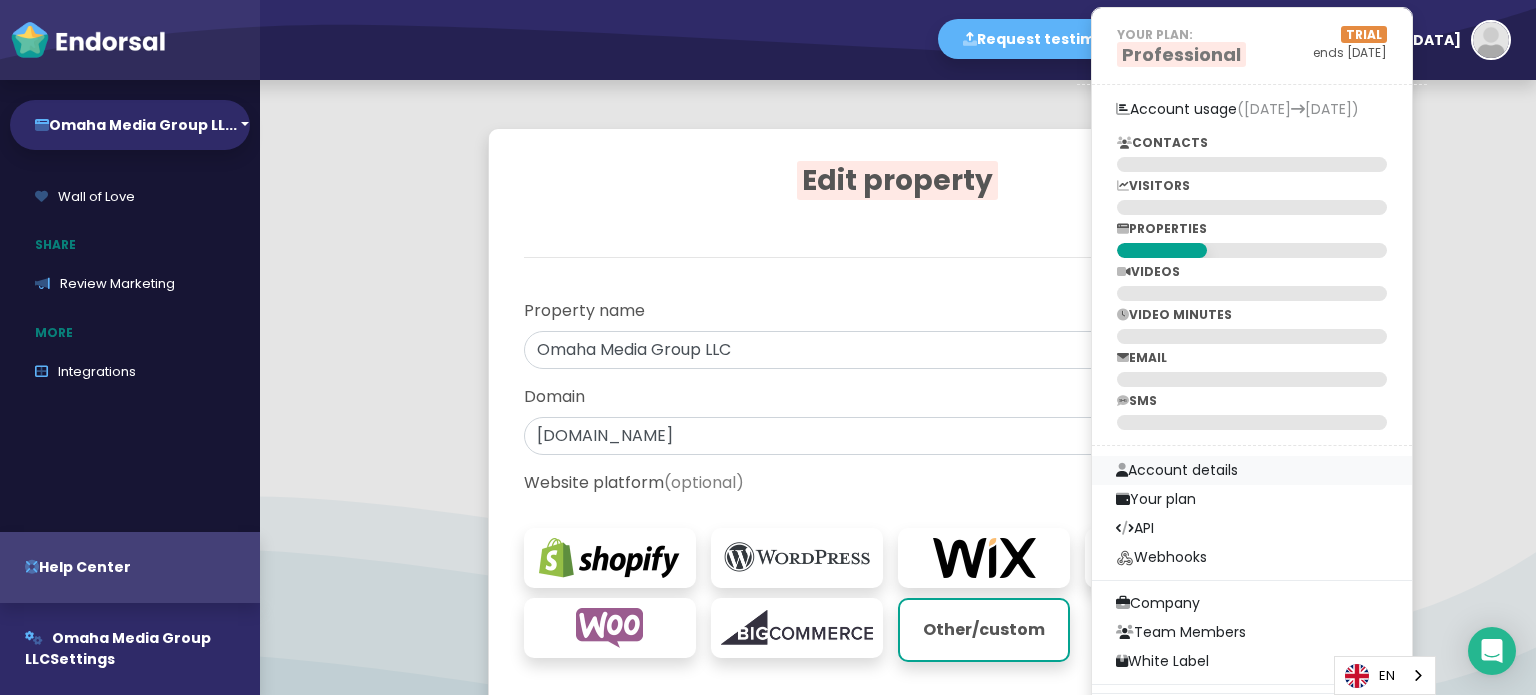 click on "Account details" at bounding box center (1252, 470) 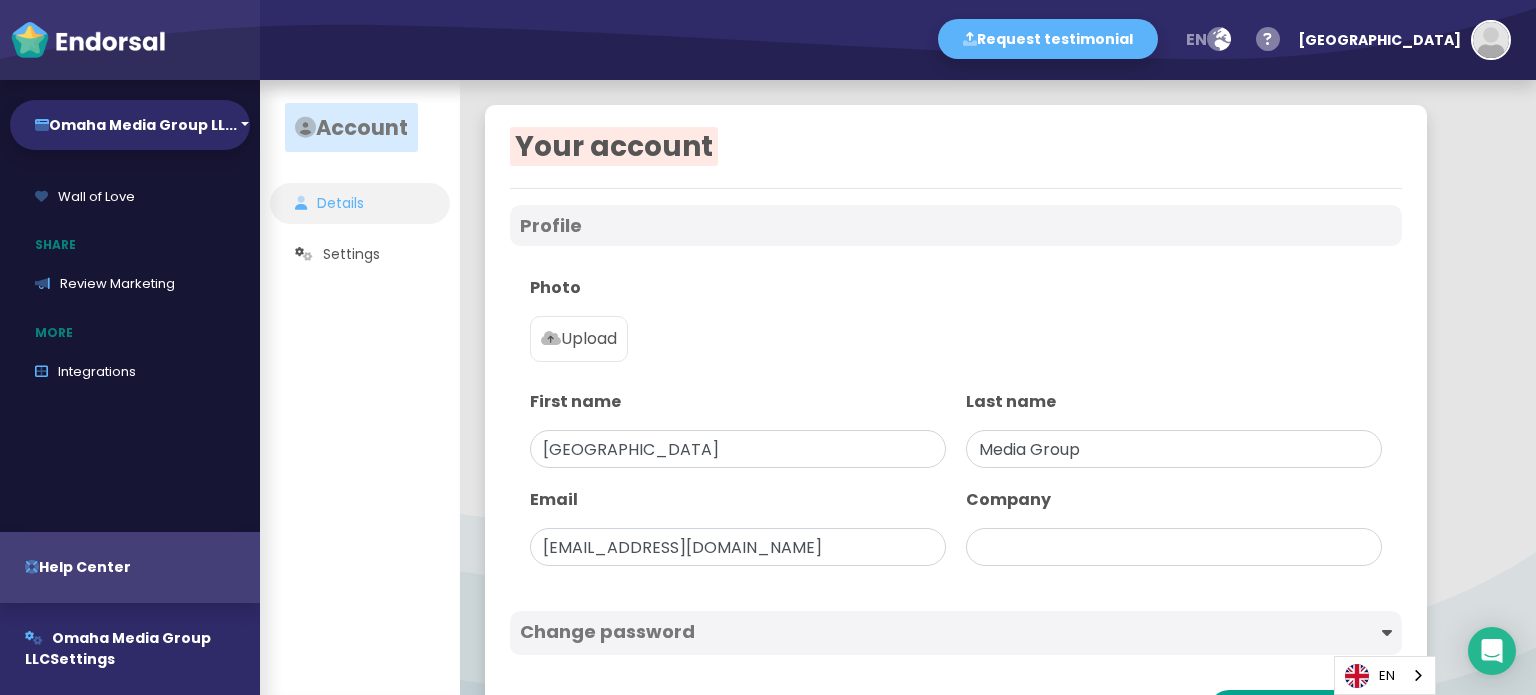 type on "Omaha Media Group LLC" 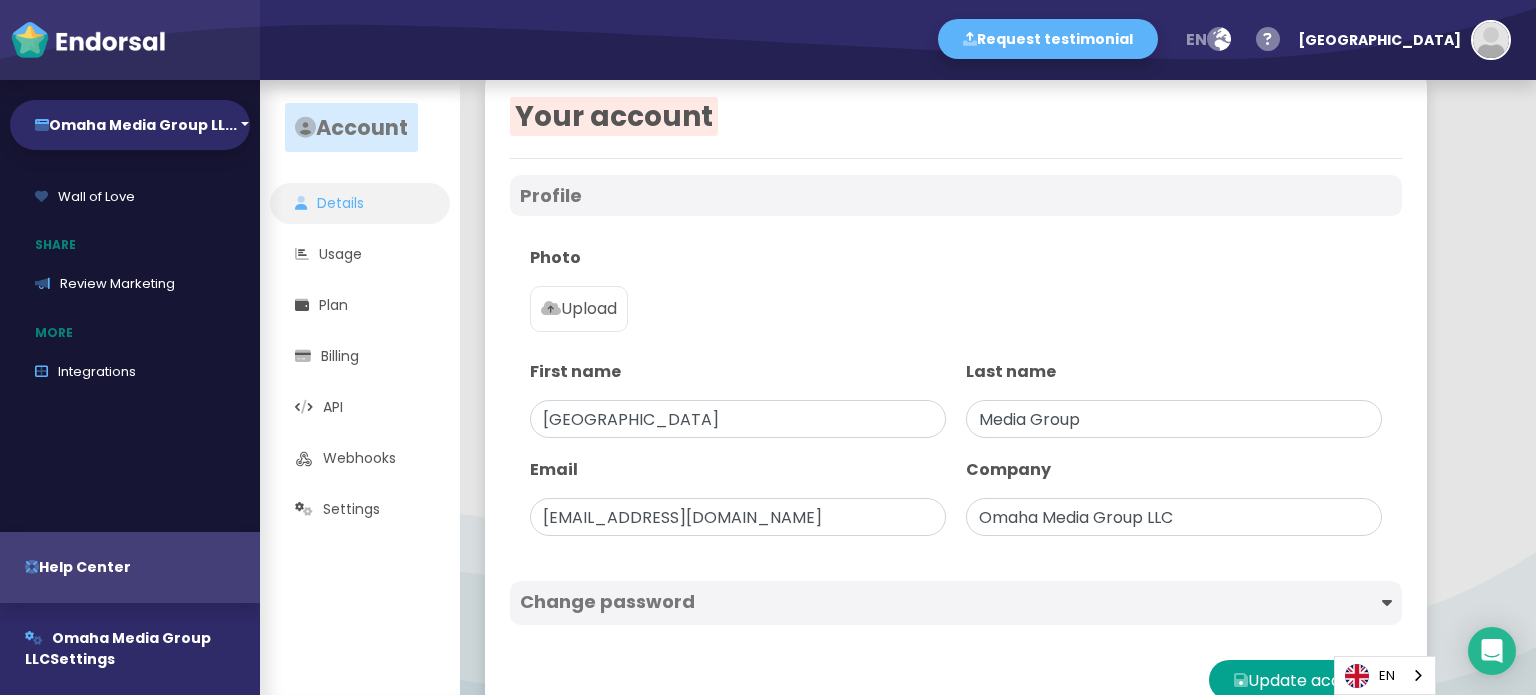 scroll, scrollTop: 0, scrollLeft: 0, axis: both 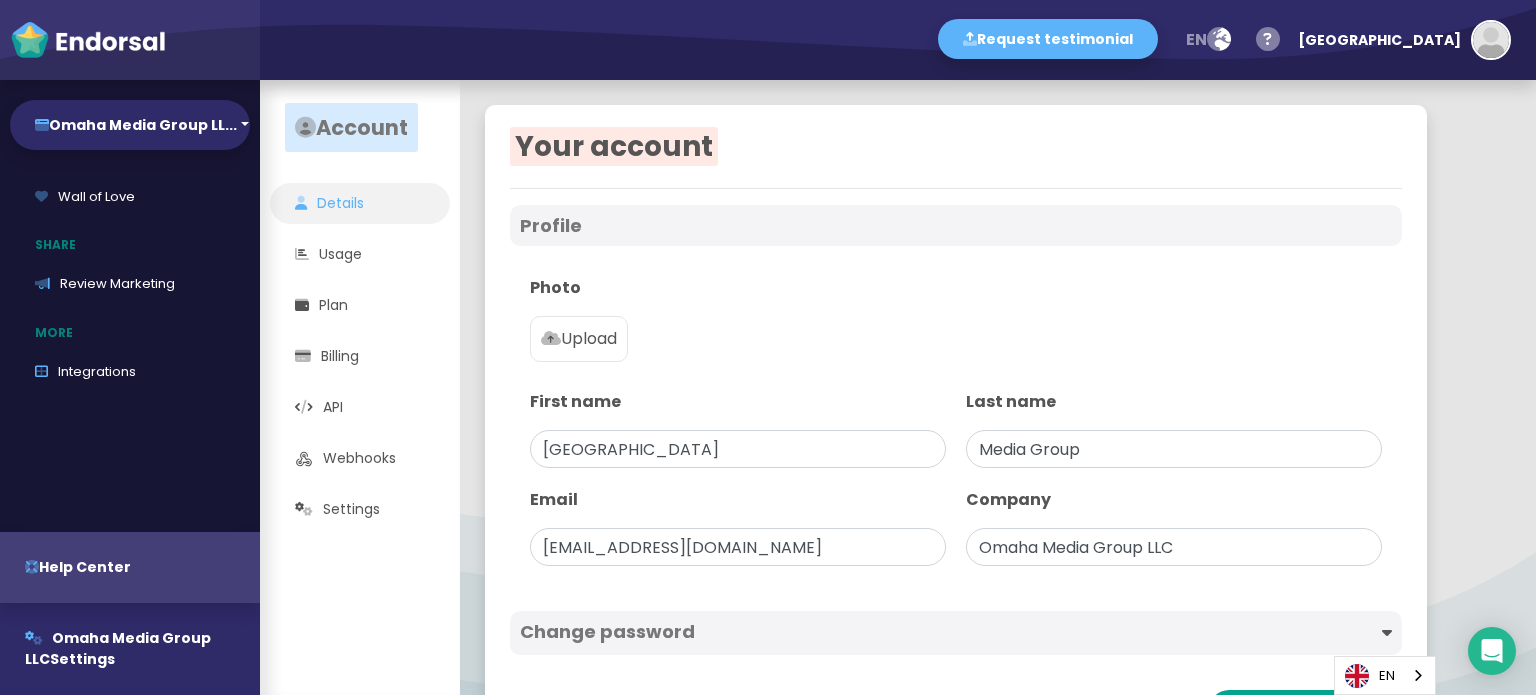 click on "Upload" at bounding box center [579, 339] 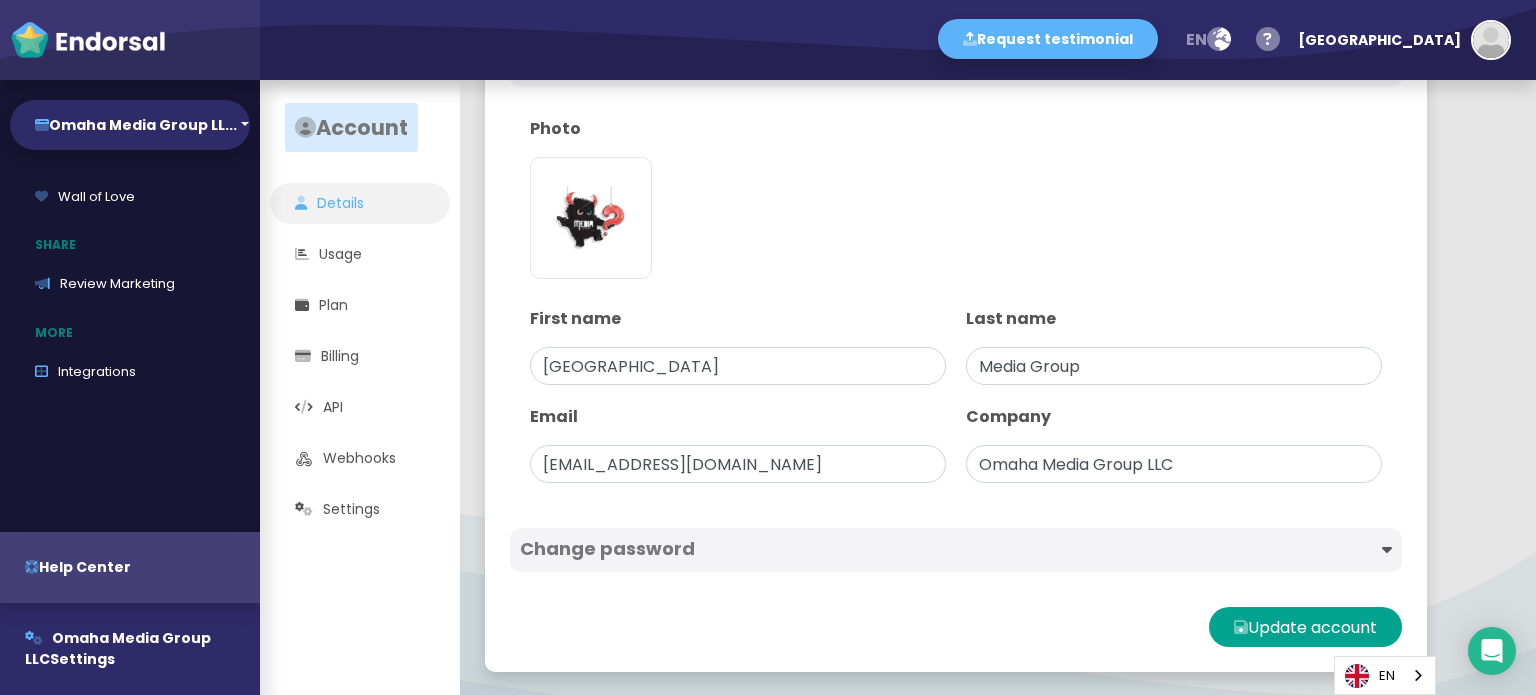 scroll, scrollTop: 160, scrollLeft: 0, axis: vertical 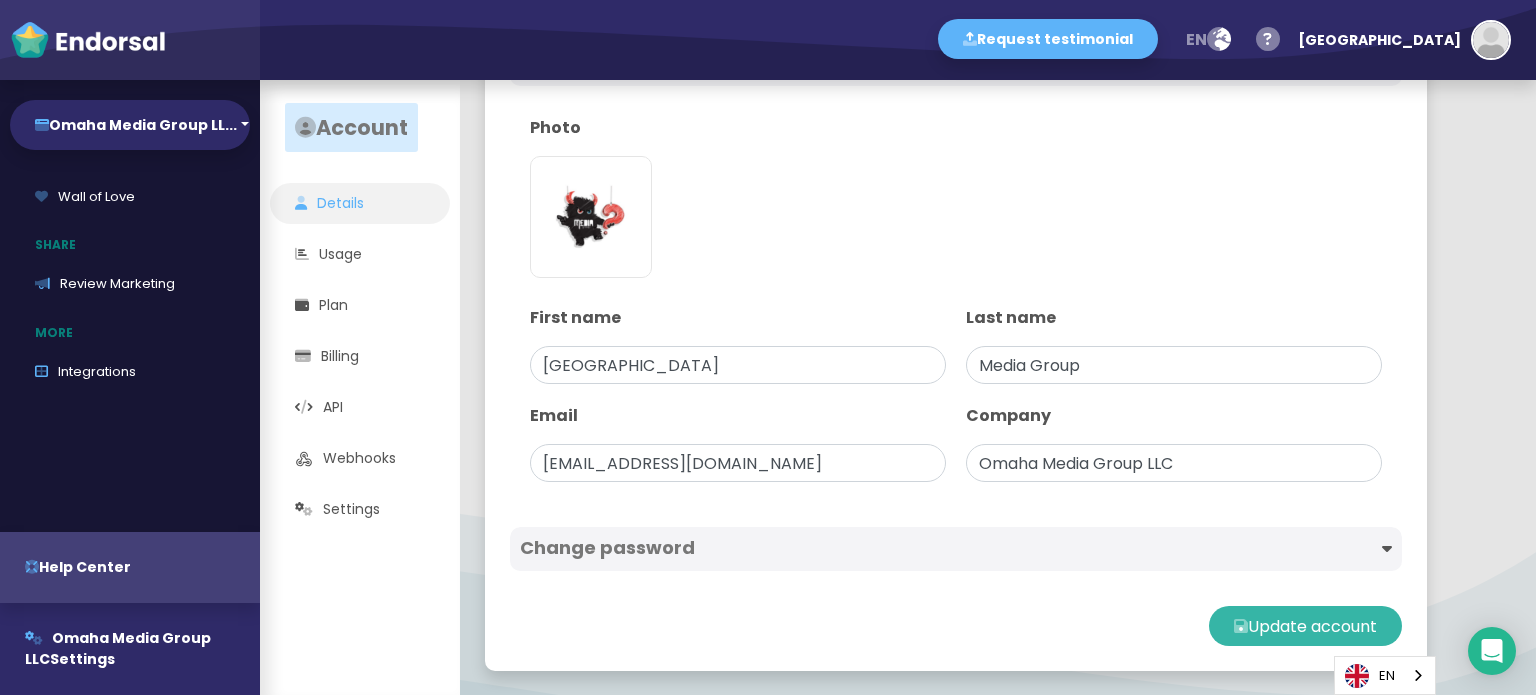 click on "Update account" 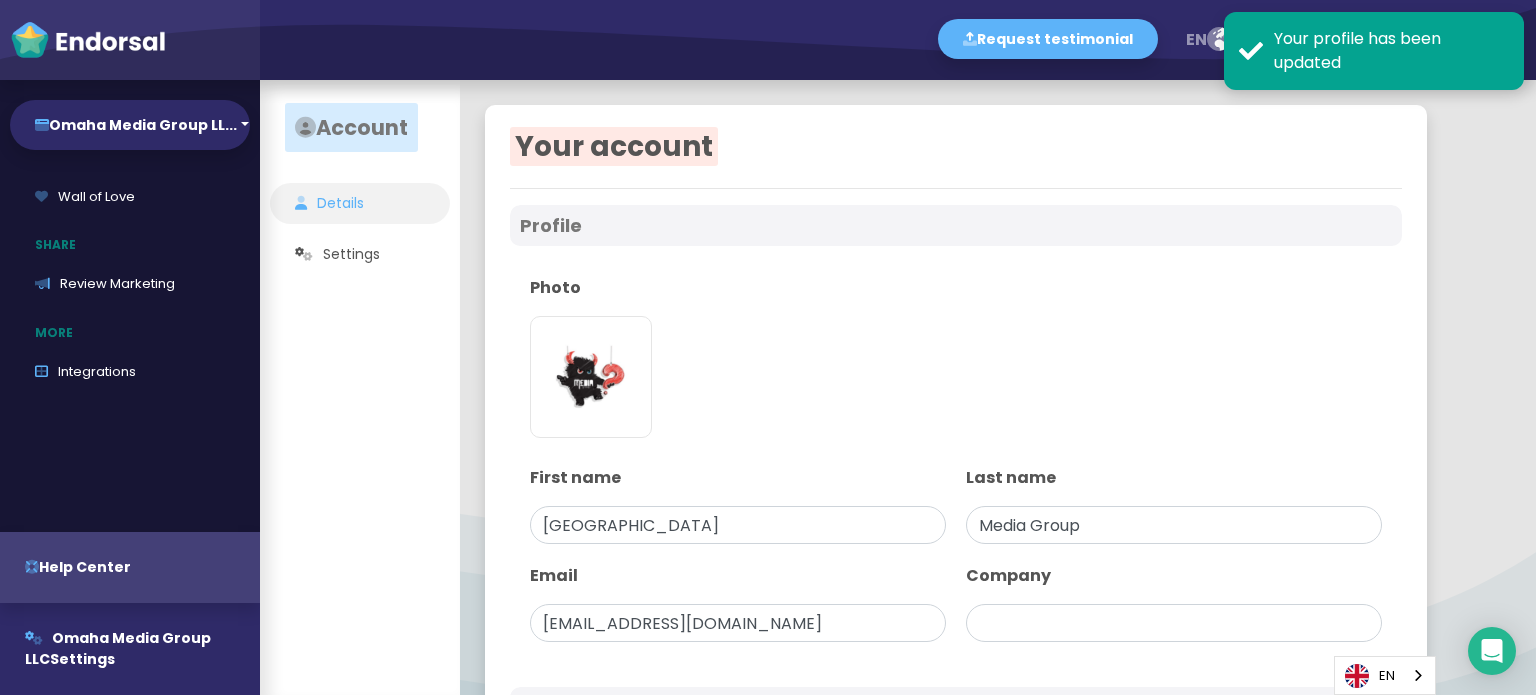type on "Omaha Media Group LLC" 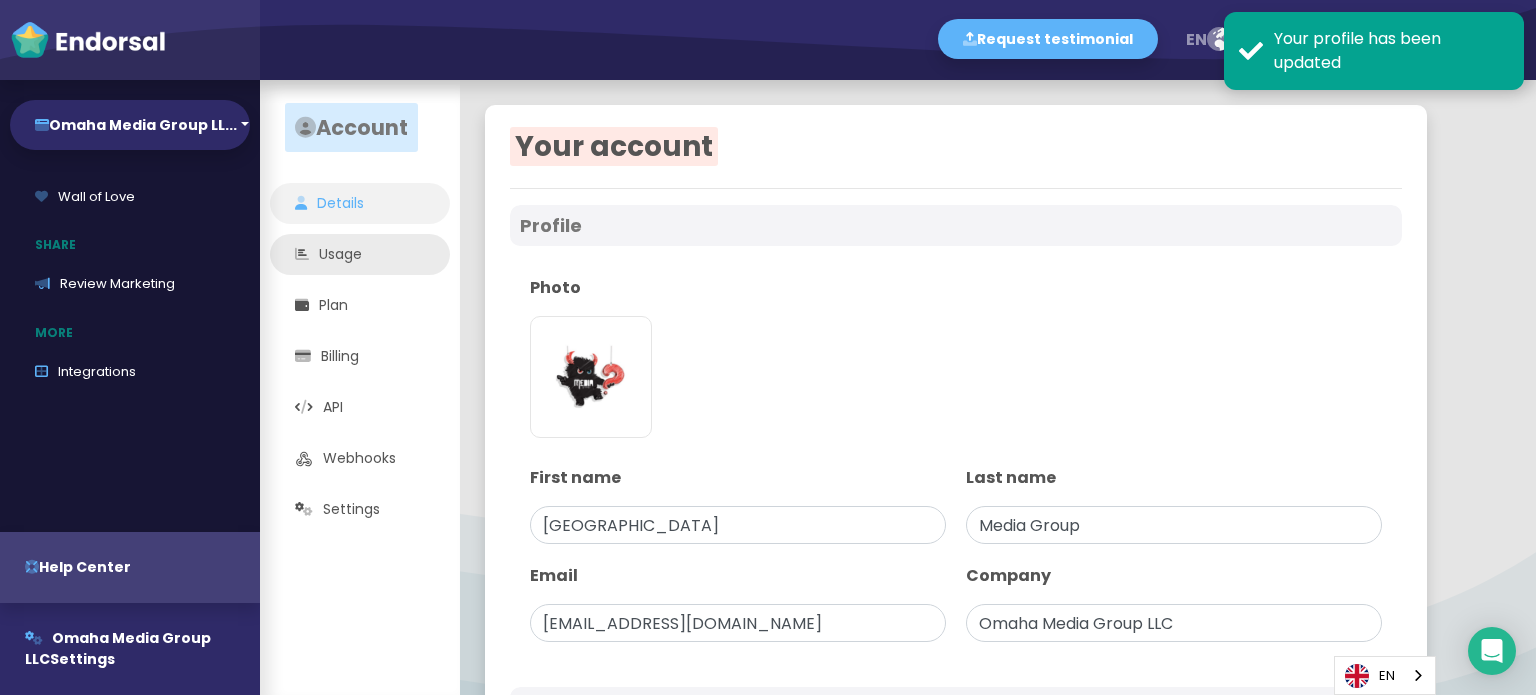 click on "Usage" 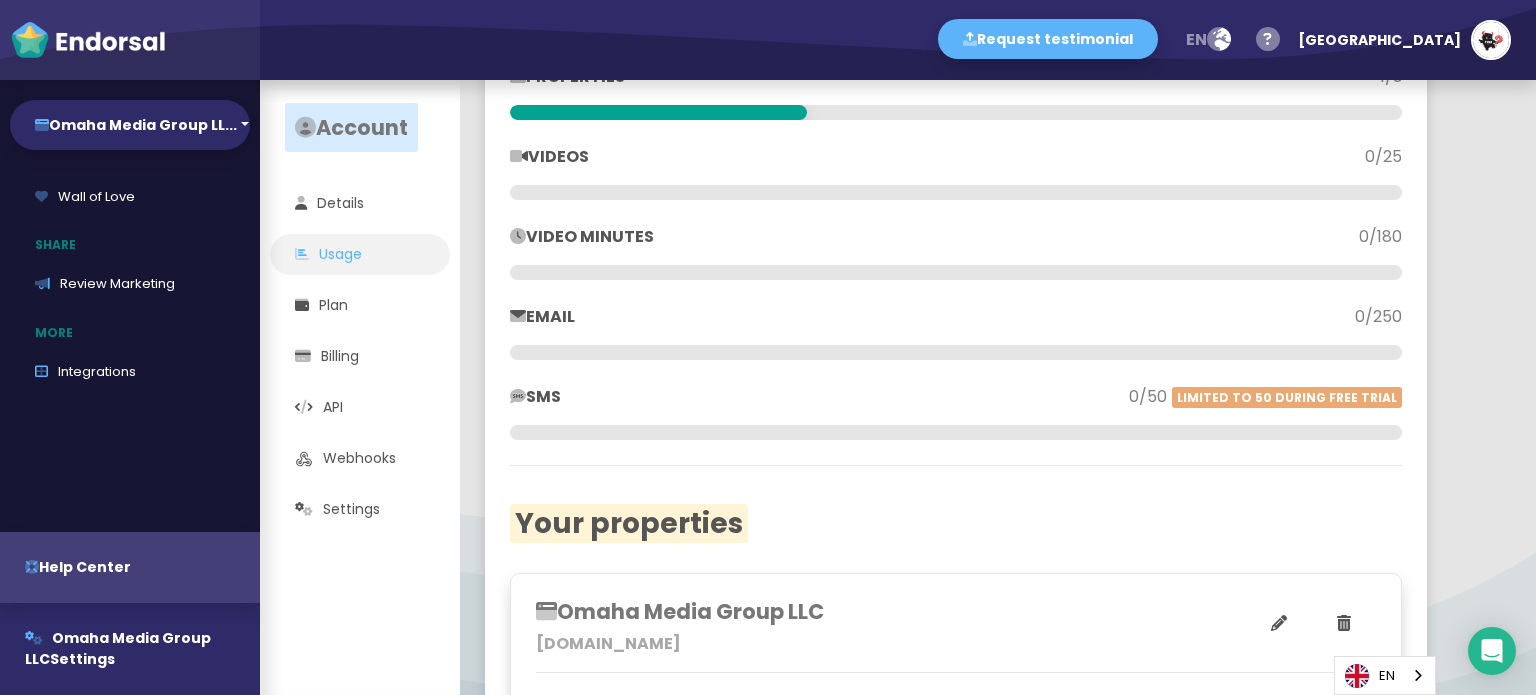 scroll, scrollTop: 444, scrollLeft: 0, axis: vertical 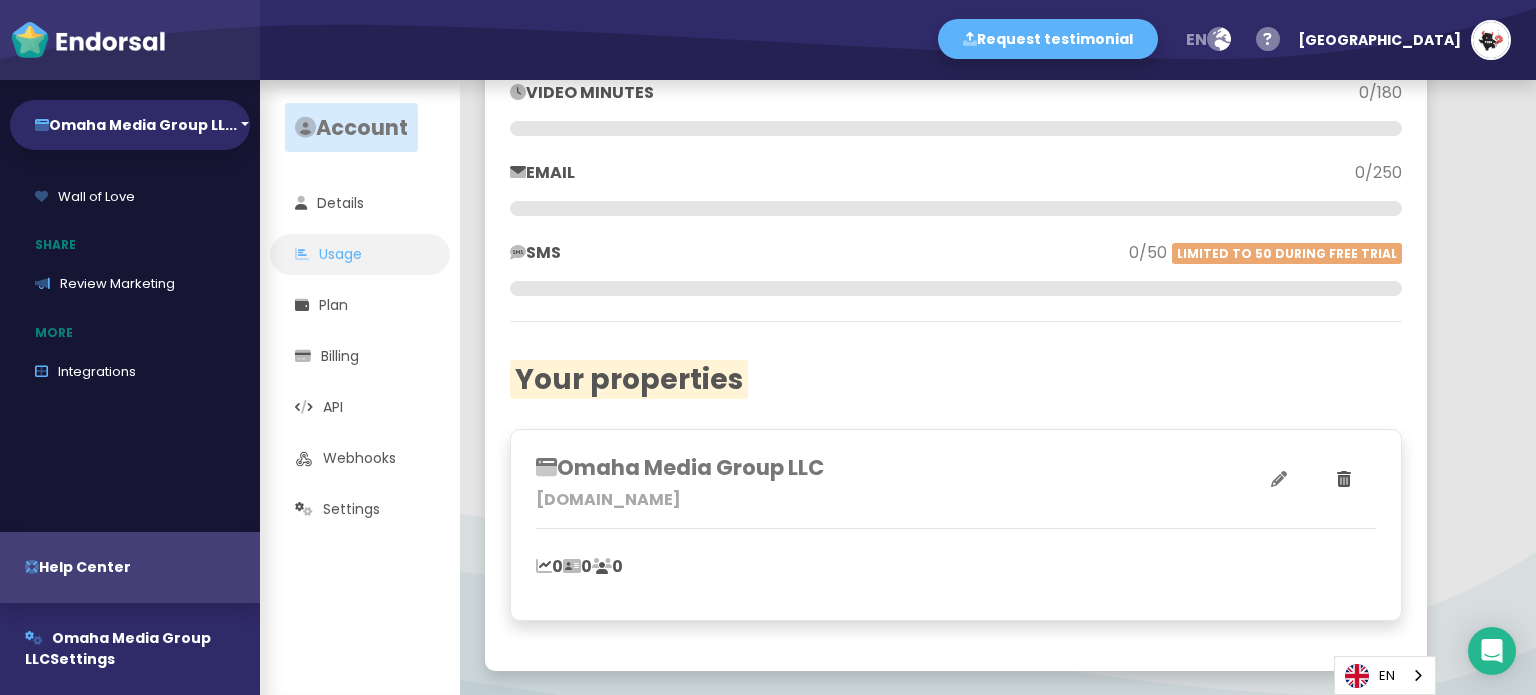 click 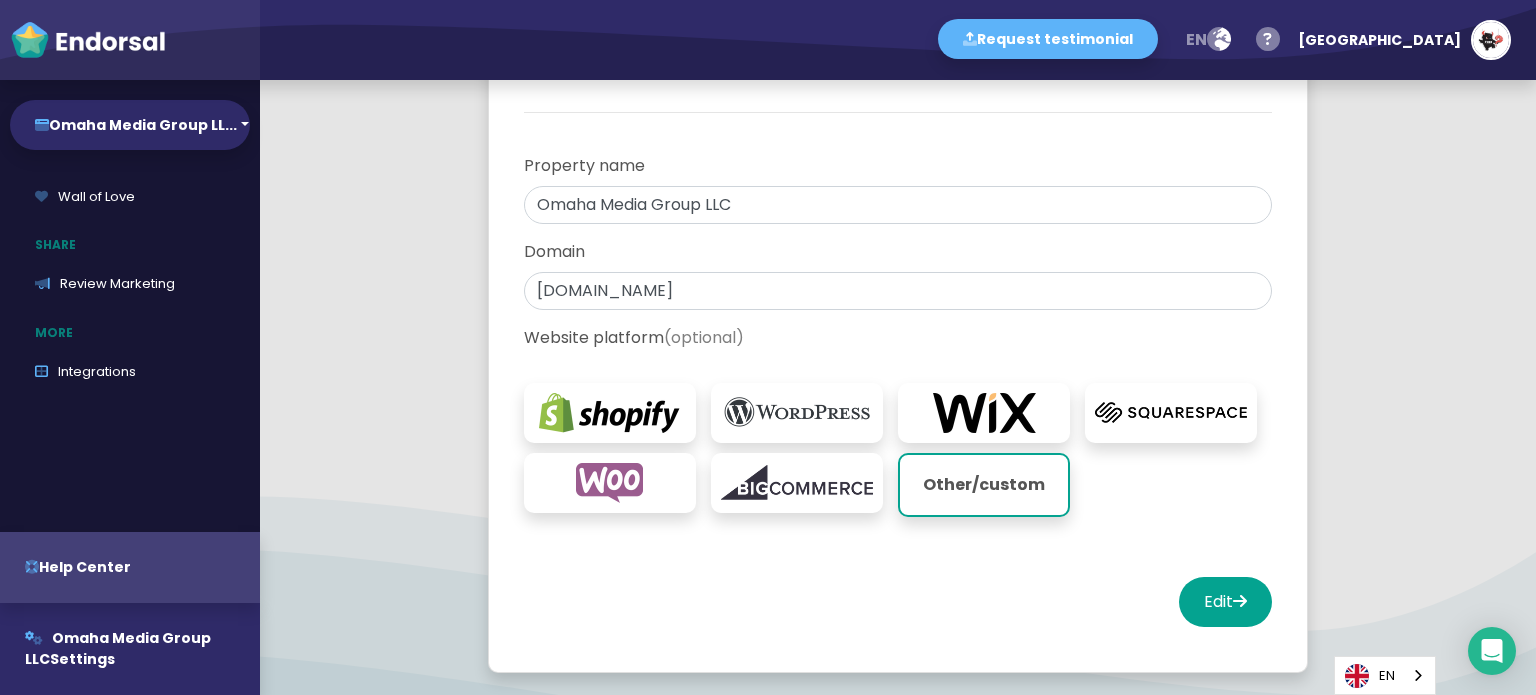 scroll, scrollTop: 220, scrollLeft: 0, axis: vertical 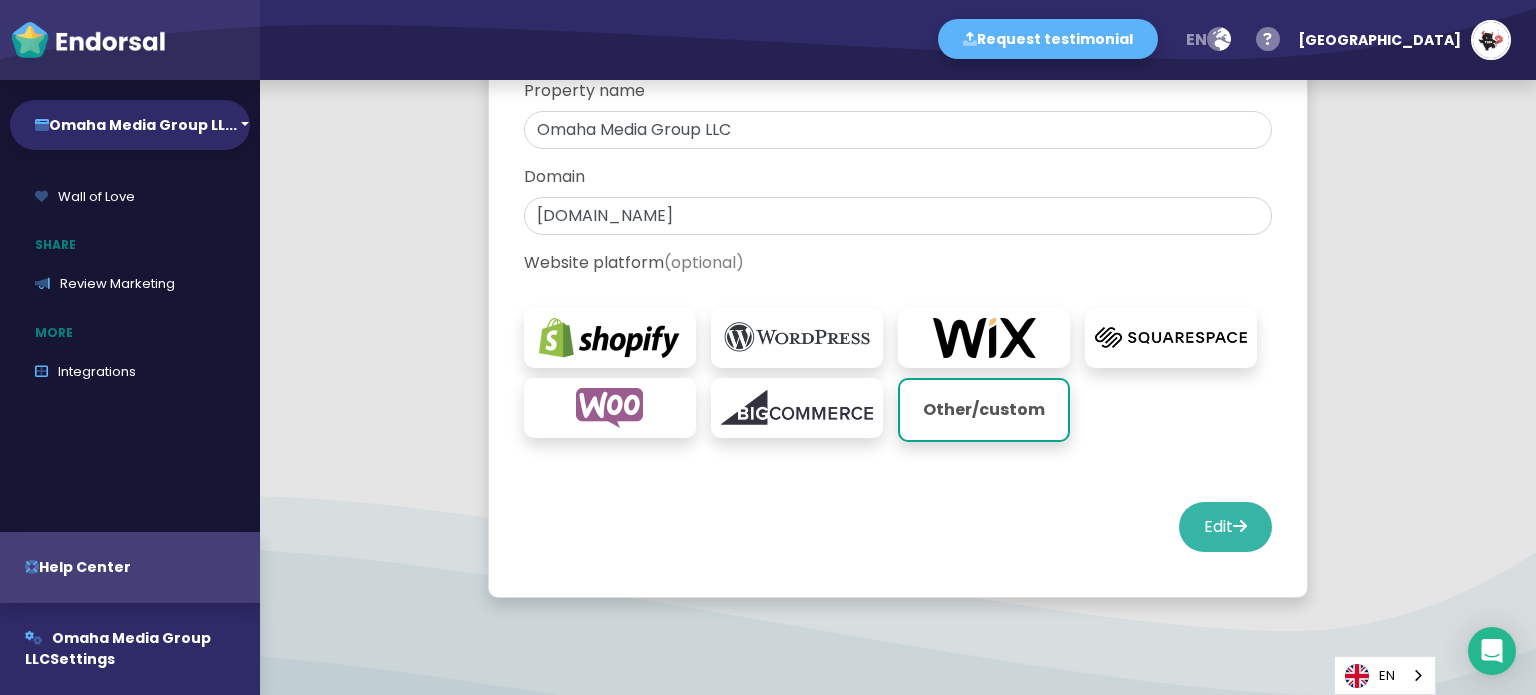 click on "Edit" 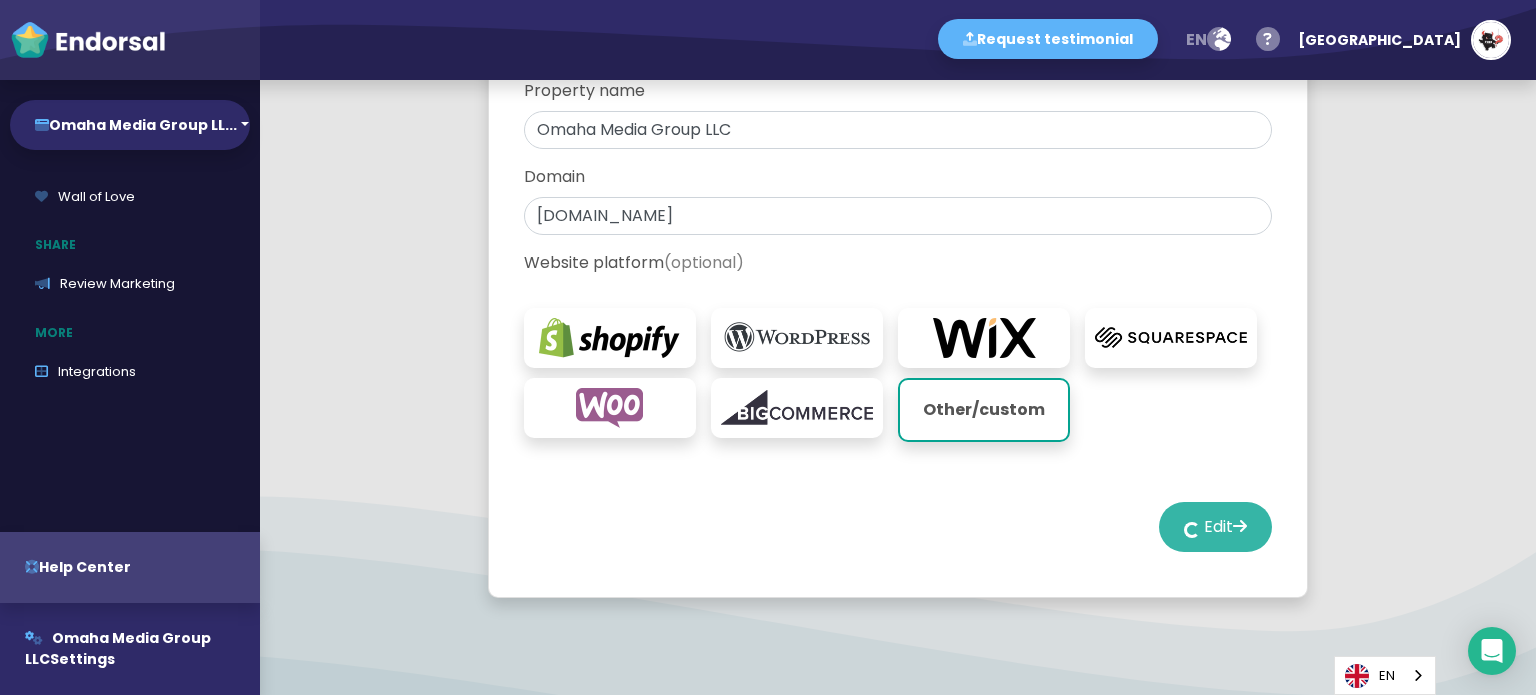 select on "14" 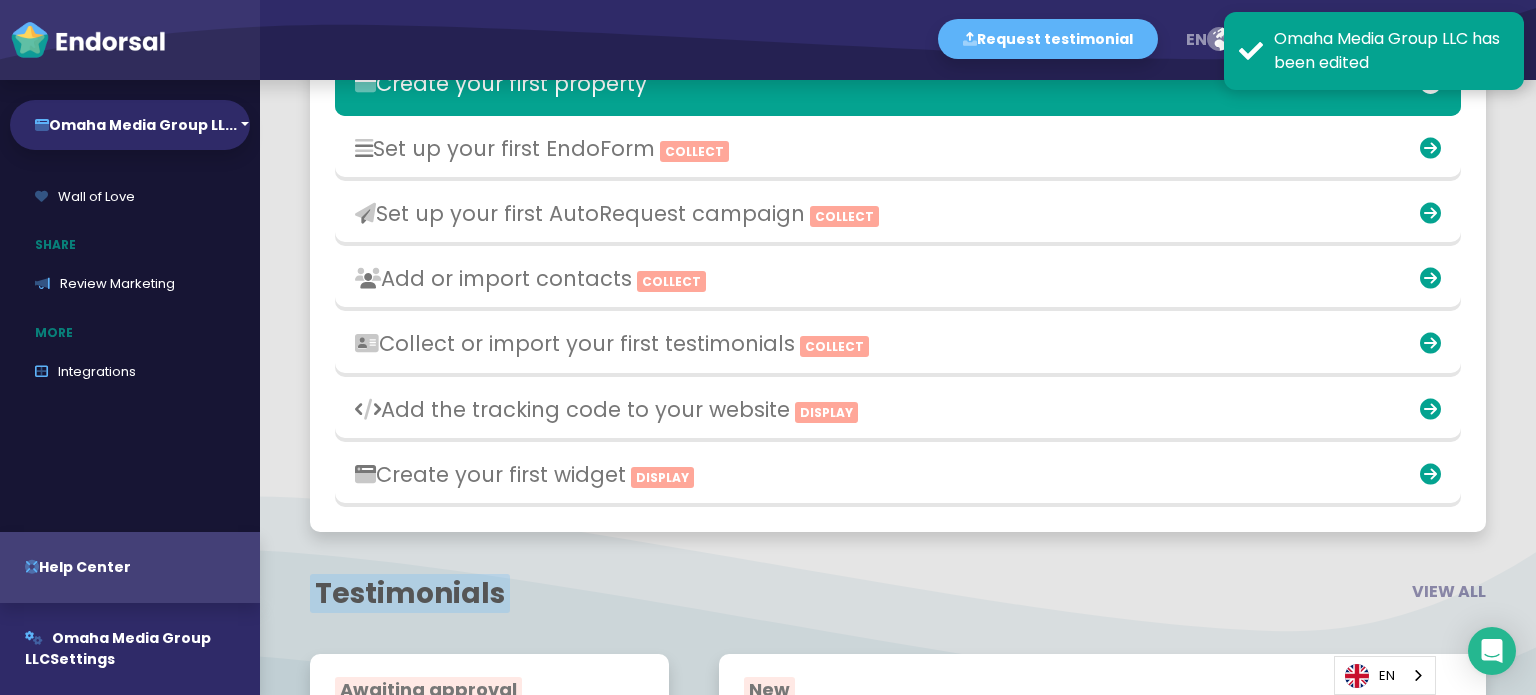 scroll, scrollTop: 3149, scrollLeft: 0, axis: vertical 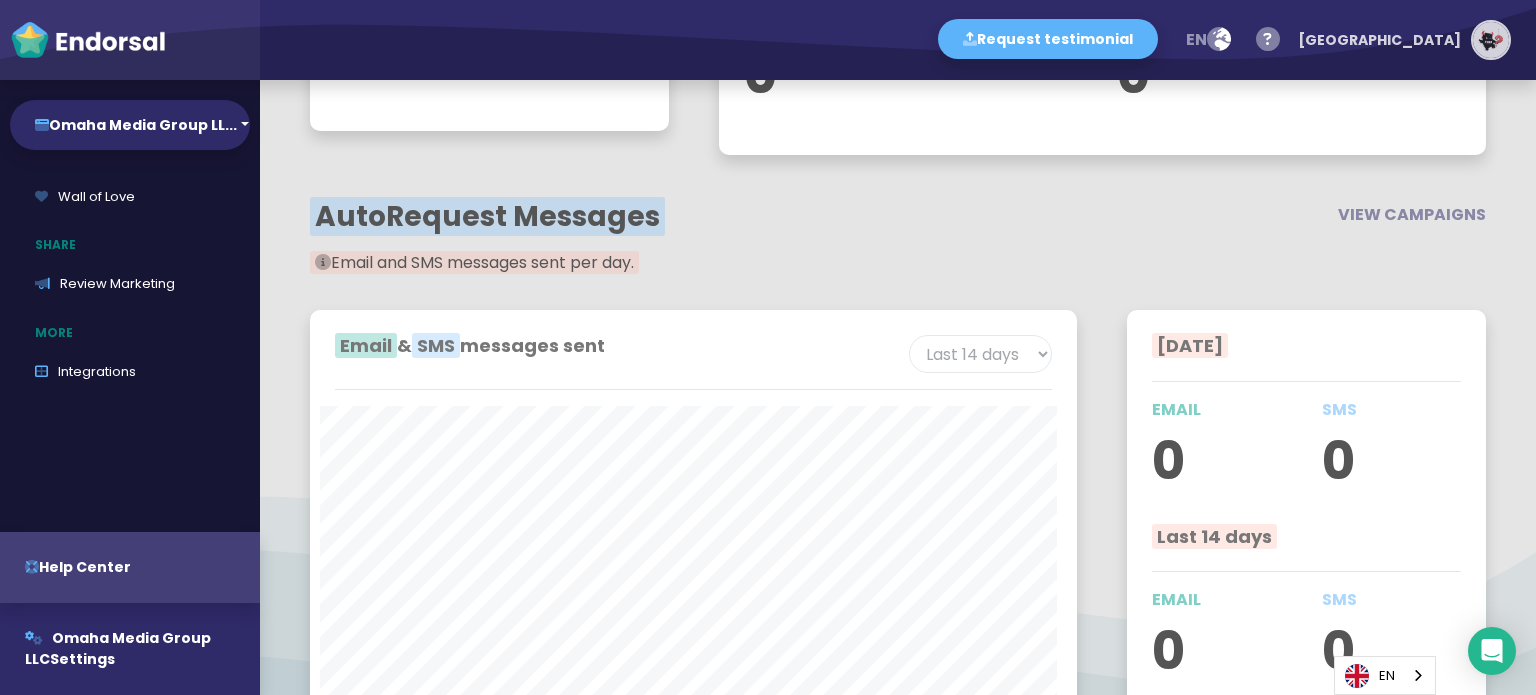 click on "[GEOGRAPHIC_DATA]" at bounding box center (1399, 40) 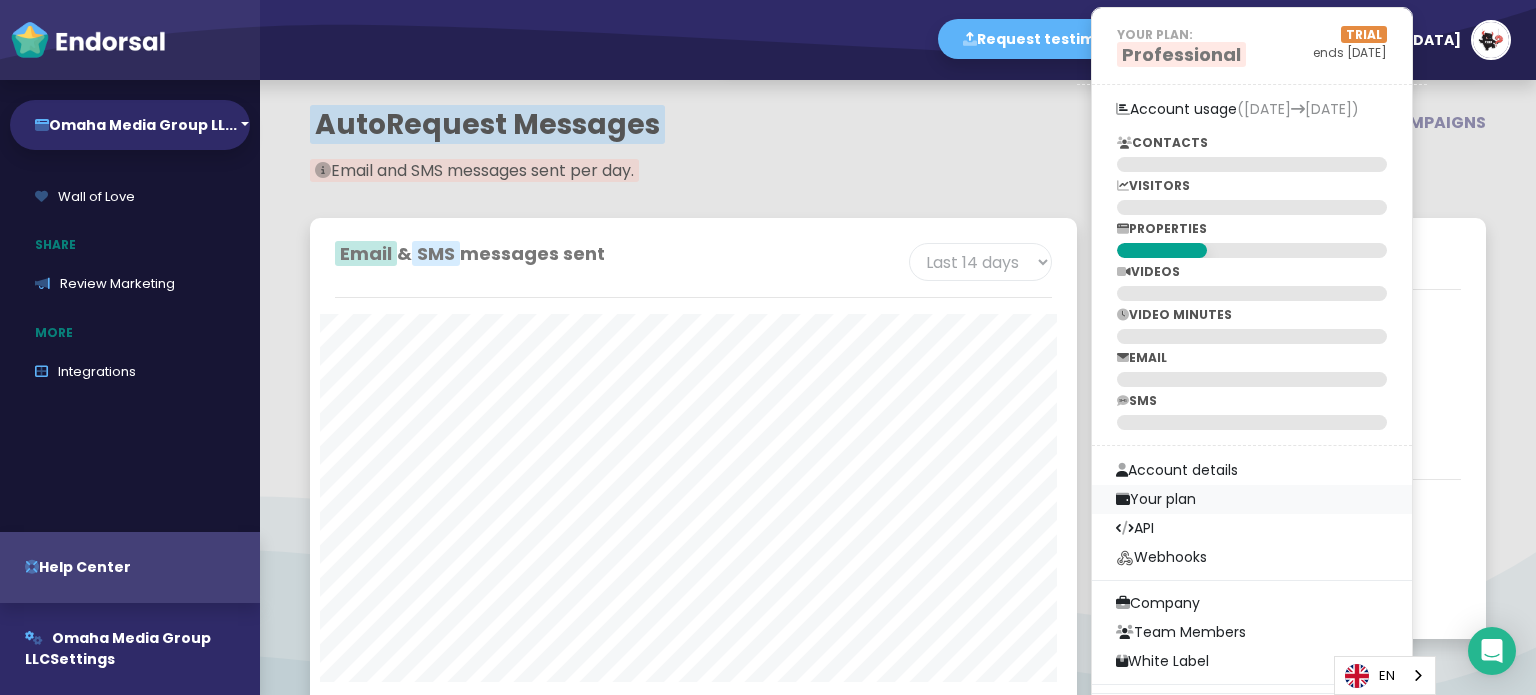 scroll, scrollTop: 1419, scrollLeft: 0, axis: vertical 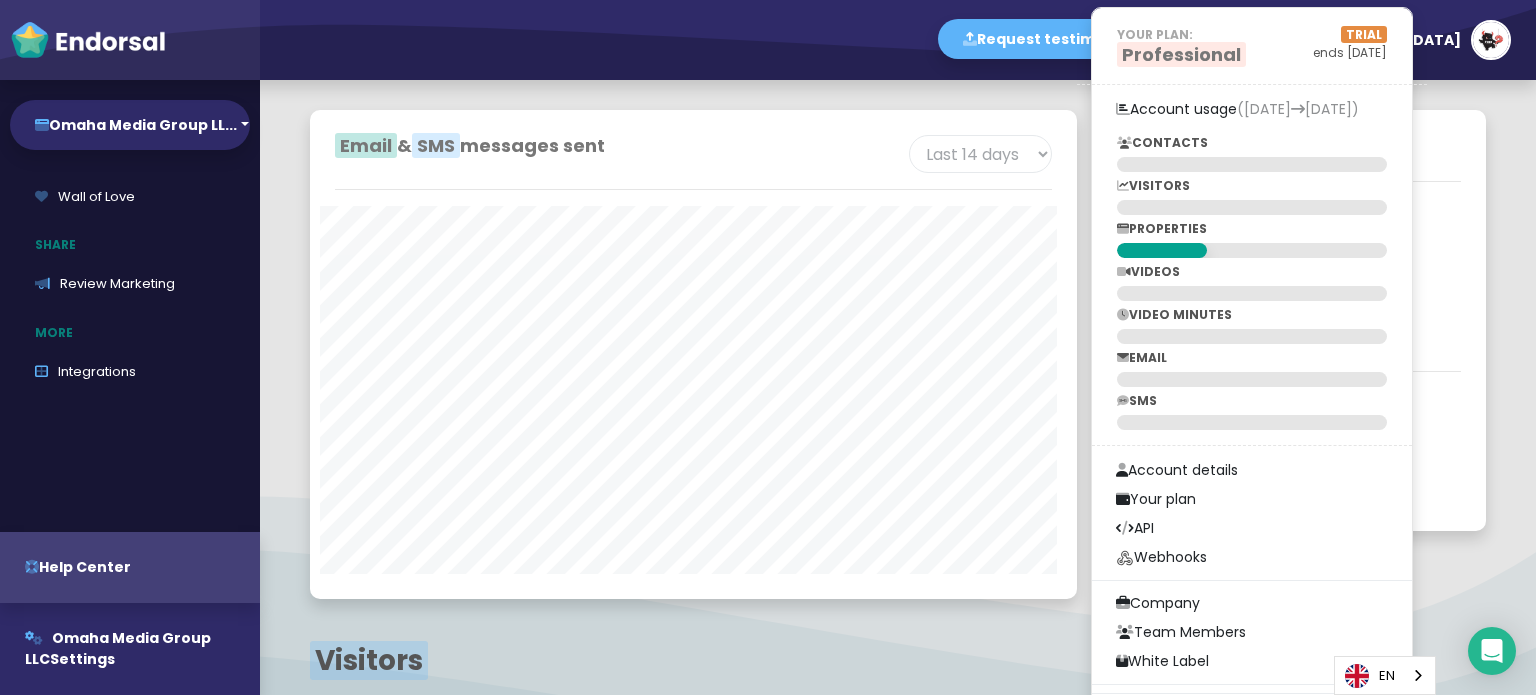click on "YOUR PLAN: Professional  TRIAL ends in 14 days   Account usage     (2nd Jul   2nd Aug)    CONTACTS    VISITORS    PROPERTIES    VIDEOS    VIDEO MINUTES    EMAIL    SMS    Account details   Your plan   API  Webhooks   Company   Team Members   White Label   Sign out" at bounding box center (1252, 373) 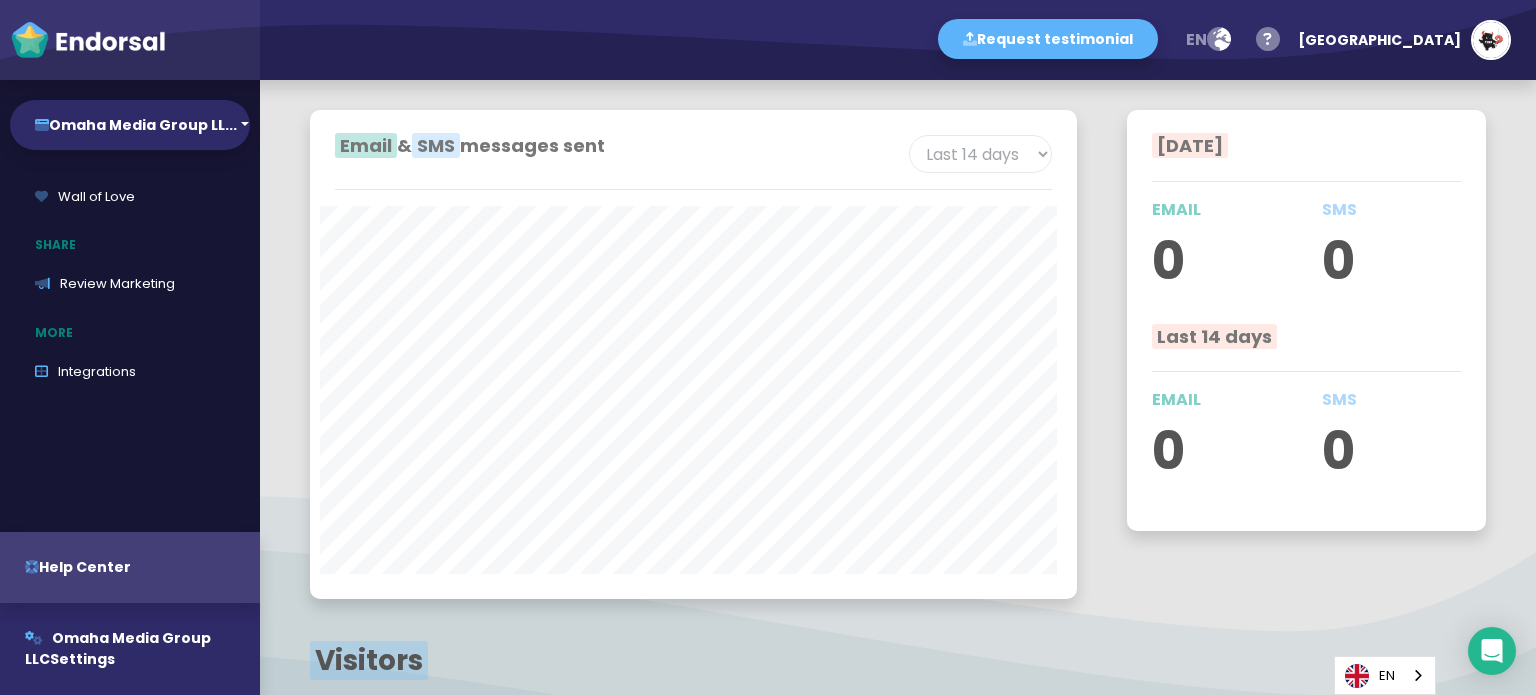 click on "Request testimonial  en   Language English French German Spanish Italian Norwegian   Help center   Send feedback / report issue Omaha YOUR PLAN: Professional  TRIAL ends in 14 days   Account usage     (2nd Jul   2nd Aug)    CONTACTS    VISITORS    PROPERTIES    VIDEOS    VIDEO MINUTES    EMAIL    SMS    Account details   Your plan   API  Webhooks   Company   Team Members   White Label   Sign out" at bounding box center (898, 40) 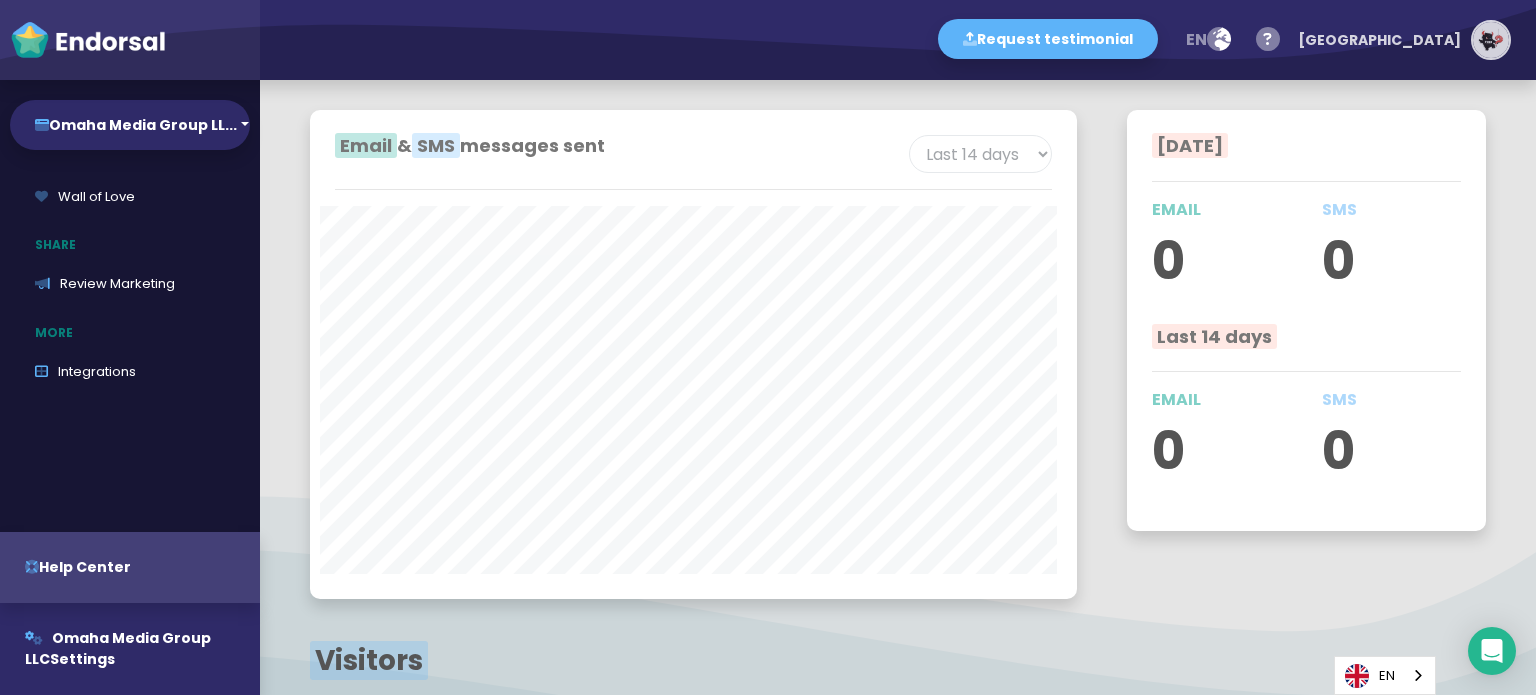 click at bounding box center (1491, 40) 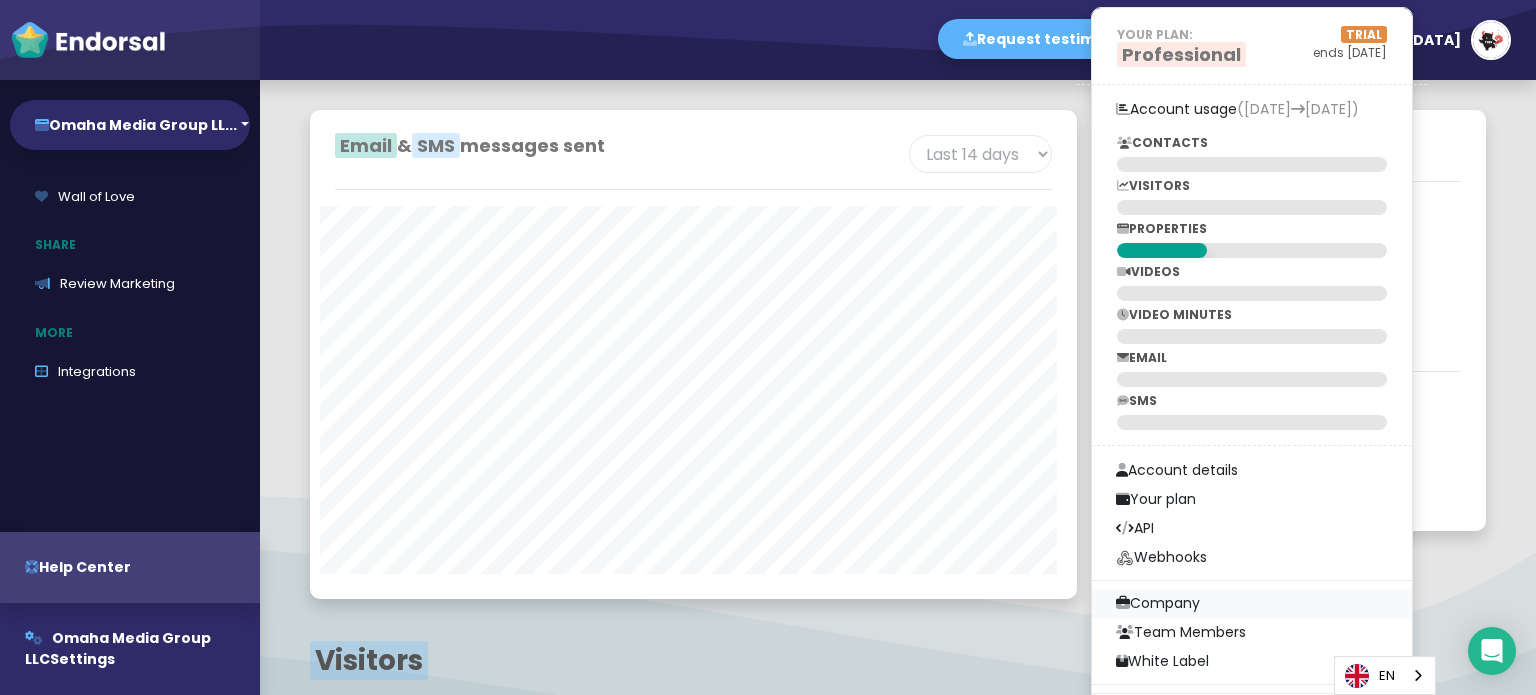 click on "Company" at bounding box center (1252, 603) 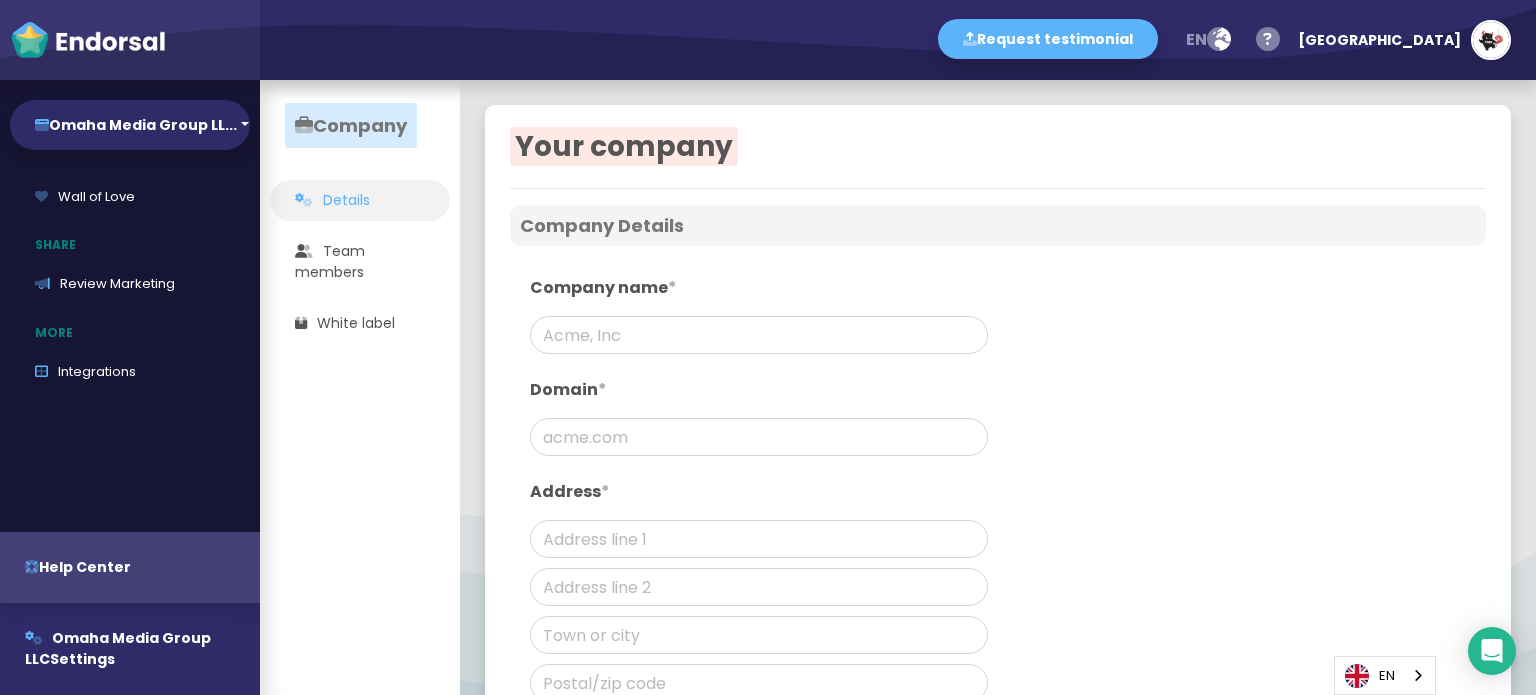 scroll, scrollTop: 0, scrollLeft: 0, axis: both 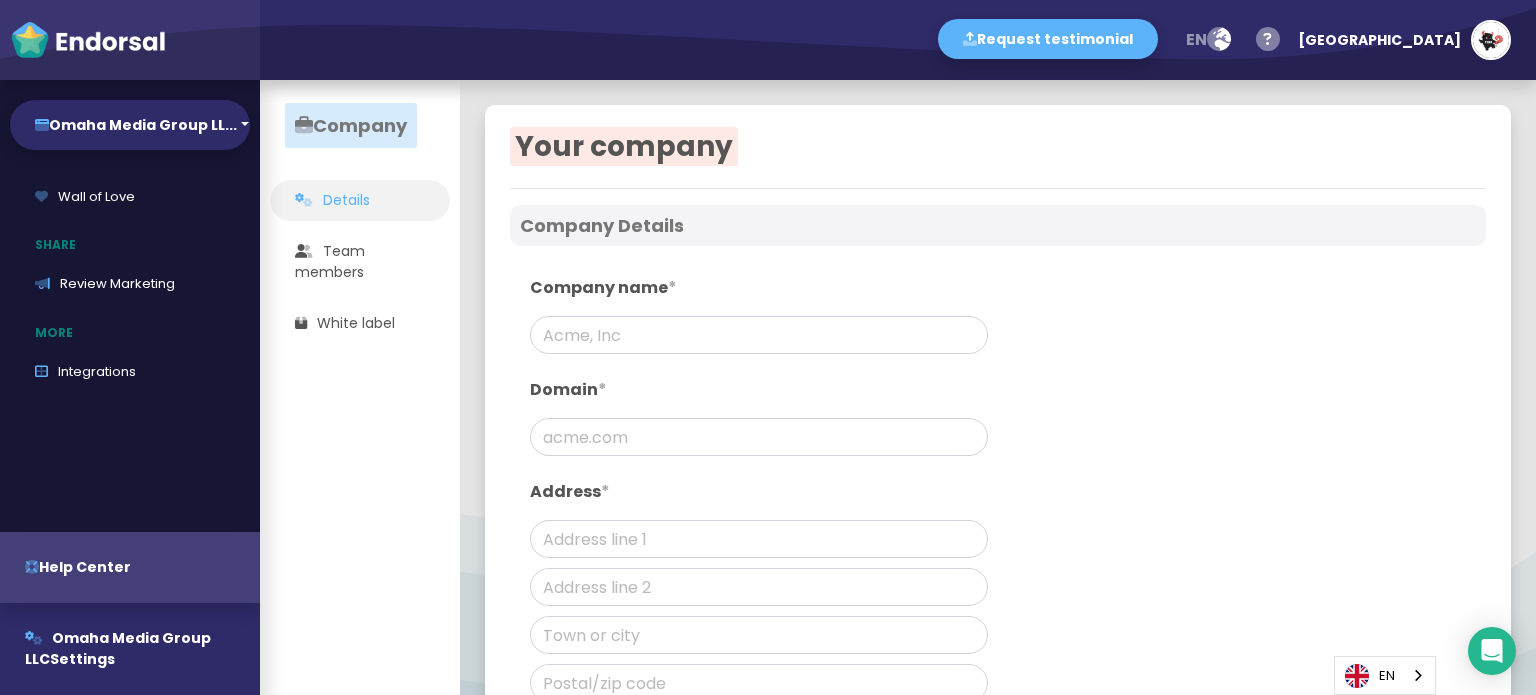 type on "Omaha Media Group LLC" 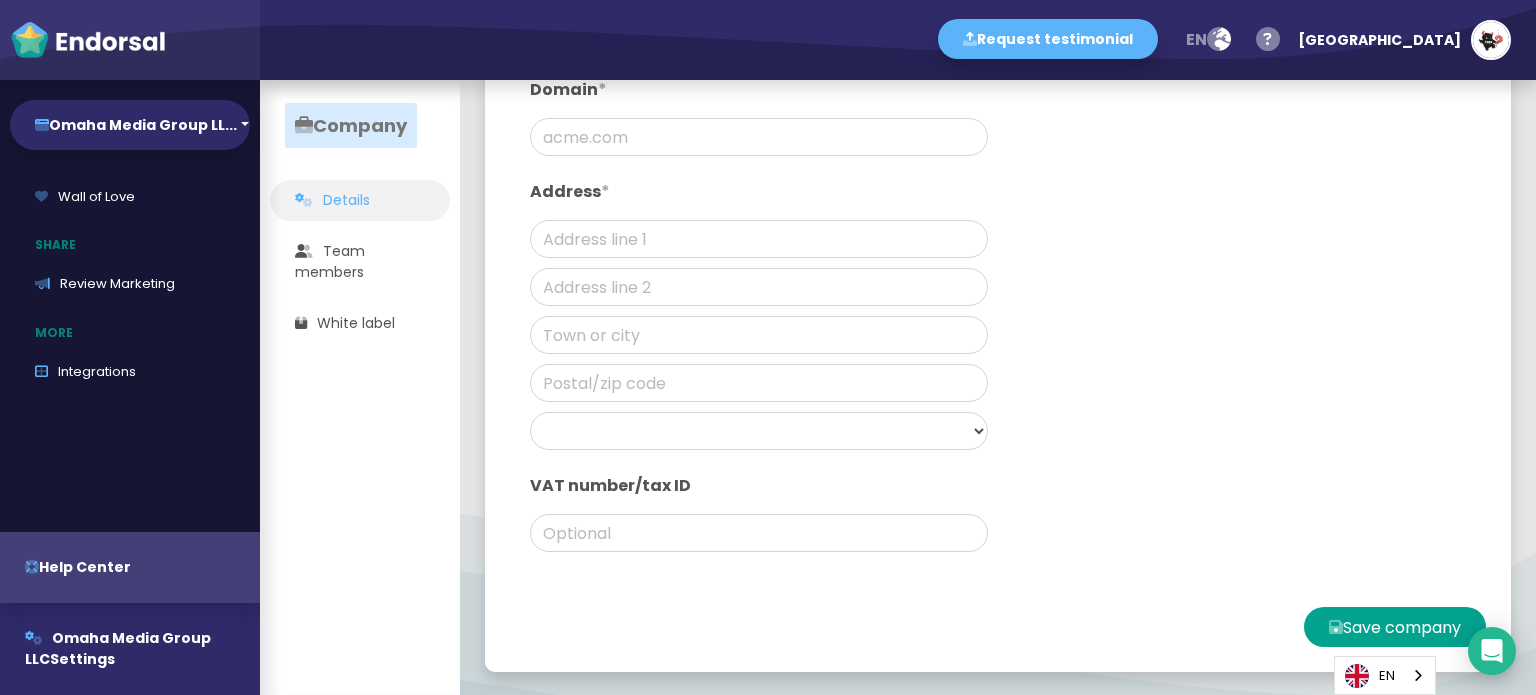 scroll, scrollTop: 301, scrollLeft: 0, axis: vertical 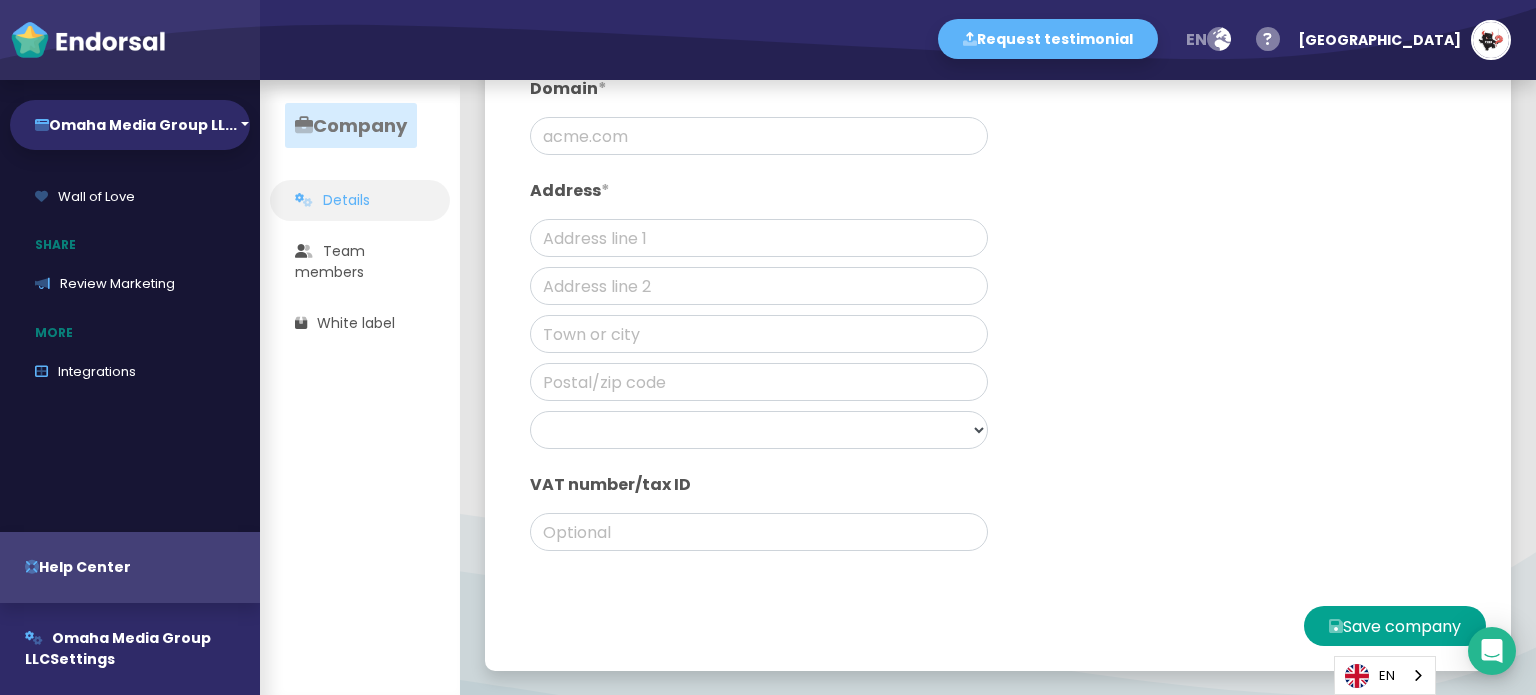 click on "Company name  * Omaha Media Group LLC Domain  * Address  * Afghanistan Albania Algeria Andorra Angola Anguilla Antigua & Barbuda Argentina Armenia Aruba Australia Austria Azerbaijan Bahamas Bahrain Bangladesh Barbados Belarus Belgium Belize Benin Bermuda Bhutan Bolivia Bosnia & Herzegovina Botswana Brazil British Virgin Islands Brunei Bulgaria Burkina Faso Burundi Cambodia Cameroon Canada Cape Verde Cayman Islands Chad Chile China Colombia Congo Cook Islands Costa Rica Cote D Ivoire Croatia Cuba Cyprus Czech Republic Denmark Djibouti Dominica Dominican Republic Ecuador Egypt El Salvador Equatorial Guinea Estonia Ethiopia Falkland Islands Faroe Islands Fiji Finland France French Polynesia French West Indies Gabon Gambia Georgia Germany Ghana Gibraltar Greece Greenland Grenada Guam Guatemala Guernsey Guinea Guinea Bissau Guyana Haiti Honduras Hong Kong Hungary Iceland India Indonesia Iran Iraq Ireland Isle of Man Israel Italy Jamaica Japan Jersey Jordan Kazakhstan Kenya Kuwait Kyrgyz Republic Laos Latvia Libya" 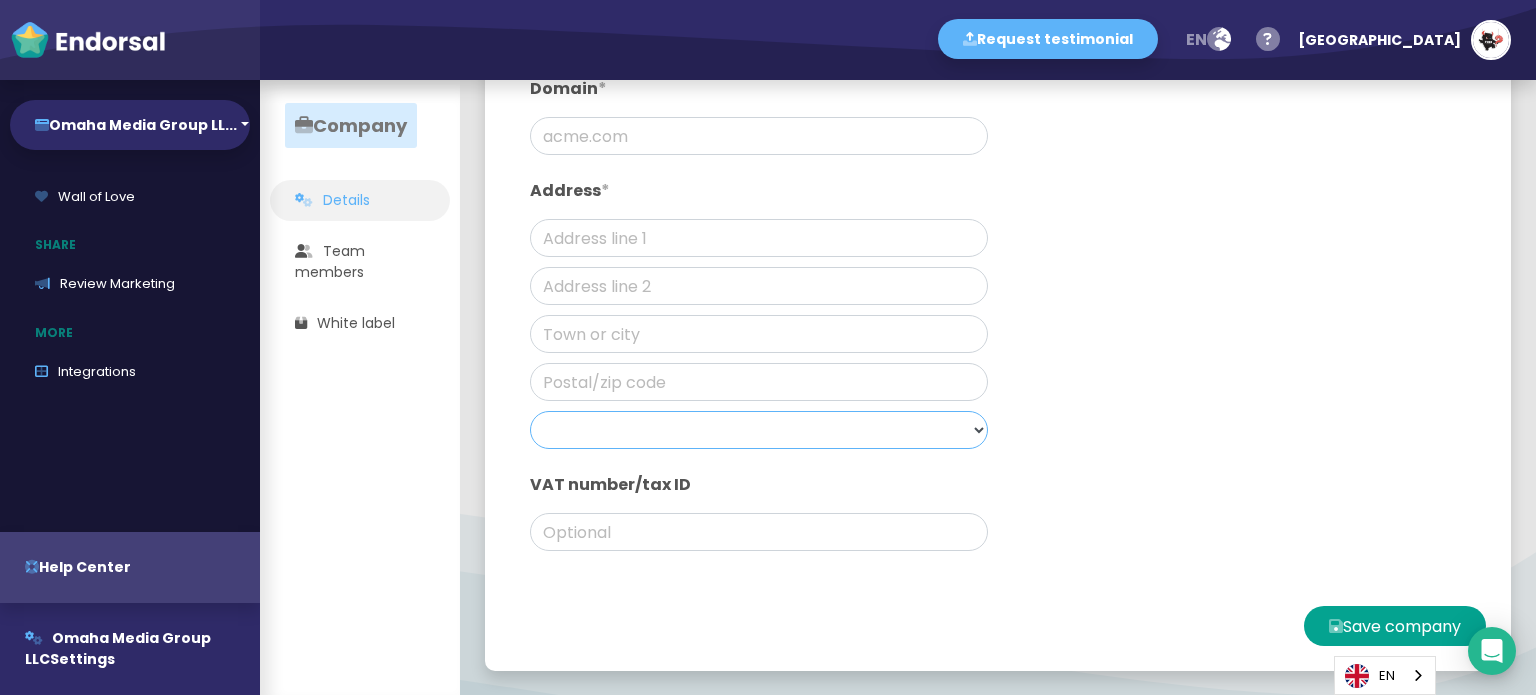 click on "Afghanistan Albania Algeria Andorra Angola Anguilla Antigua & Barbuda Argentina Armenia Aruba Australia Austria Azerbaijan Bahamas Bahrain Bangladesh Barbados Belarus Belgium Belize Benin Bermuda Bhutan Bolivia Bosnia & Herzegovina Botswana Brazil British Virgin Islands Brunei Bulgaria Burkina Faso Burundi Cambodia Cameroon Canada Cape Verde Cayman Islands Chad Chile China Colombia Congo Cook Islands Costa Rica Cote D Ivoire Croatia Cuba Cyprus Czech Republic Denmark Djibouti Dominica Dominican Republic Ecuador Egypt El Salvador Equatorial Guinea Estonia Ethiopia Falkland Islands Faroe Islands Fiji Finland France French Polynesia French West Indies Gabon Gambia Georgia Germany Ghana Gibraltar Greece Greenland Grenada Guam Guatemala Guernsey Guinea Guinea Bissau Guyana Haiti Honduras Hong Kong Hungary Iceland India Indonesia Iran Iraq Ireland Isle of Man Israel Italy Jamaica Japan Jersey Jordan Kazakhstan Kenya Kuwait Kyrgyz Republic Laos Latvia Lebanon Lesotho Liberia Libya Liechtenstein Lithuania Luxembourg" 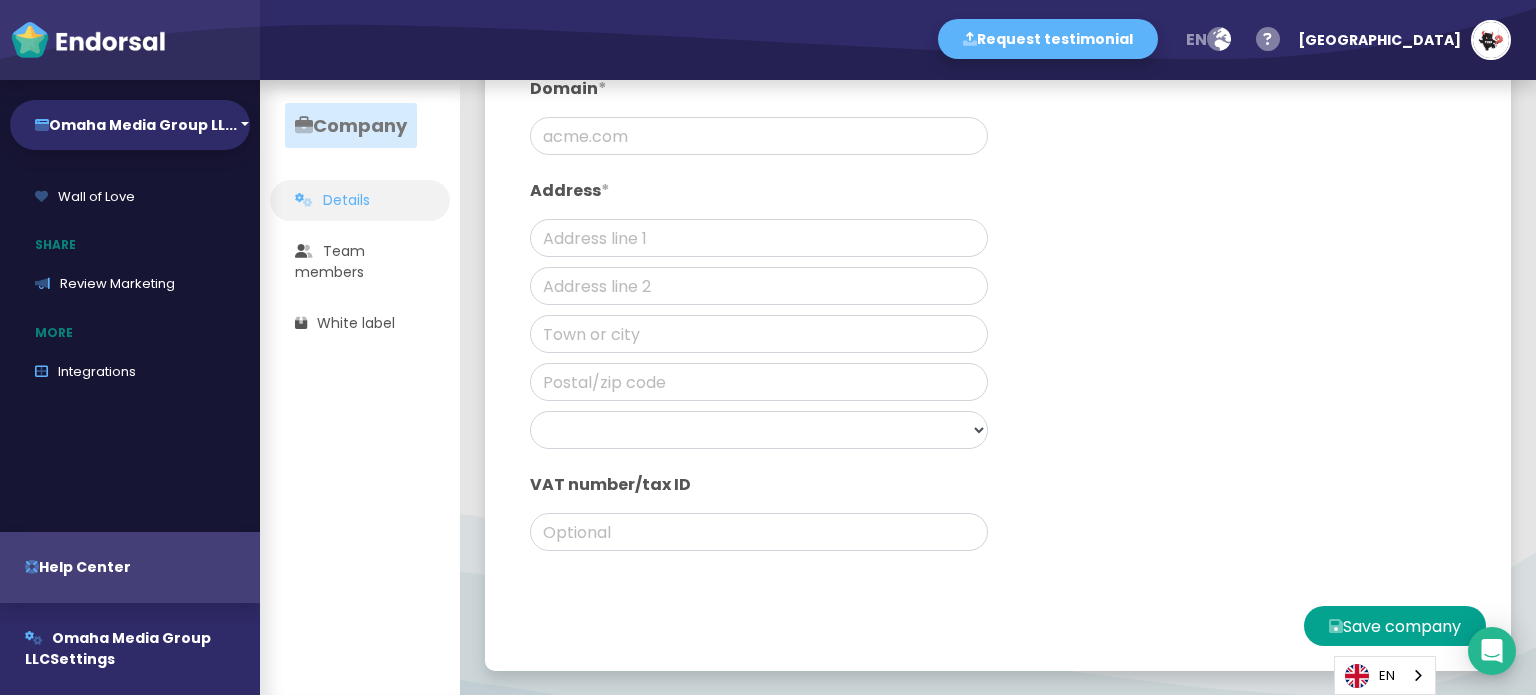drag, startPoint x: 1380, startPoint y: 370, endPoint x: 1269, endPoint y: 366, distance: 111.07205 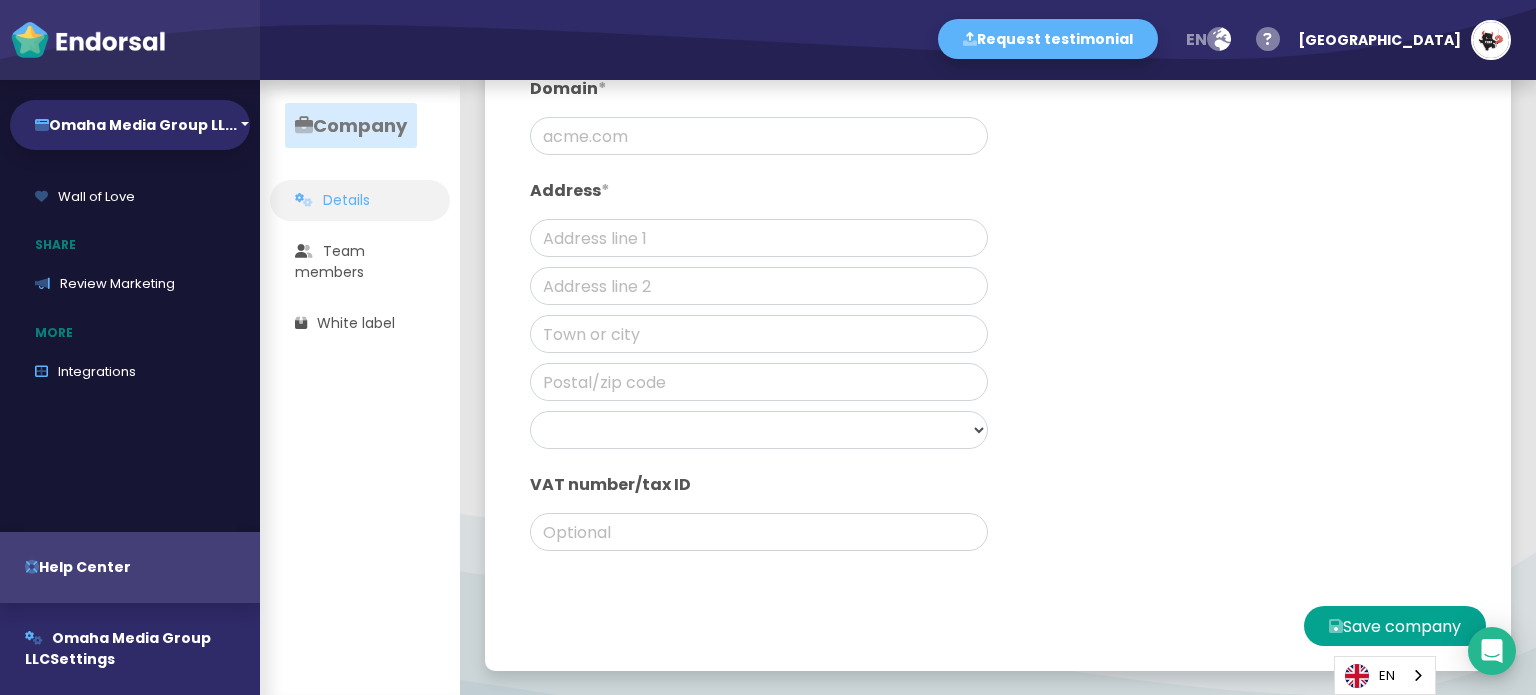 click on "Company name  * Omaha Media Group LLC Domain  * Address  * Afghanistan Albania Algeria Andorra Angola Anguilla Antigua & Barbuda Argentina Armenia Aruba Australia Austria Azerbaijan Bahamas Bahrain Bangladesh Barbados Belarus Belgium Belize Benin Bermuda Bhutan Bolivia Bosnia & Herzegovina Botswana Brazil British Virgin Islands Brunei Bulgaria Burkina Faso Burundi Cambodia Cameroon Canada Cape Verde Cayman Islands Chad Chile China Colombia Congo Cook Islands Costa Rica Cote D Ivoire Croatia Cuba Cyprus Czech Republic Denmark Djibouti Dominica Dominican Republic Ecuador Egypt El Salvador Equatorial Guinea Estonia Ethiopia Falkland Islands Faroe Islands Fiji Finland France French Polynesia French West Indies Gabon Gambia Georgia Germany Ghana Gibraltar Greece Greenland Grenada Guam Guatemala Guernsey Guinea Guinea Bissau Guyana Haiti Honduras Hong Kong Hungary Iceland India Indonesia Iran Iraq Ireland Isle of Man Israel Italy Jamaica Japan Jersey Jordan Kazakhstan Kenya Kuwait Kyrgyz Republic Laos Latvia Libya" 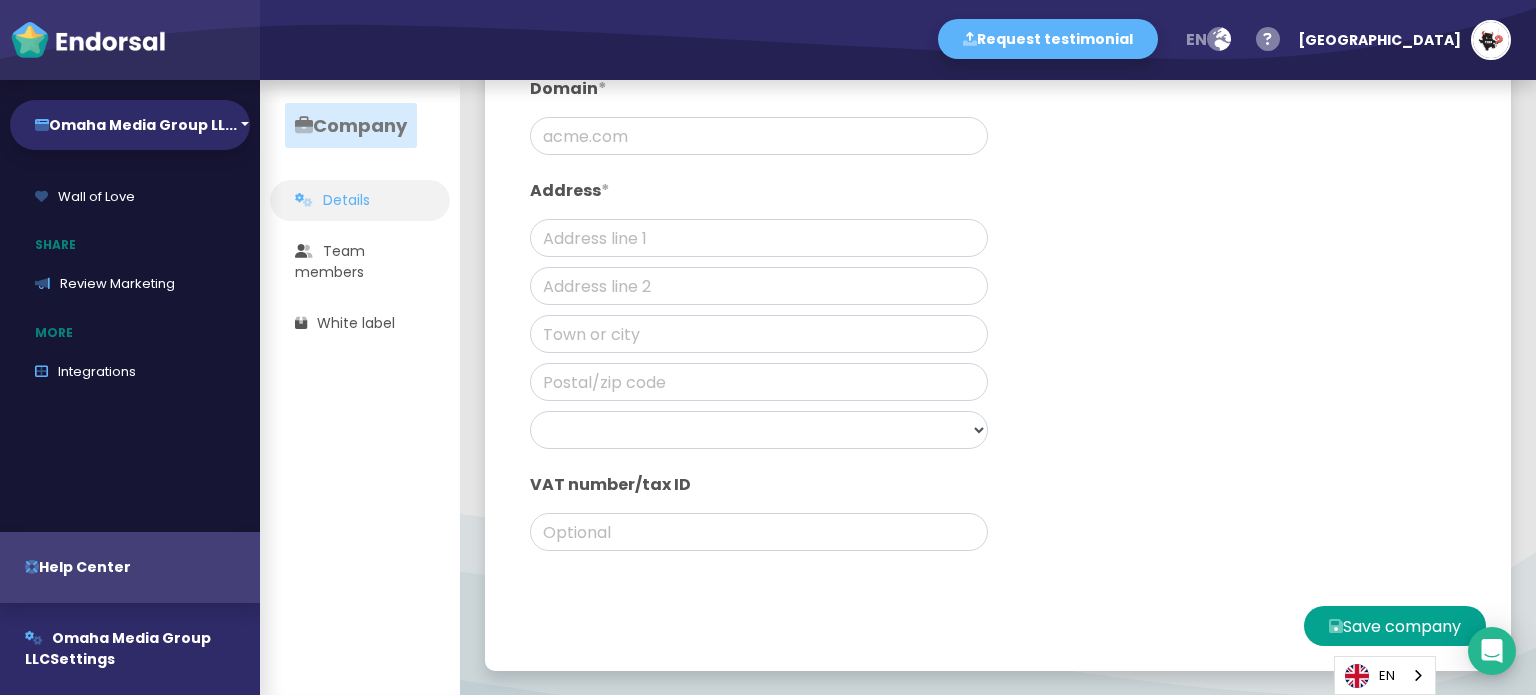 scroll, scrollTop: 0, scrollLeft: 0, axis: both 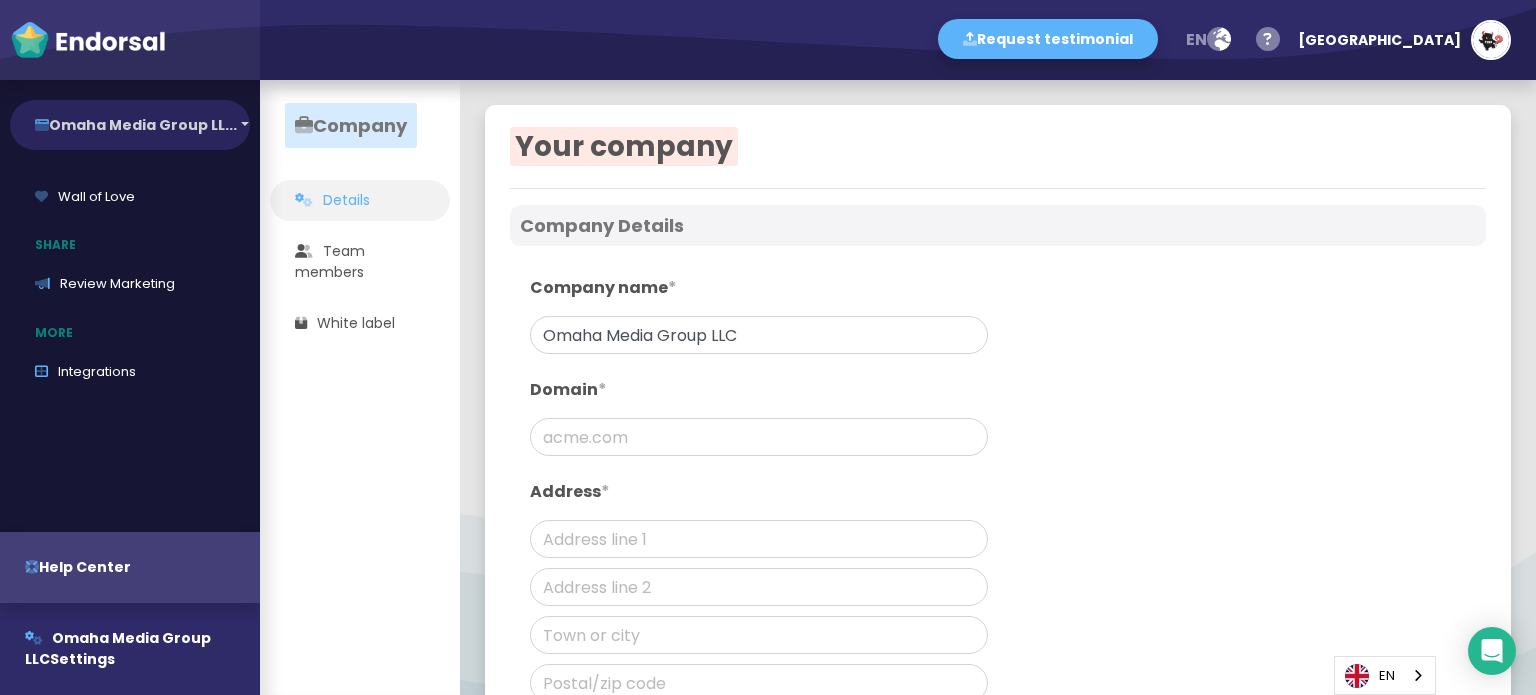 click on "Omaha Media Group LL..." at bounding box center (130, 125) 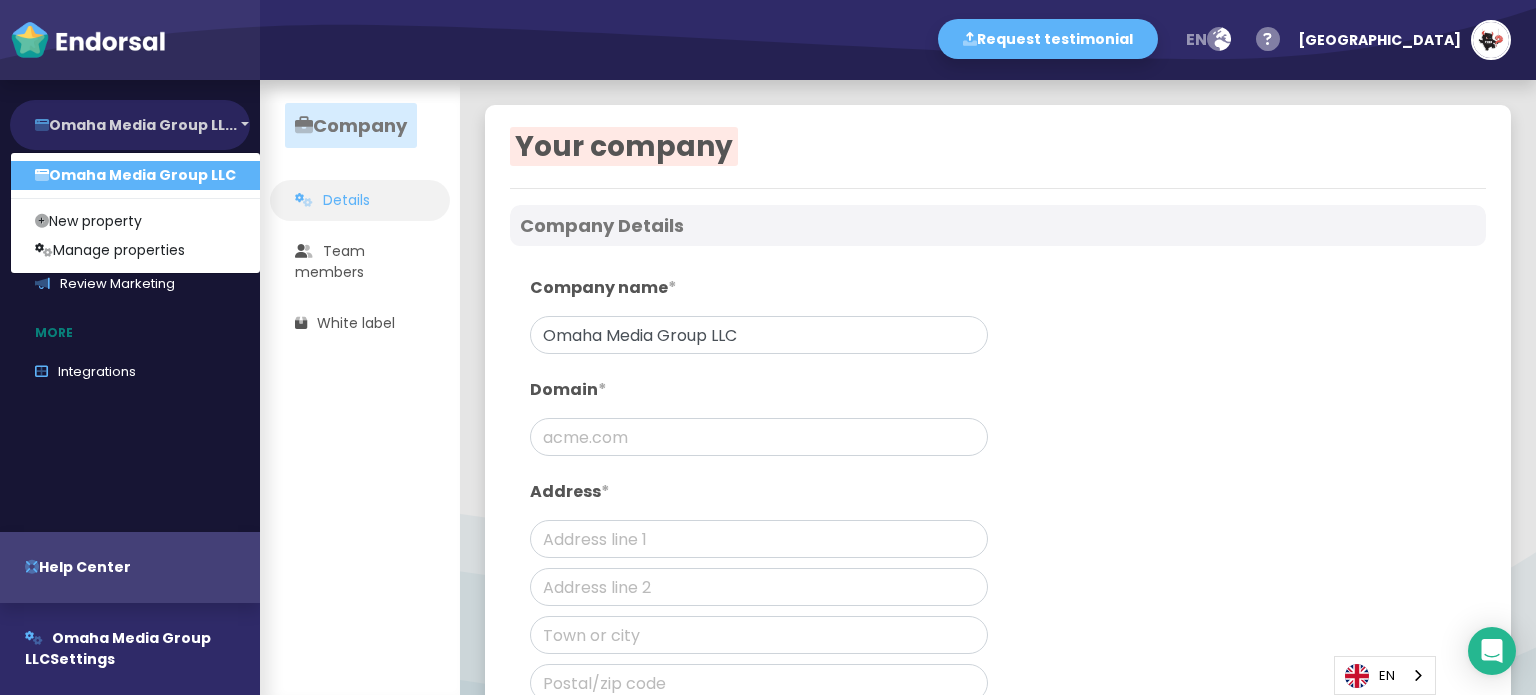 click on "Omaha Media Group LL..." at bounding box center (130, 125) 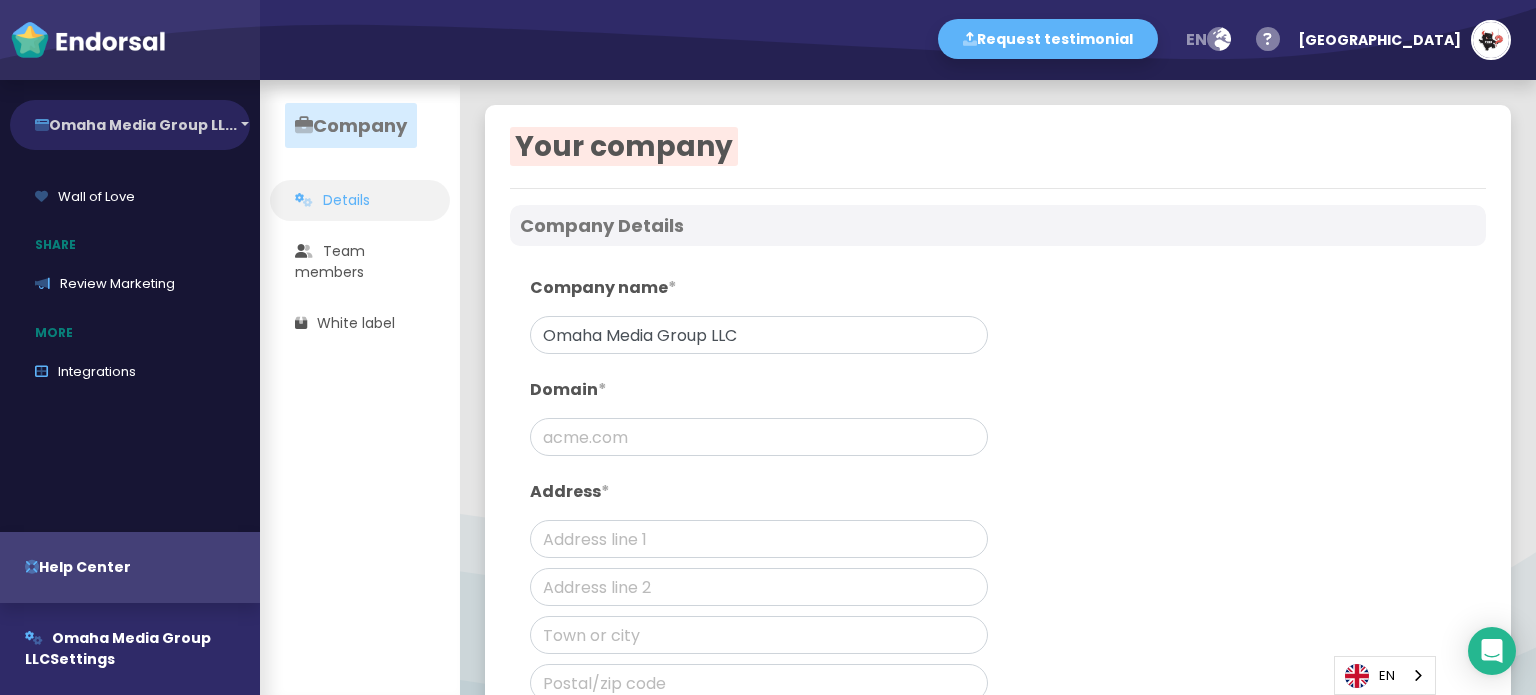 click on "Omaha Media Group LL..." at bounding box center [130, 125] 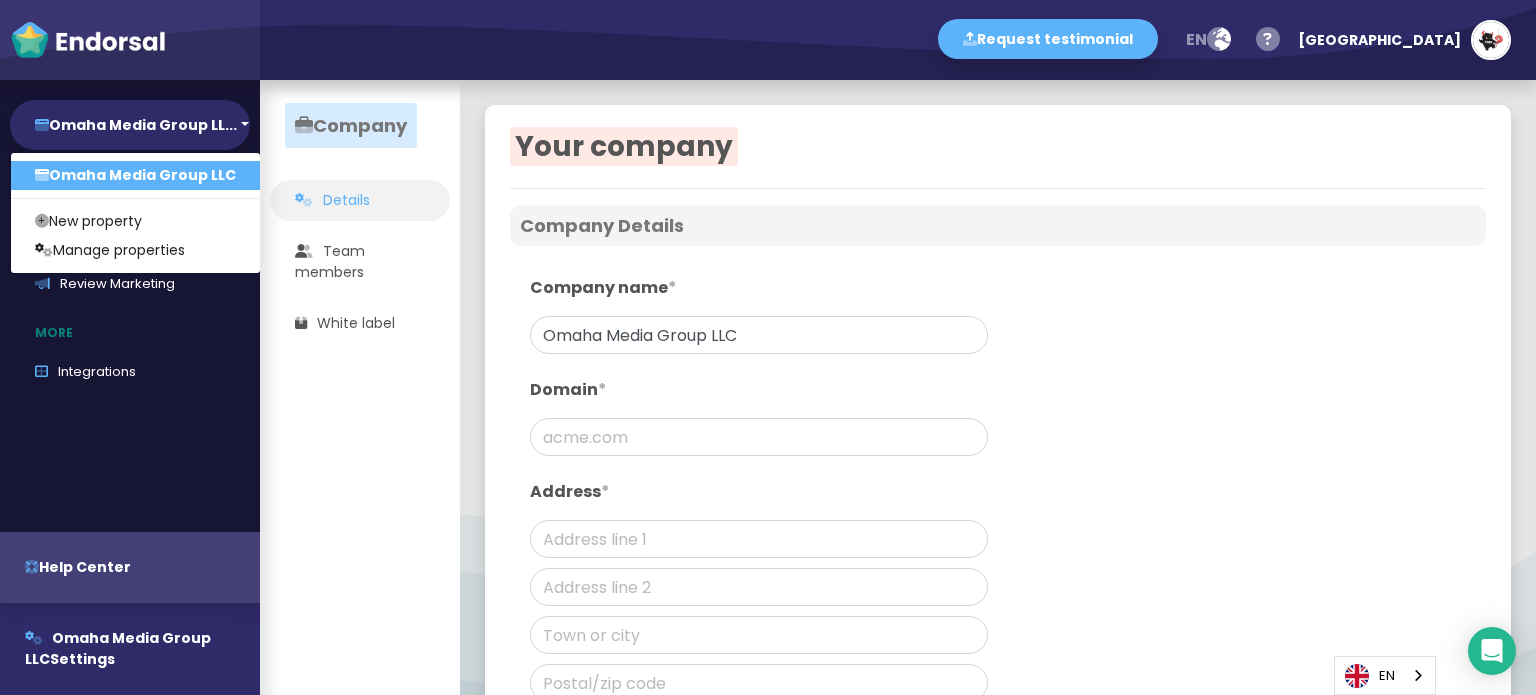 click on "Omaha Media Group LLC" at bounding box center [135, 175] 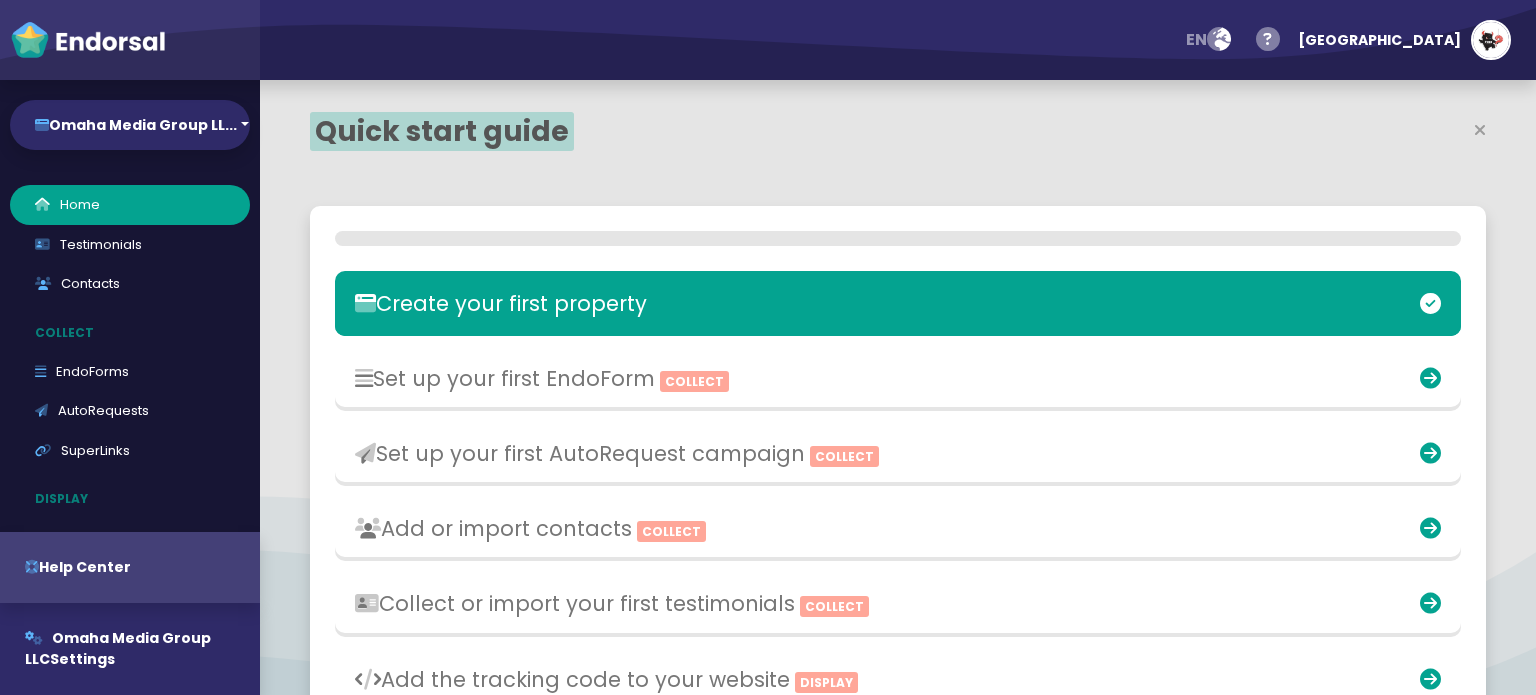 select on "14" 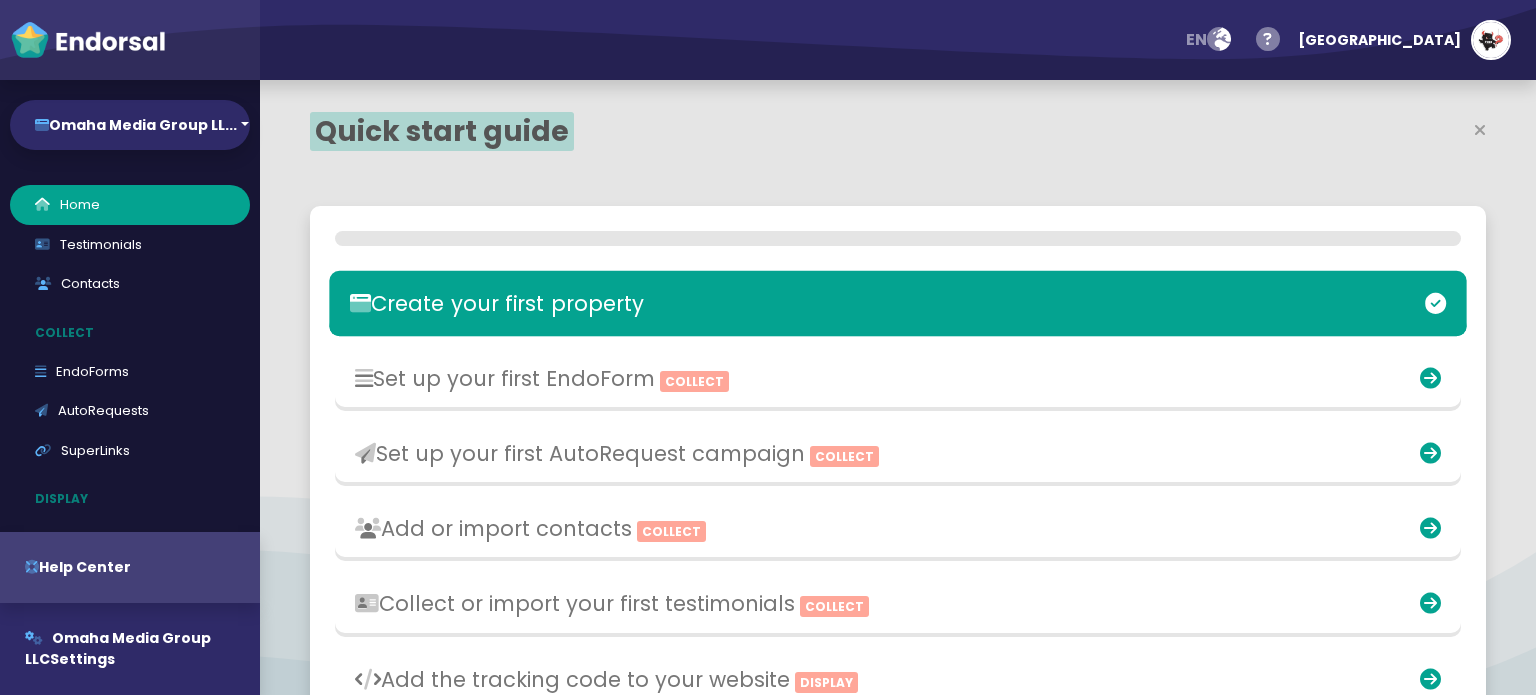 scroll, scrollTop: 0, scrollLeft: 0, axis: both 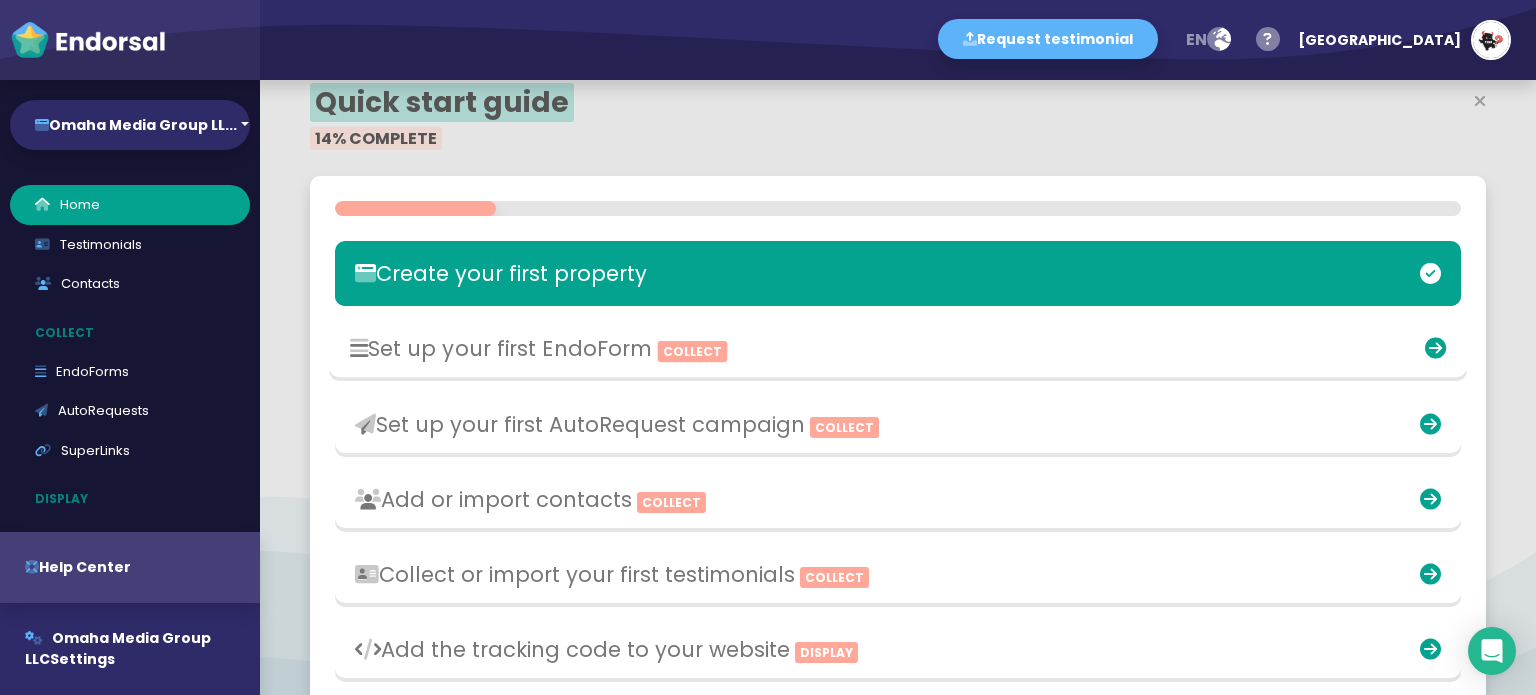 click on "Set up your first EndoForm  Collect" at bounding box center (712, 348) 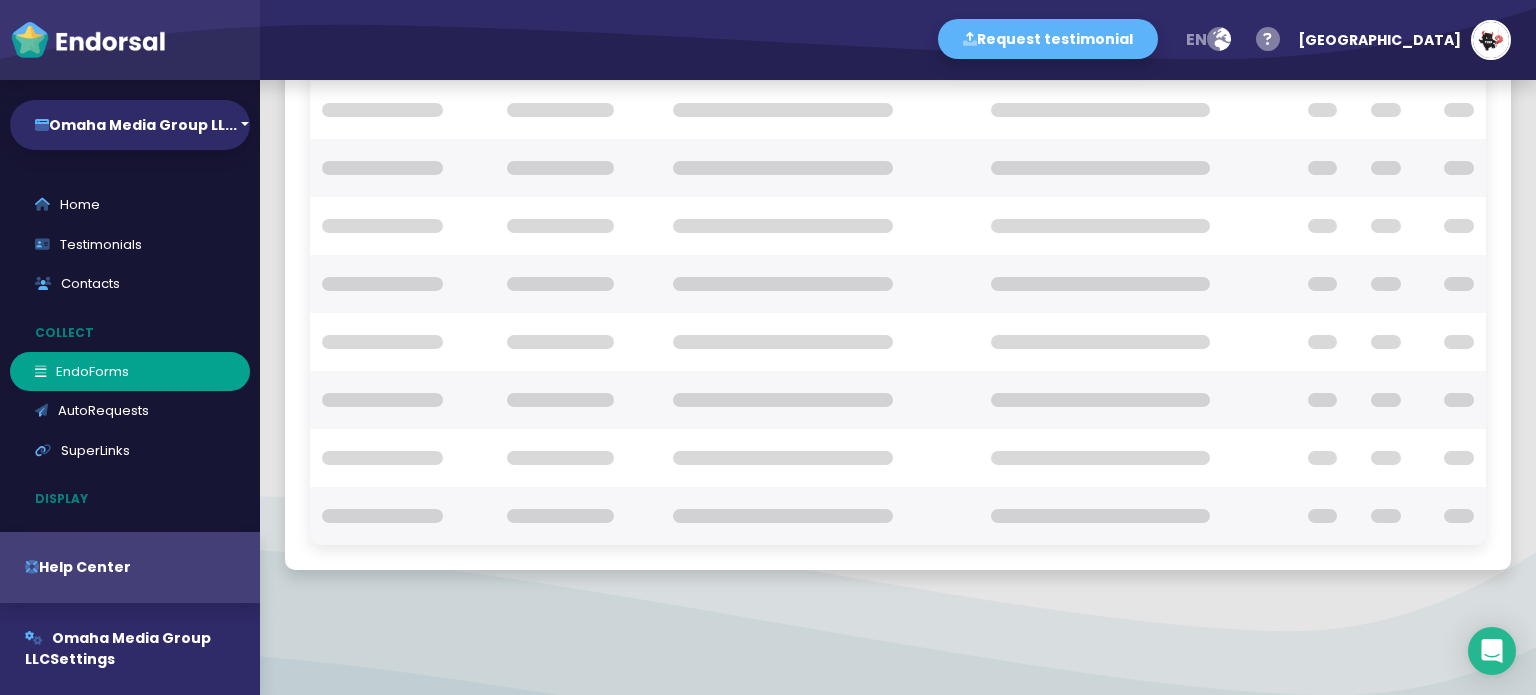 scroll, scrollTop: 282, scrollLeft: 0, axis: vertical 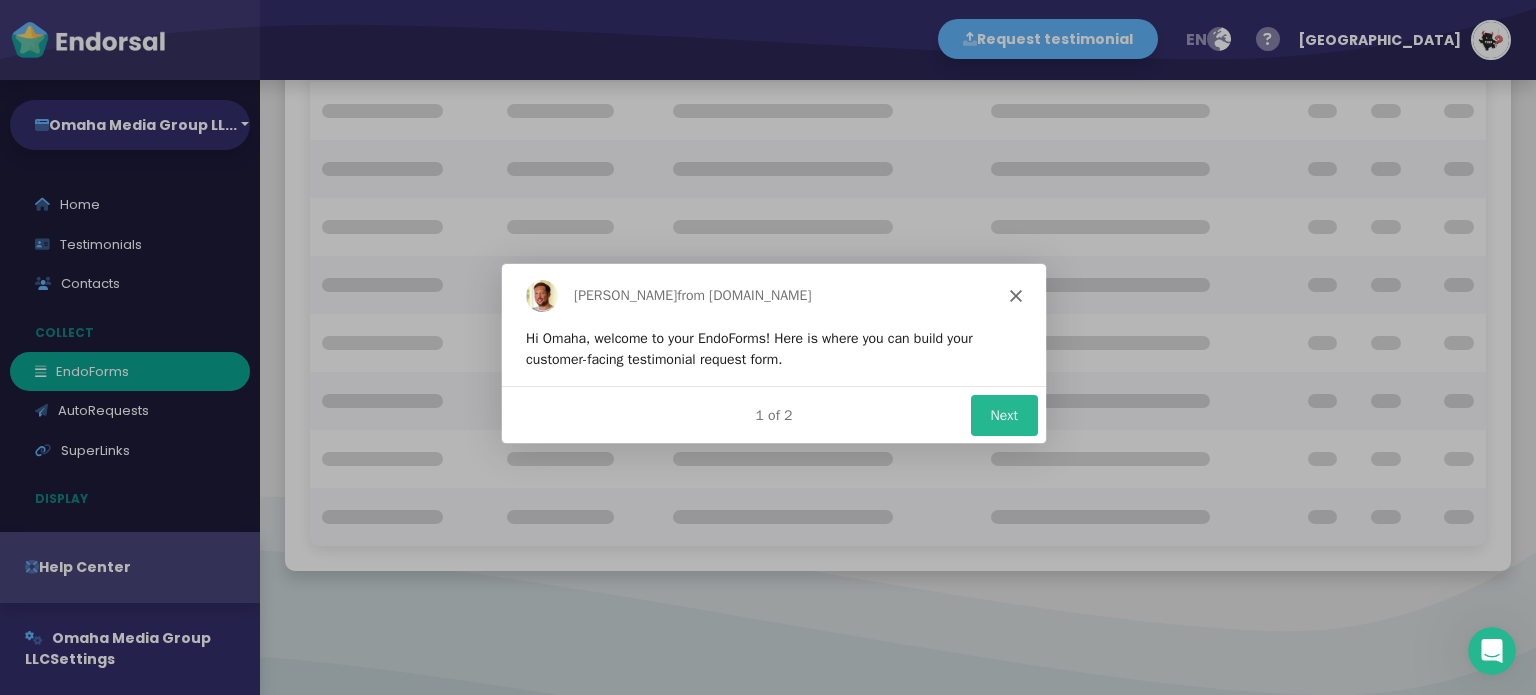 click on "Next" at bounding box center [1003, 413] 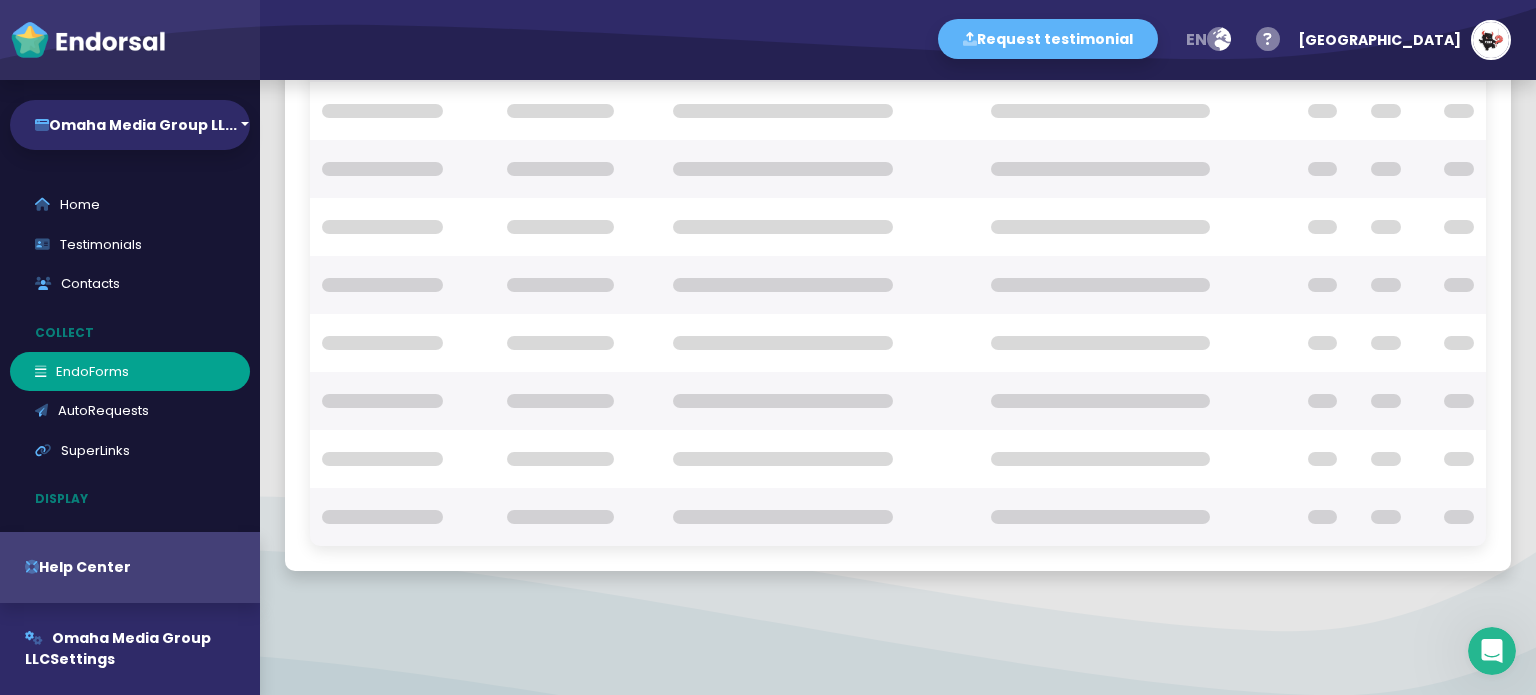 click 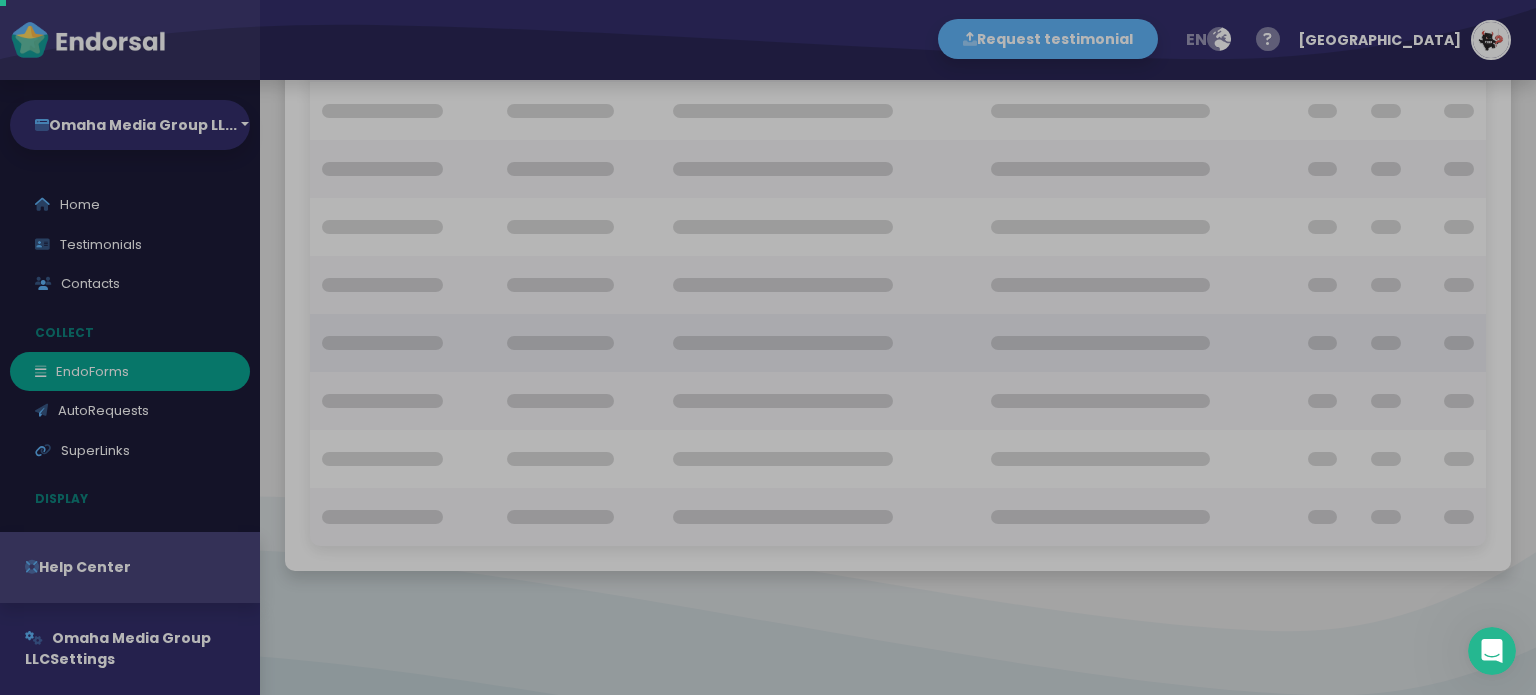 scroll, scrollTop: 0, scrollLeft: 0, axis: both 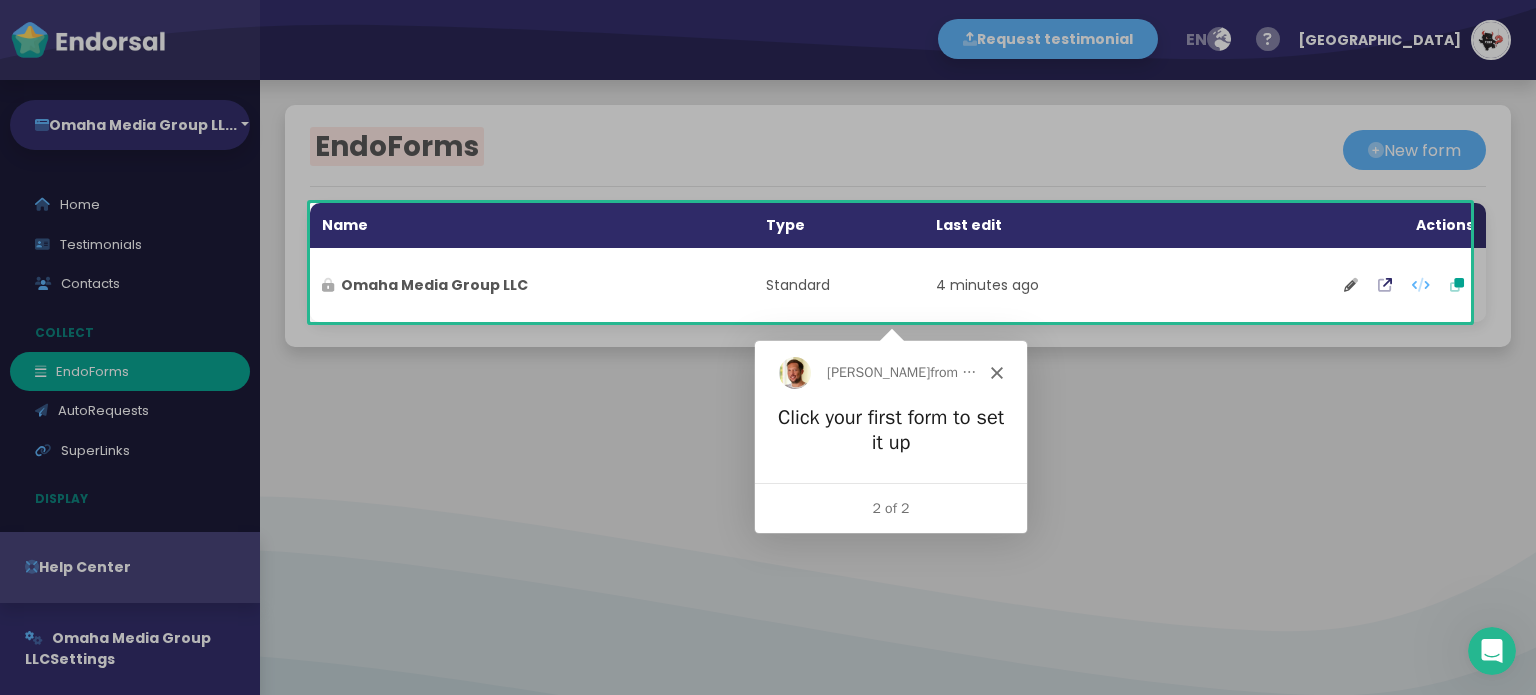 click 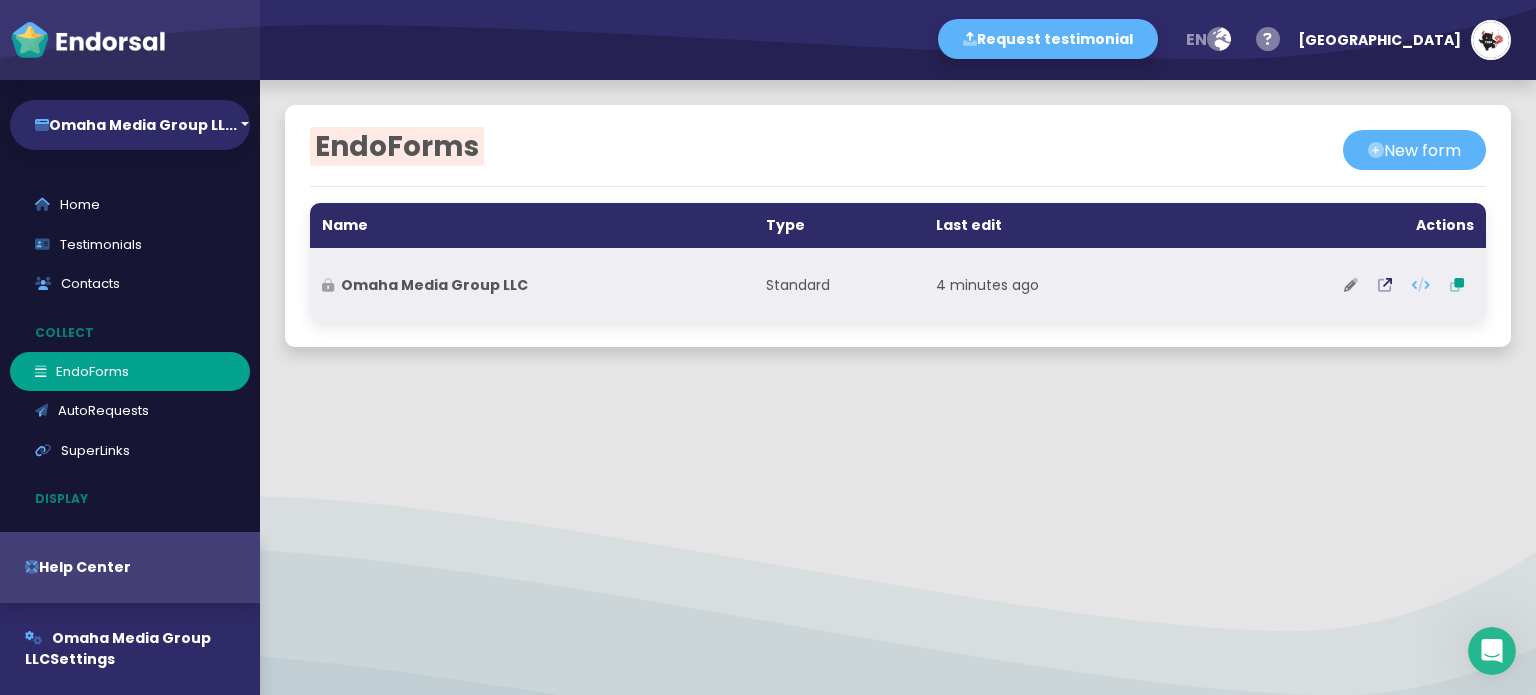 click 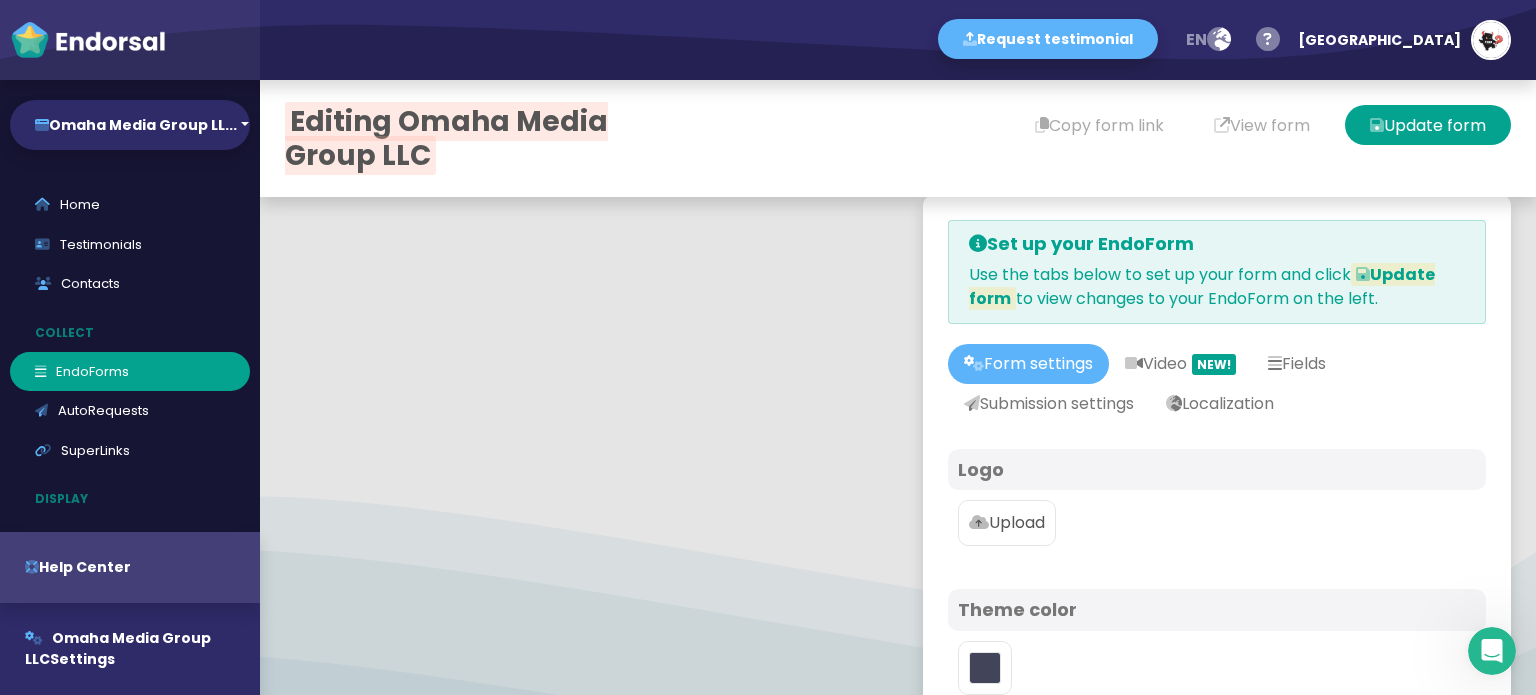 scroll, scrollTop: 100, scrollLeft: 0, axis: vertical 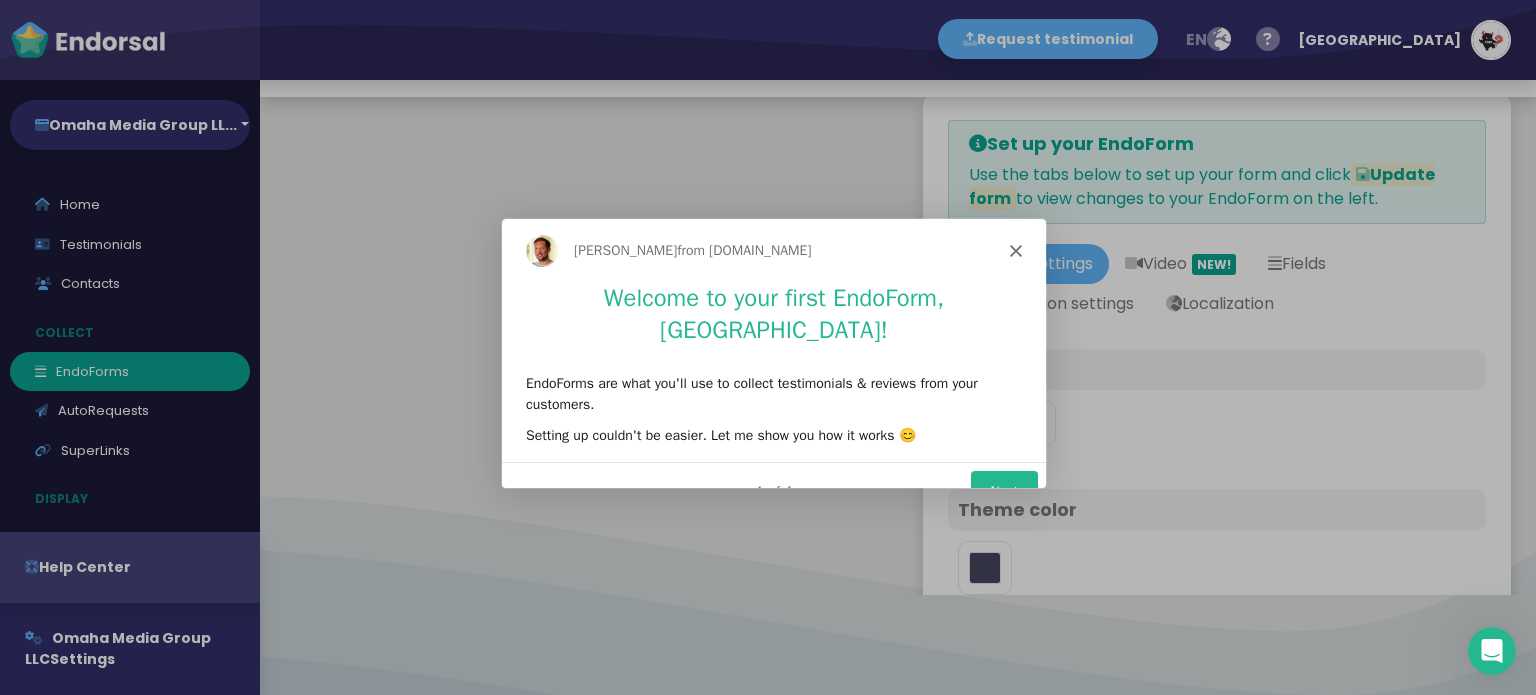 type on "#5DB3F9" 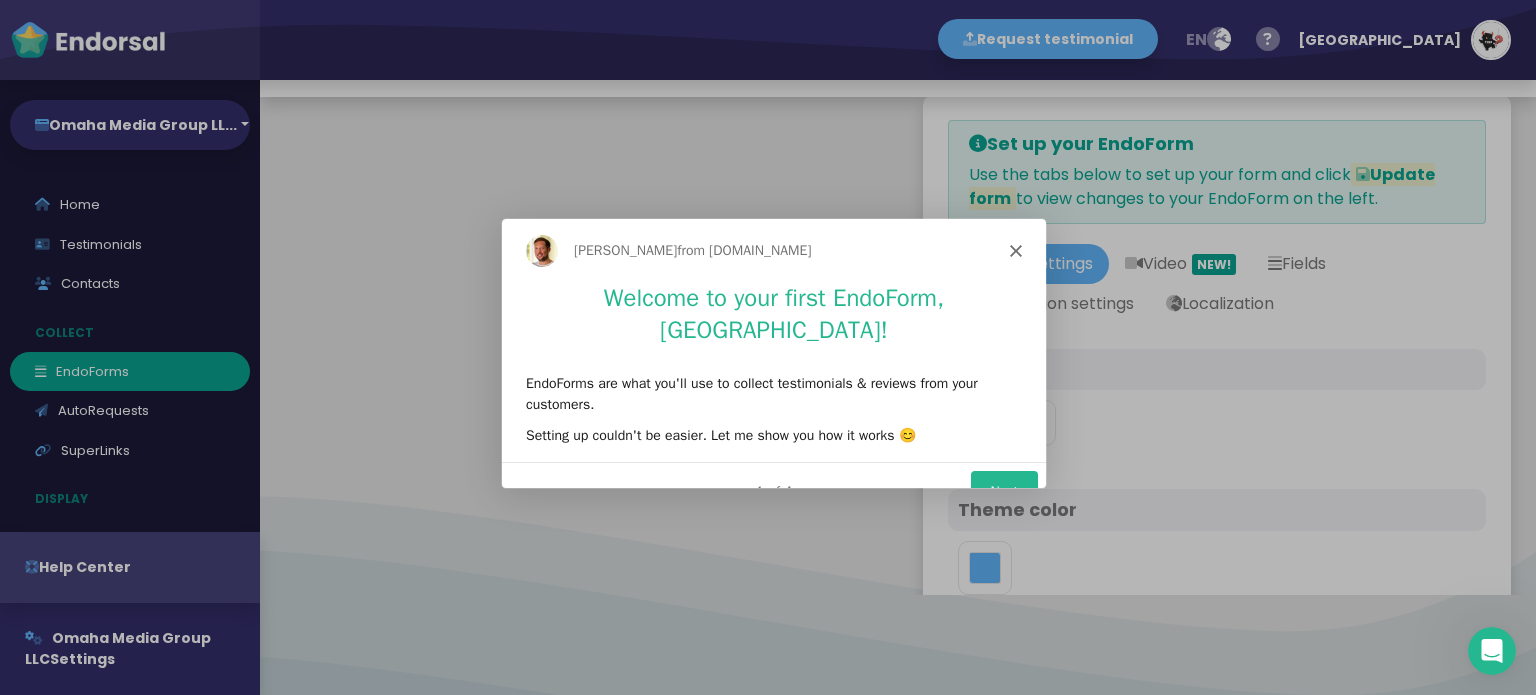 click on "Next" at bounding box center [1003, 490] 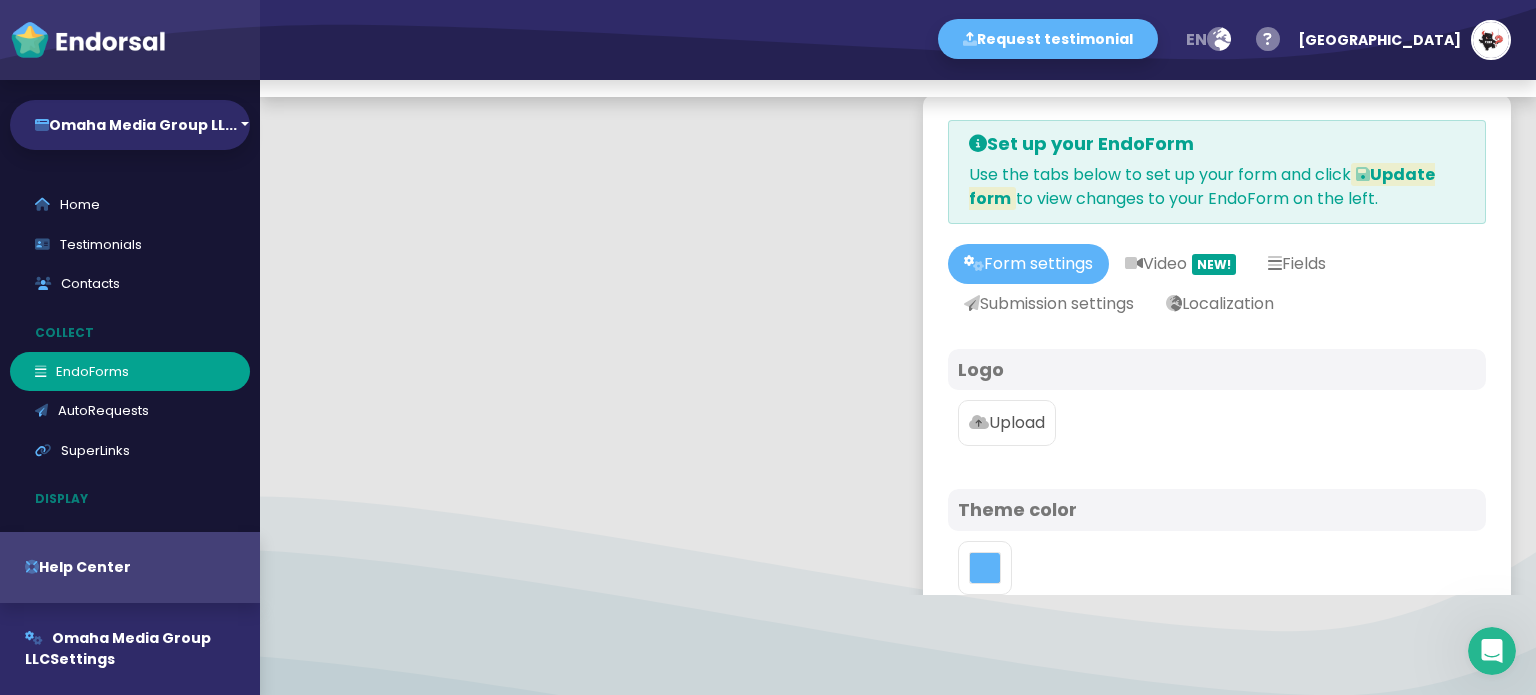 click on "Upload" at bounding box center [1217, 427] 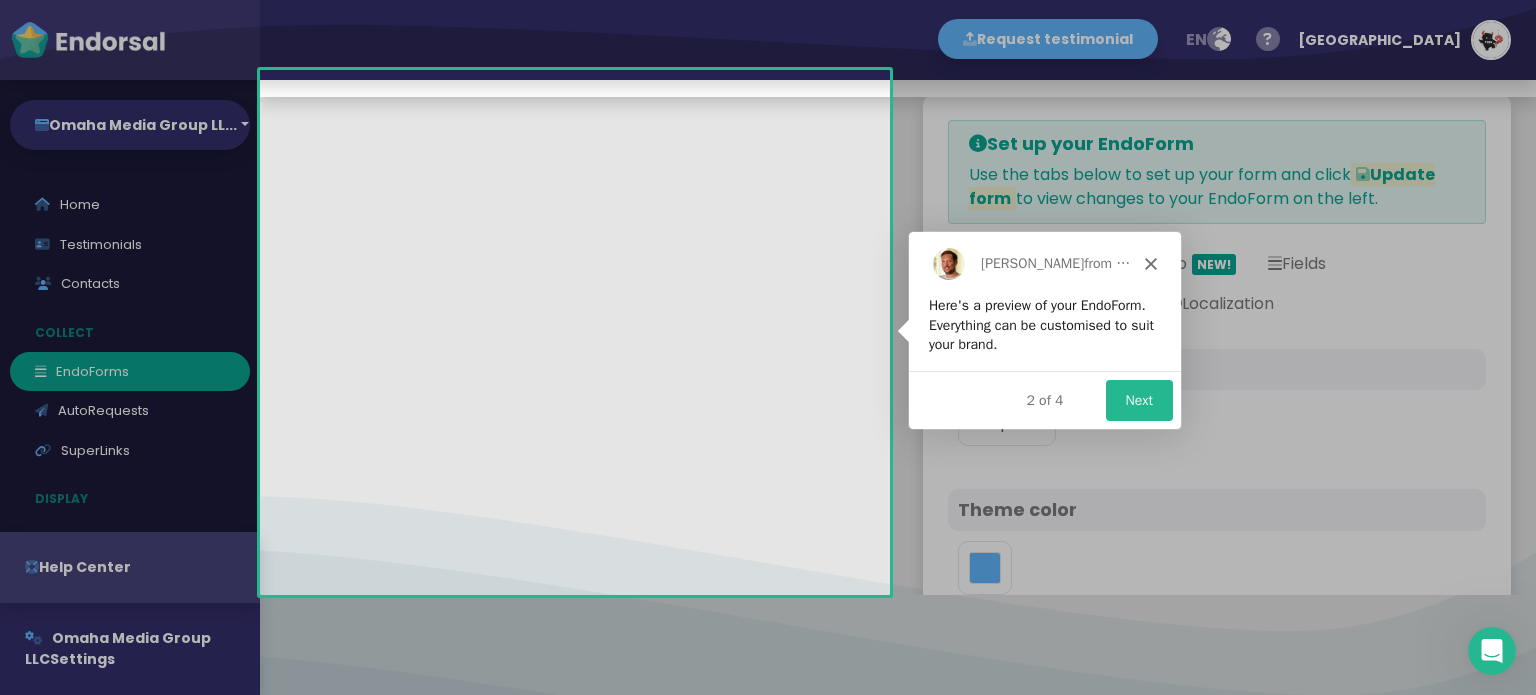 scroll, scrollTop: 0, scrollLeft: 0, axis: both 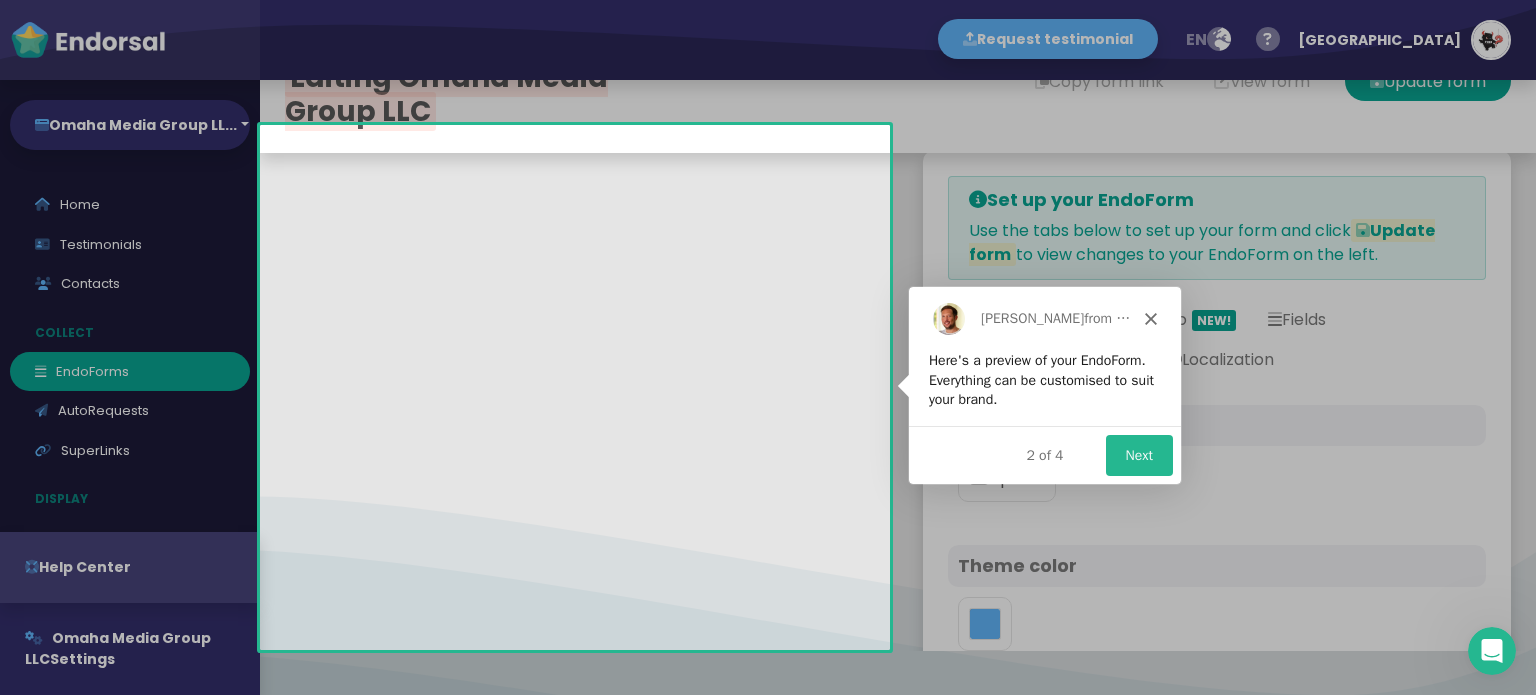 click on "Next" at bounding box center [1138, 453] 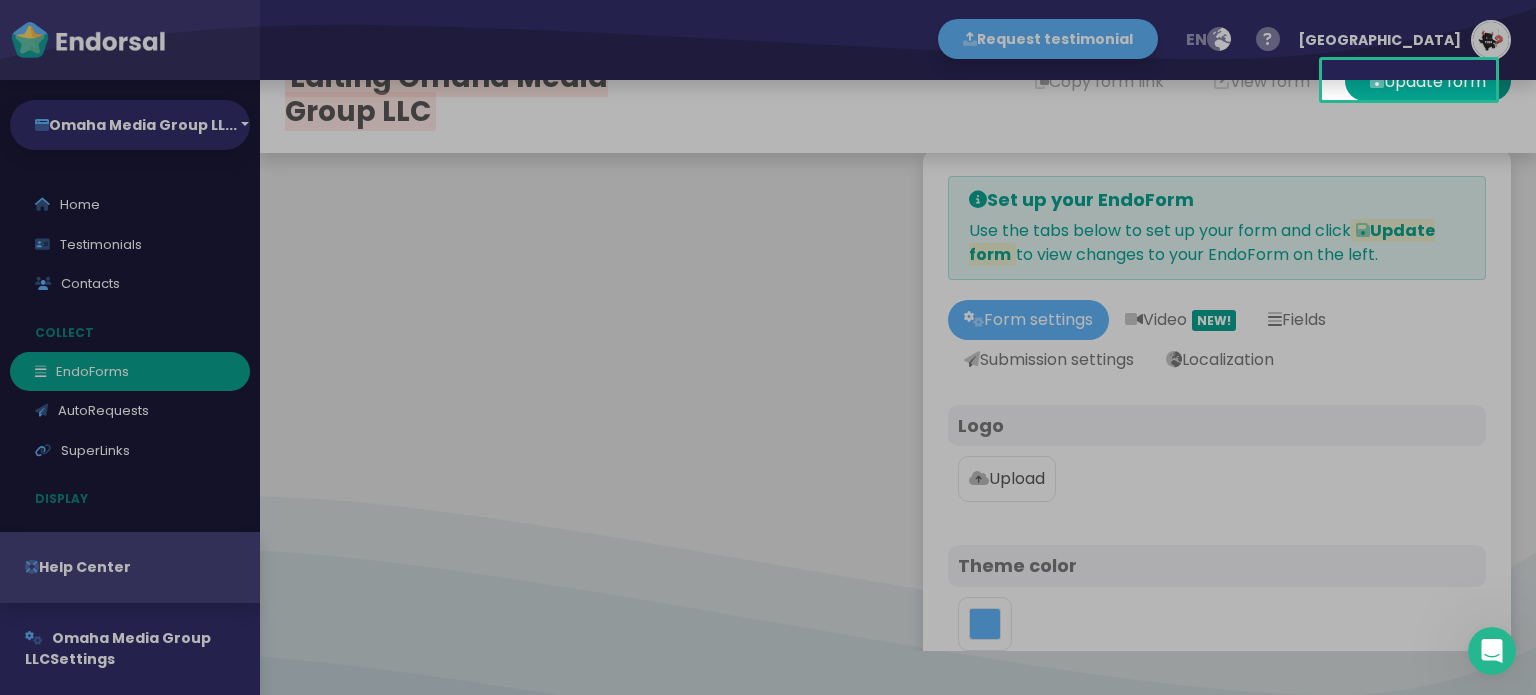 scroll, scrollTop: 0, scrollLeft: 0, axis: both 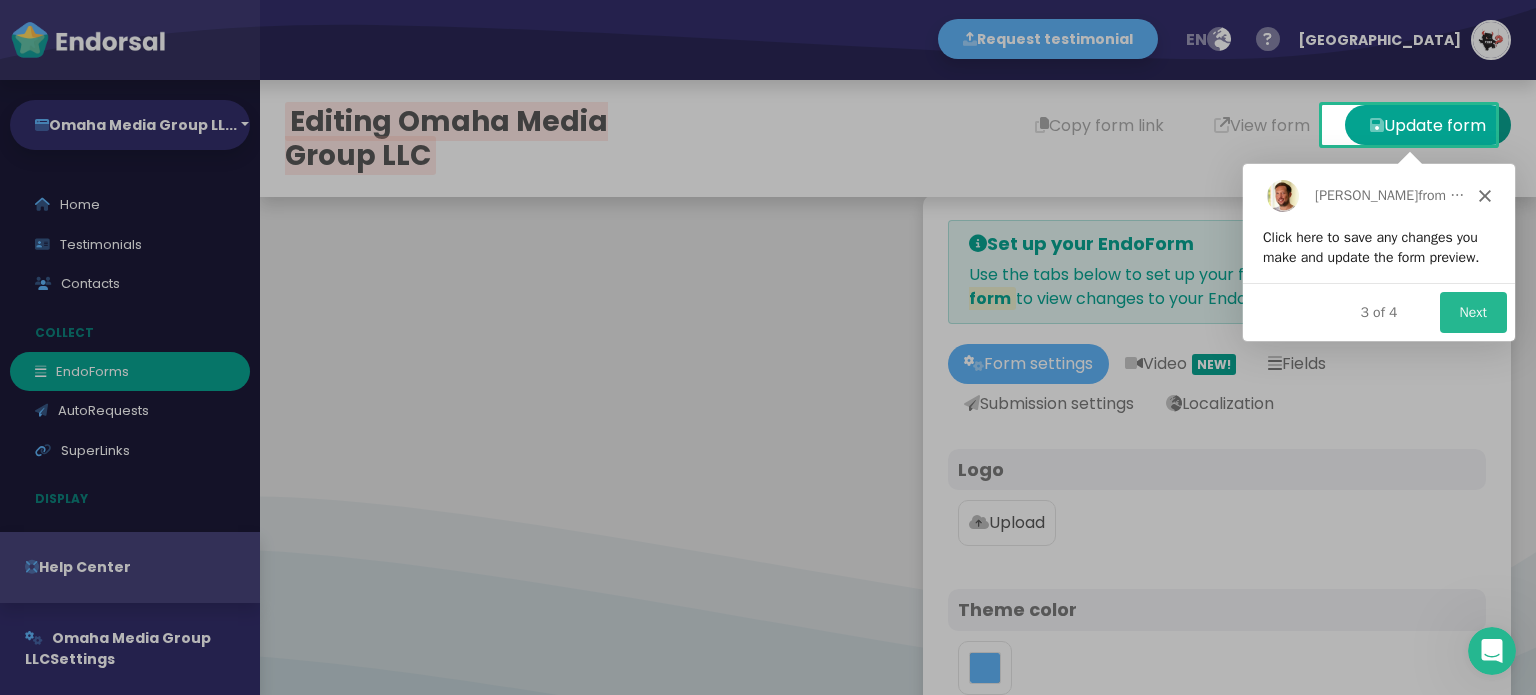 click on "Next" at bounding box center [1472, 311] 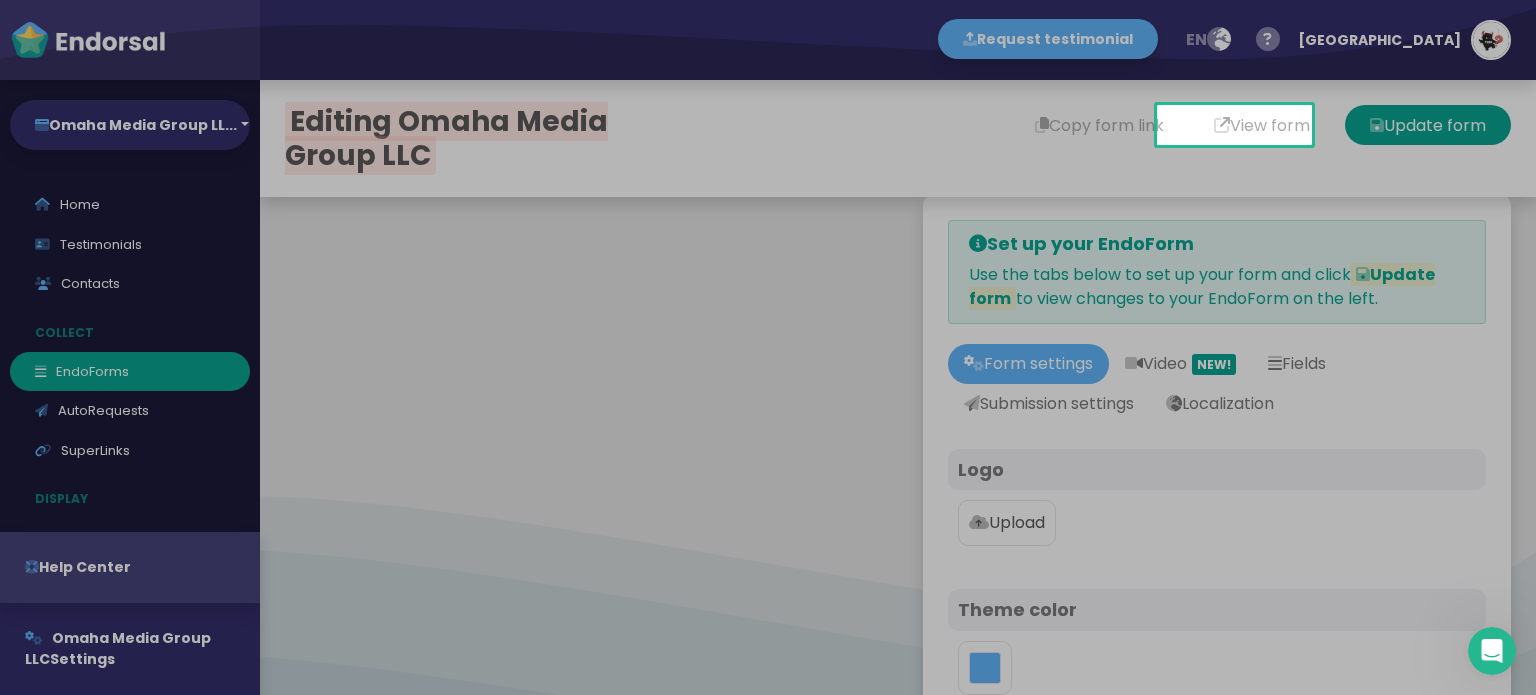 scroll, scrollTop: 0, scrollLeft: 0, axis: both 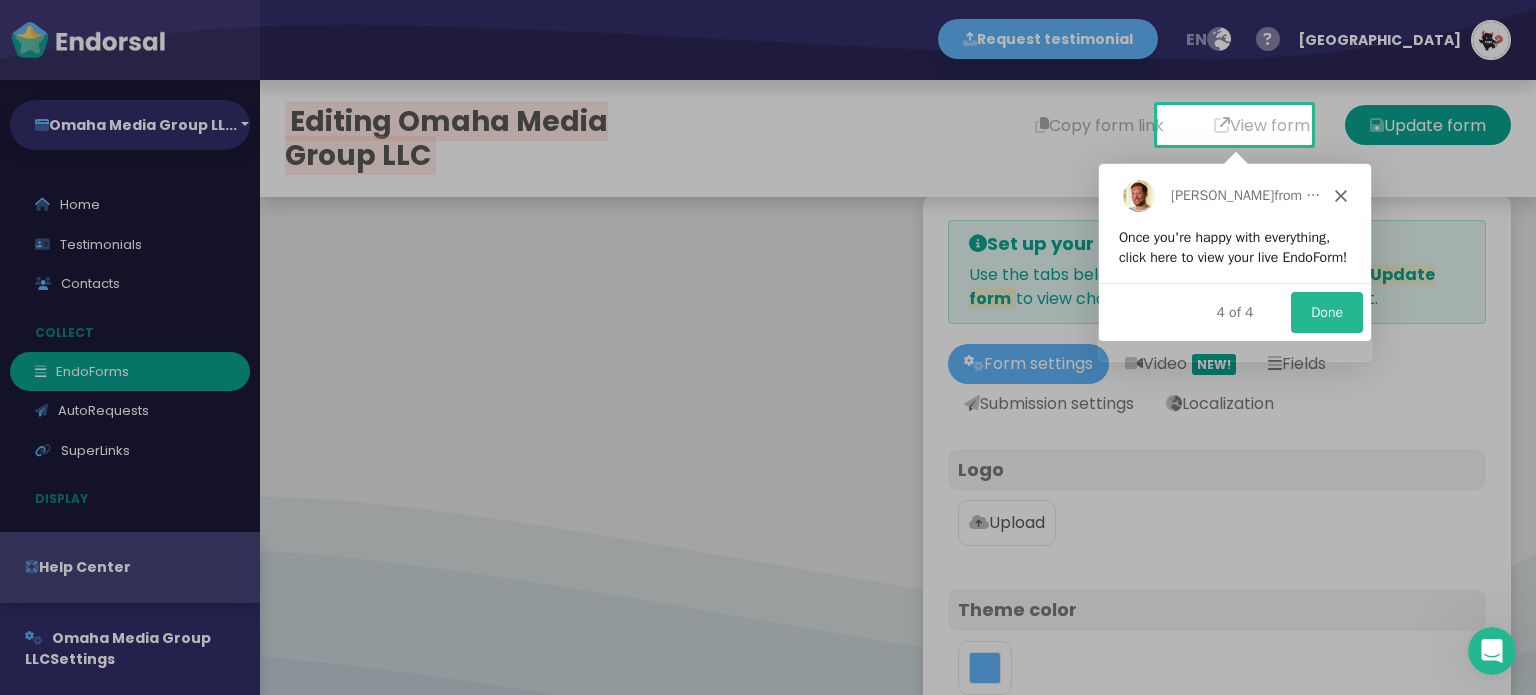 click on "Done" at bounding box center (1325, 311) 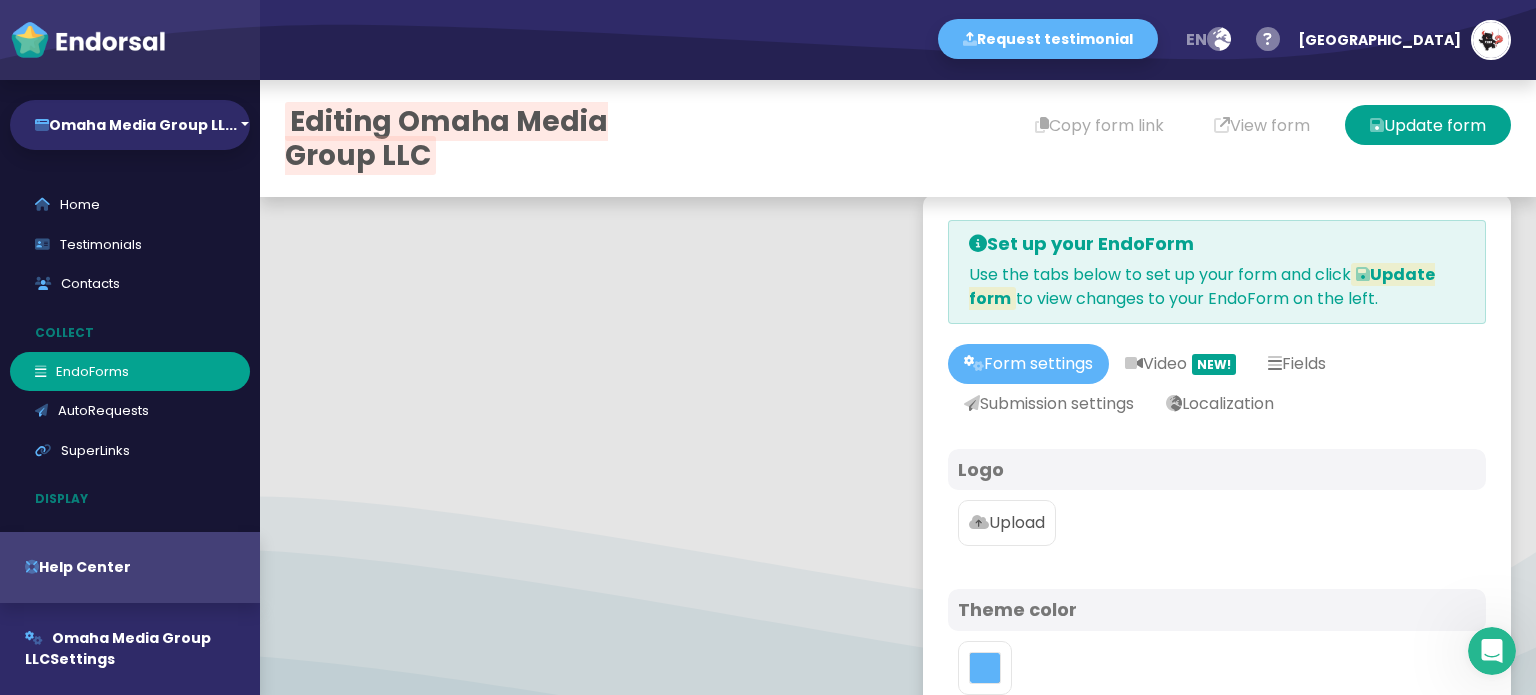 click on "Upload" at bounding box center (1007, 523) 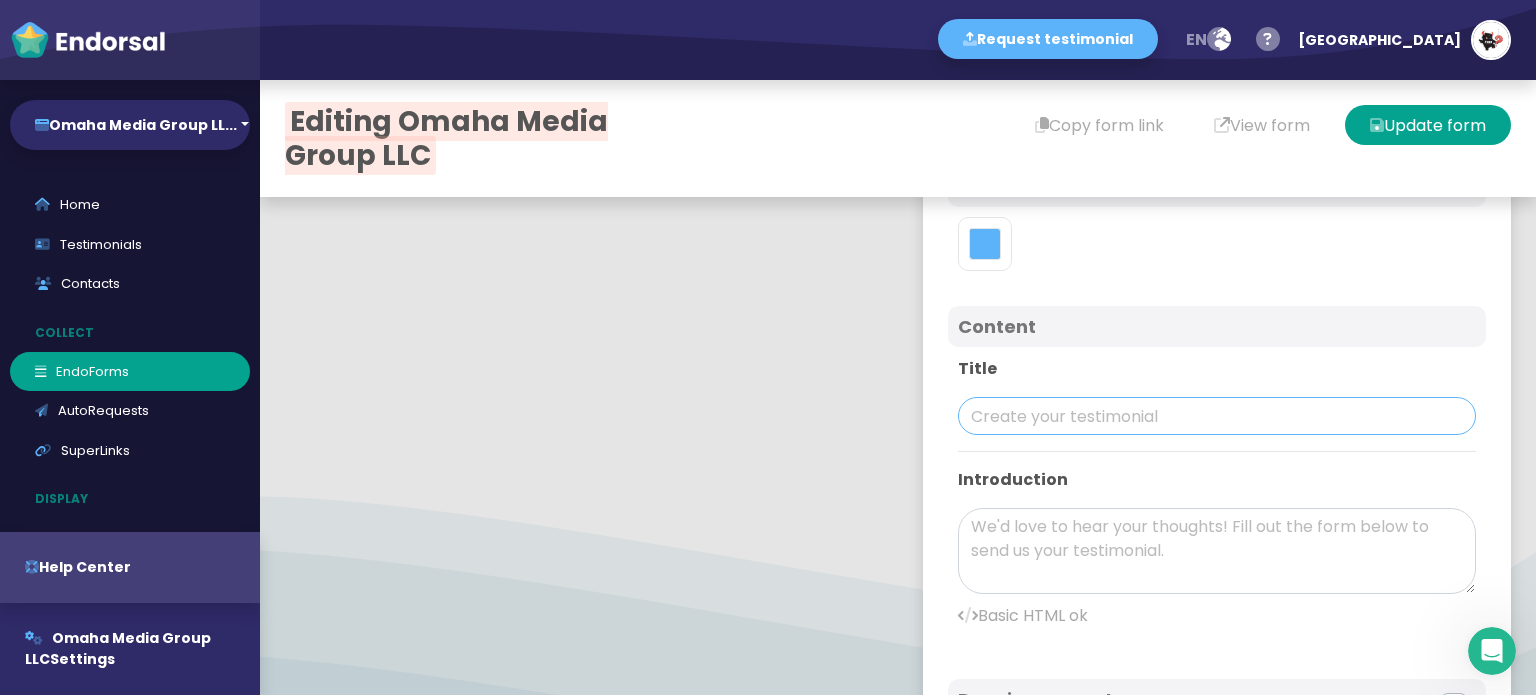 click at bounding box center (1217, 416) 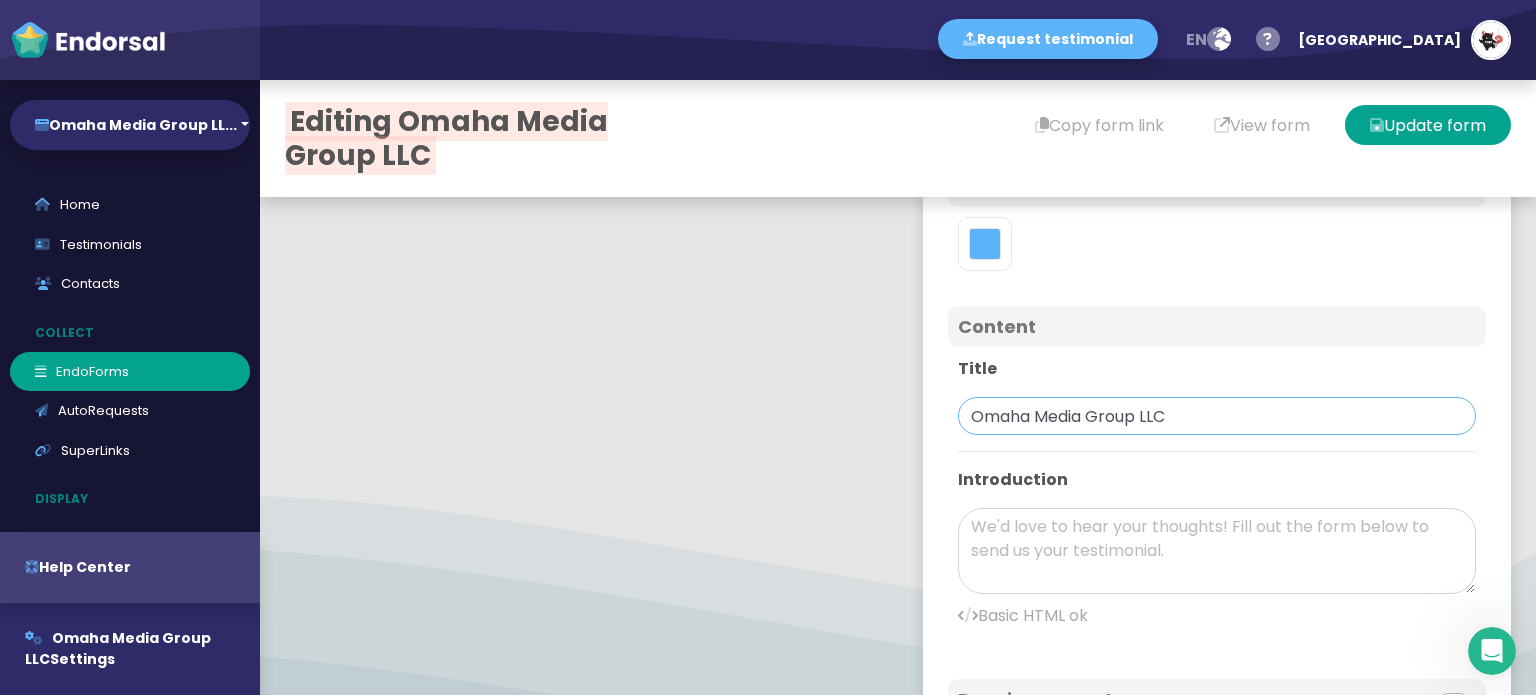 type on "Omaha Media Group LLC" 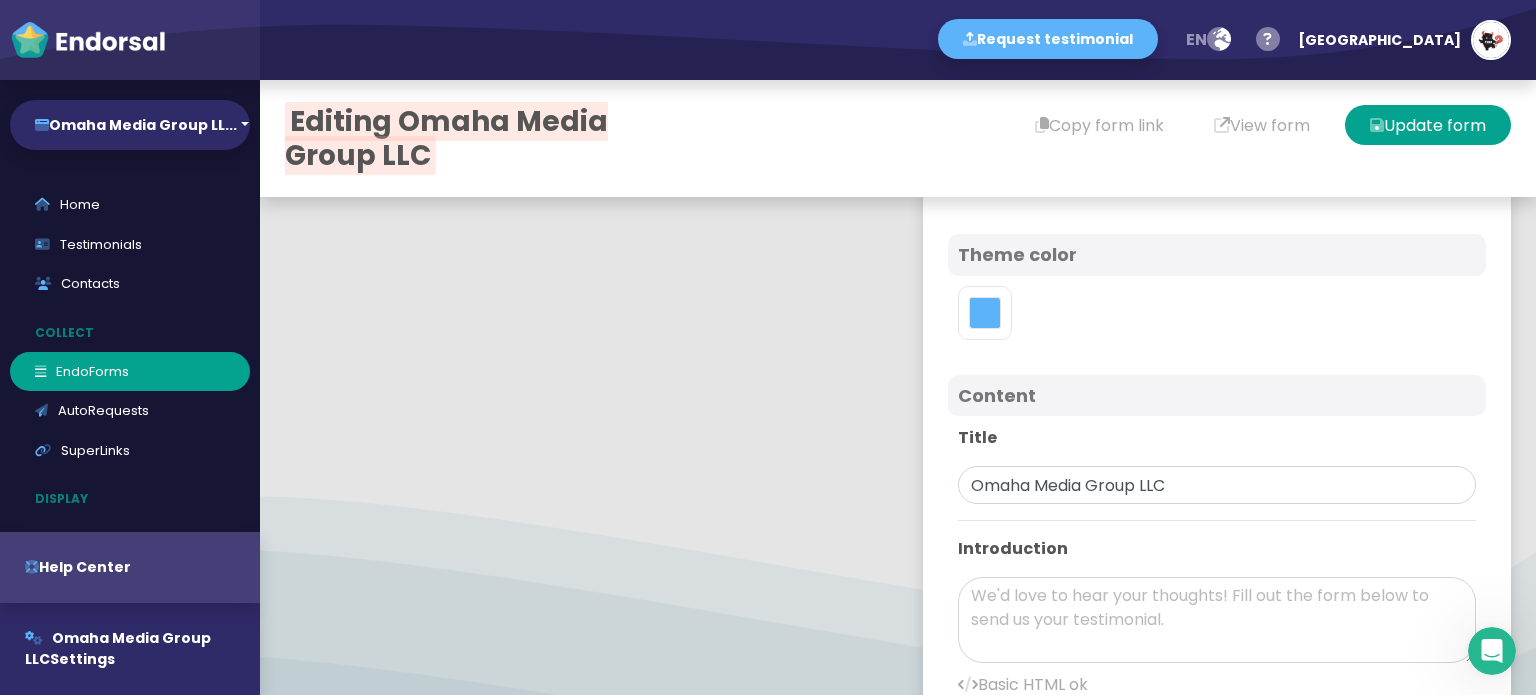 scroll, scrollTop: 300, scrollLeft: 0, axis: vertical 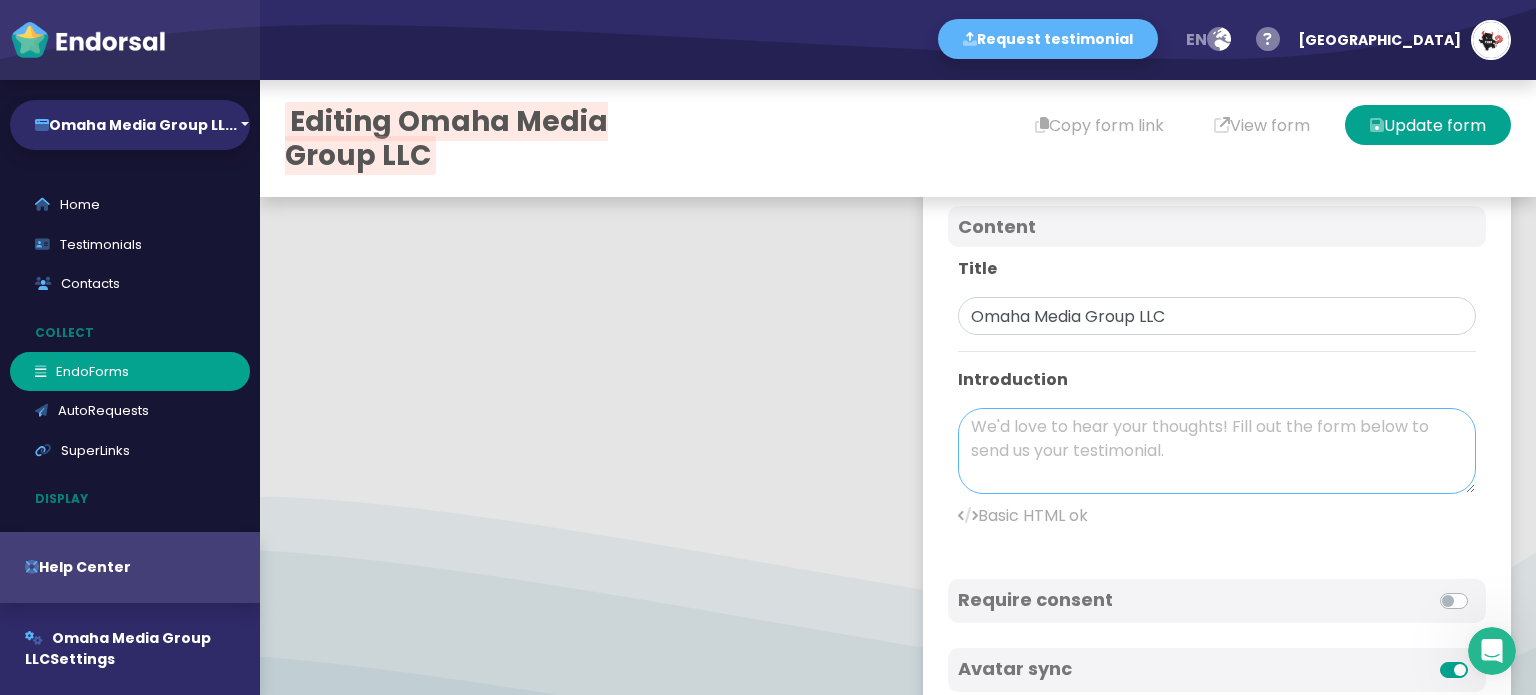 click at bounding box center (1217, 451) 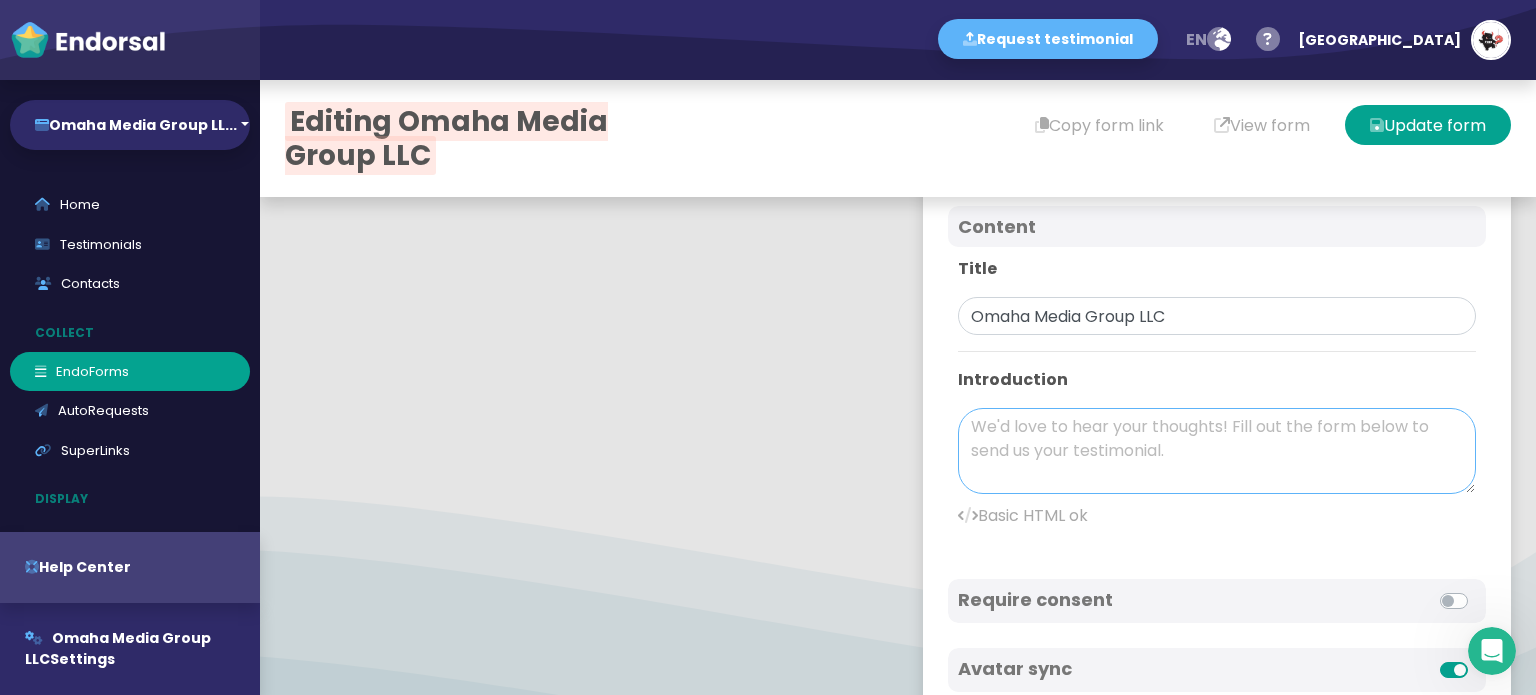 paste on "Omaha Media Group LLC is a top Omaha graphic design firm and one of the leading Omaha digital marketing companies offering an extensive range of services including SEO, PPC management, mobile development, and custom web design. Their expert team of Omaha web designers and SEO specialists help businesses rank higher and engage customers more effectively. As a trusted local SEO company [GEOGRAPHIC_DATA], they develop targeted strategies combining creative design with data-driven marketing to maximize ROI. Whether you need tailored SEO campaigns, responsive websites, or effective PPC management, Omaha Media Group LLC delivers measurable results for local and national clients. Learn more at [URL][DOMAIN_NAME]" 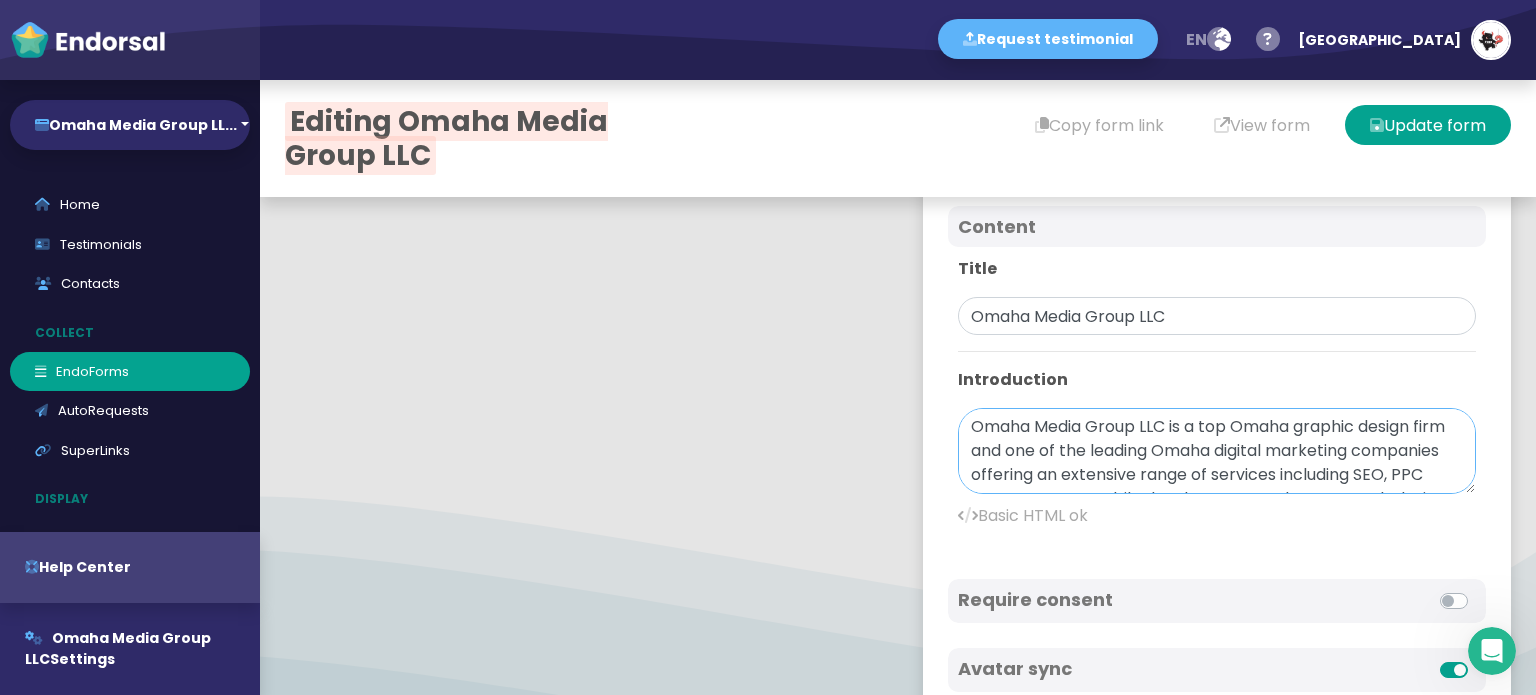 scroll, scrollTop: 257, scrollLeft: 0, axis: vertical 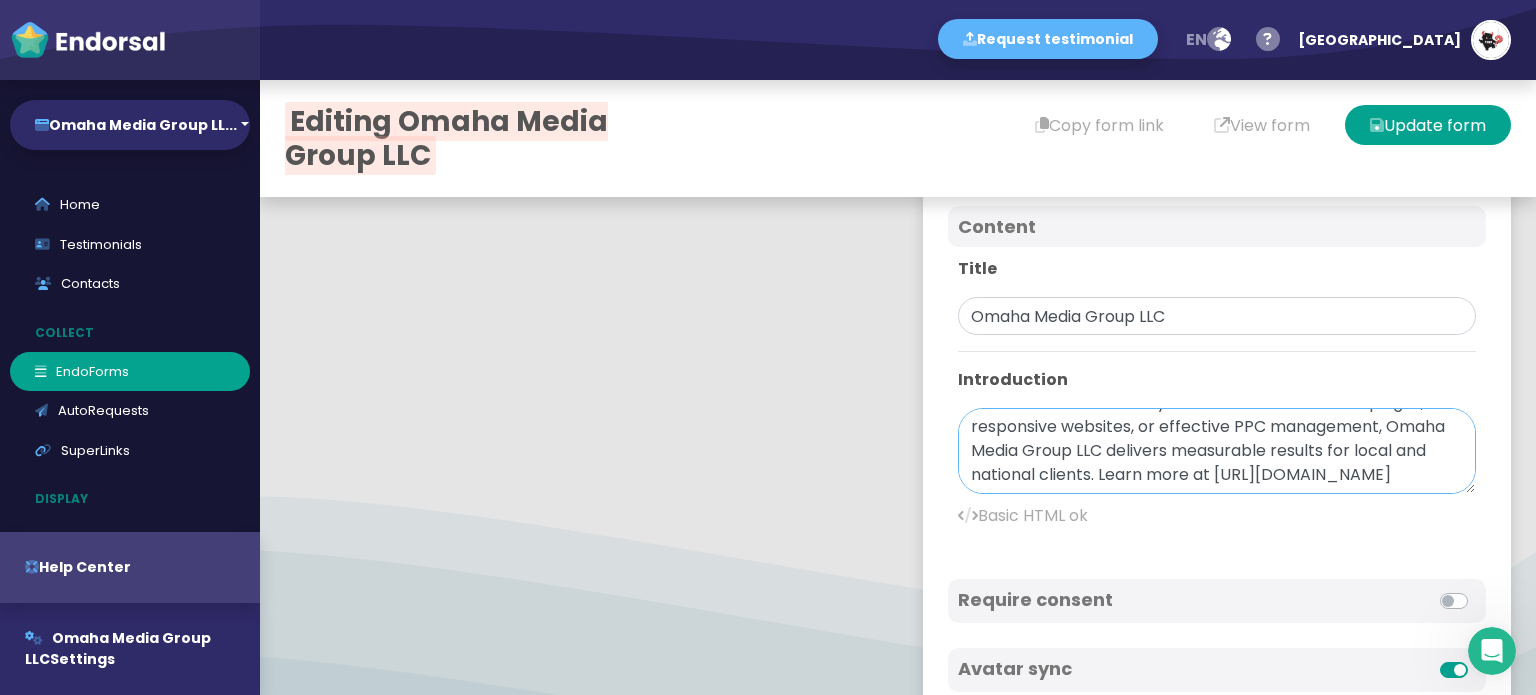 drag, startPoint x: 1332, startPoint y: 475, endPoint x: 1345, endPoint y: 457, distance: 22.203604 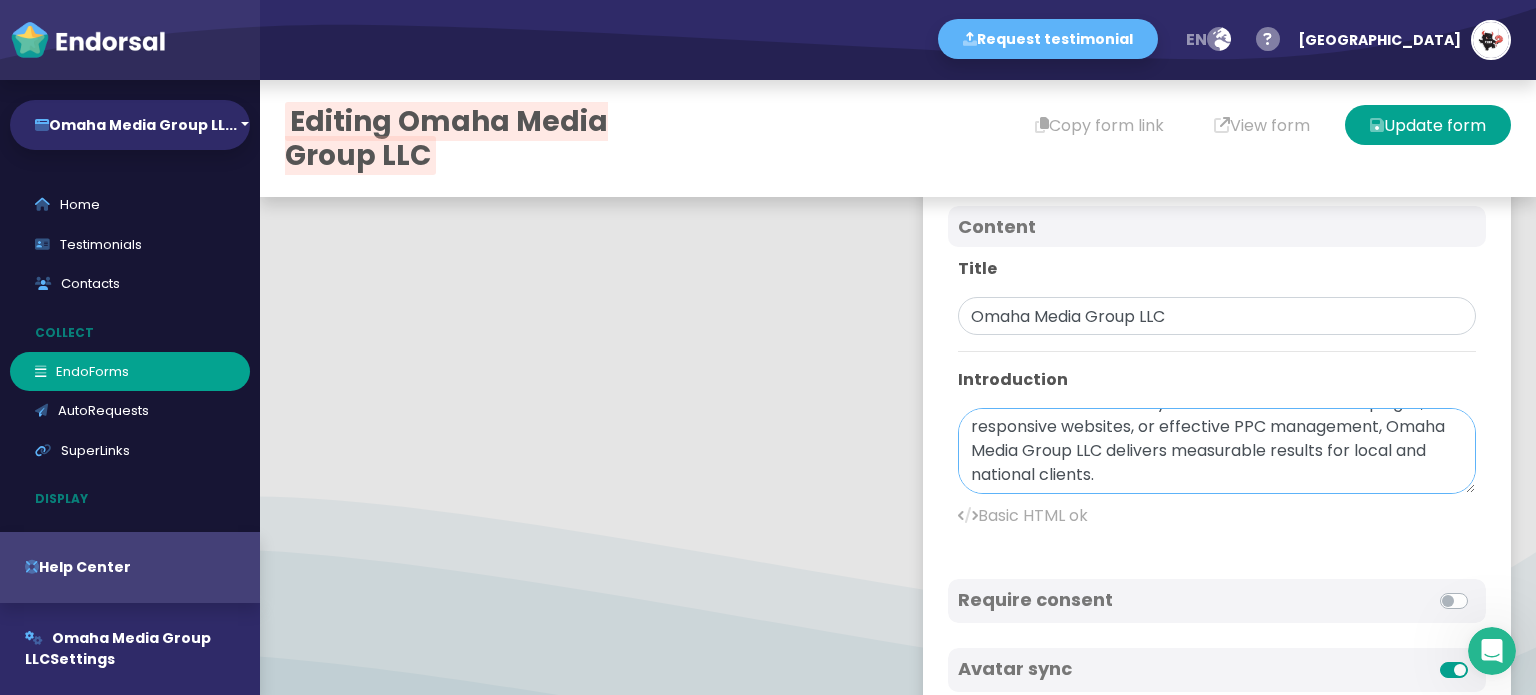 scroll, scrollTop: 240, scrollLeft: 0, axis: vertical 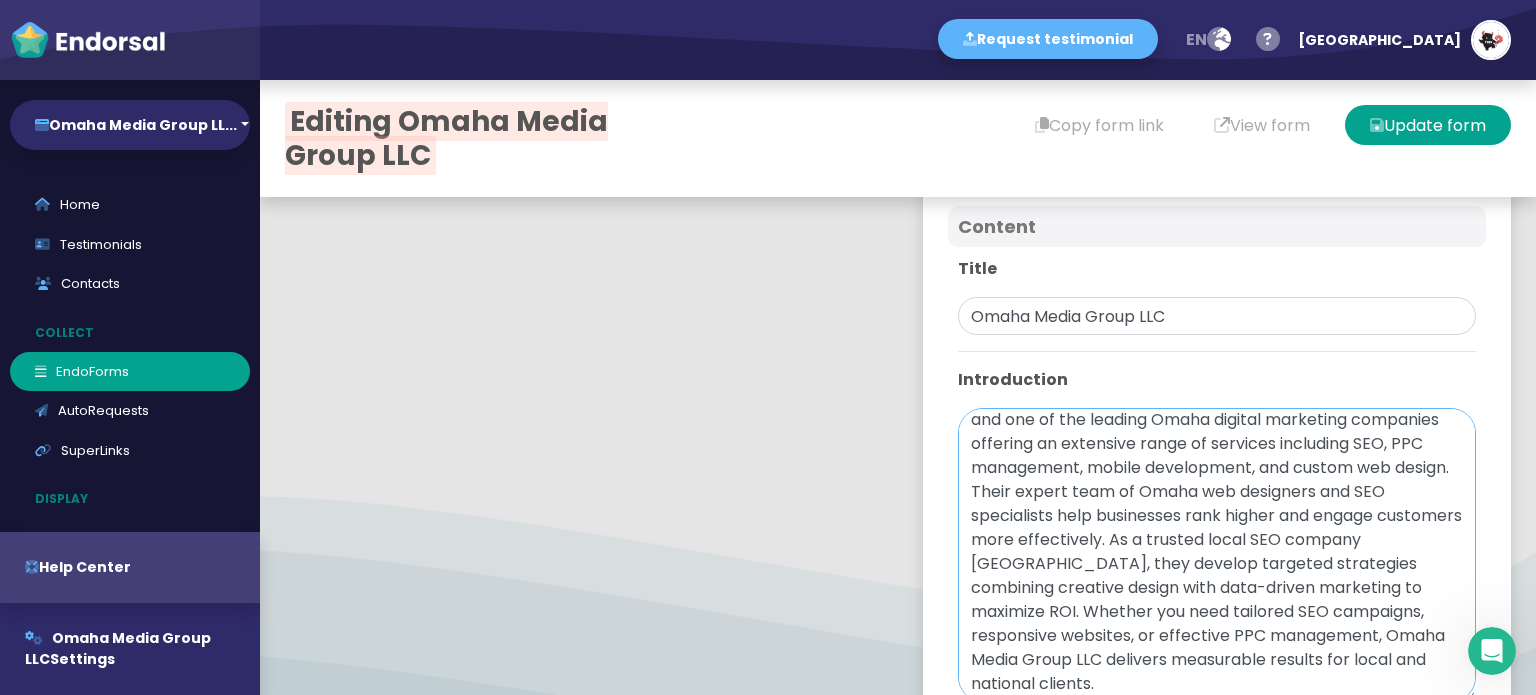 drag, startPoint x: 1435, startPoint y: 483, endPoint x: 1437, endPoint y: 682, distance: 199.01006 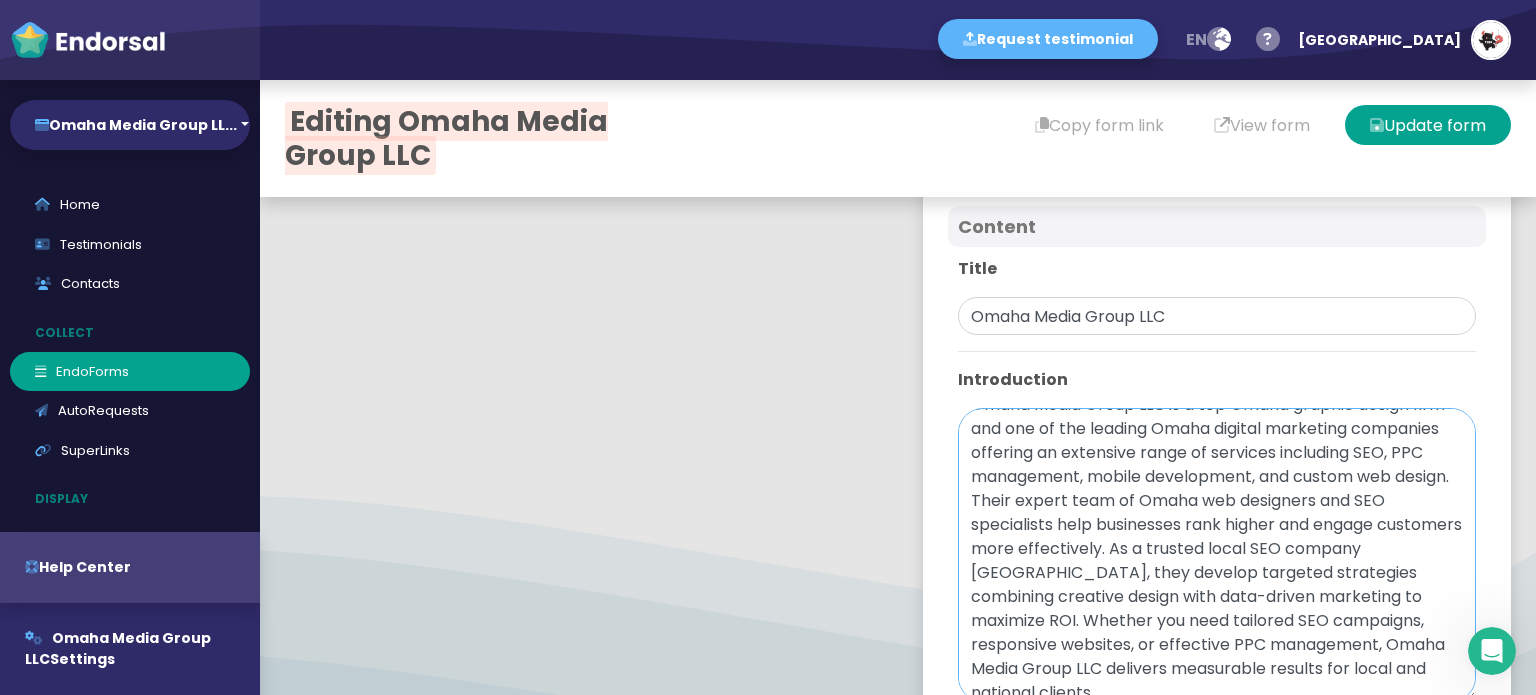 scroll, scrollTop: 31, scrollLeft: 0, axis: vertical 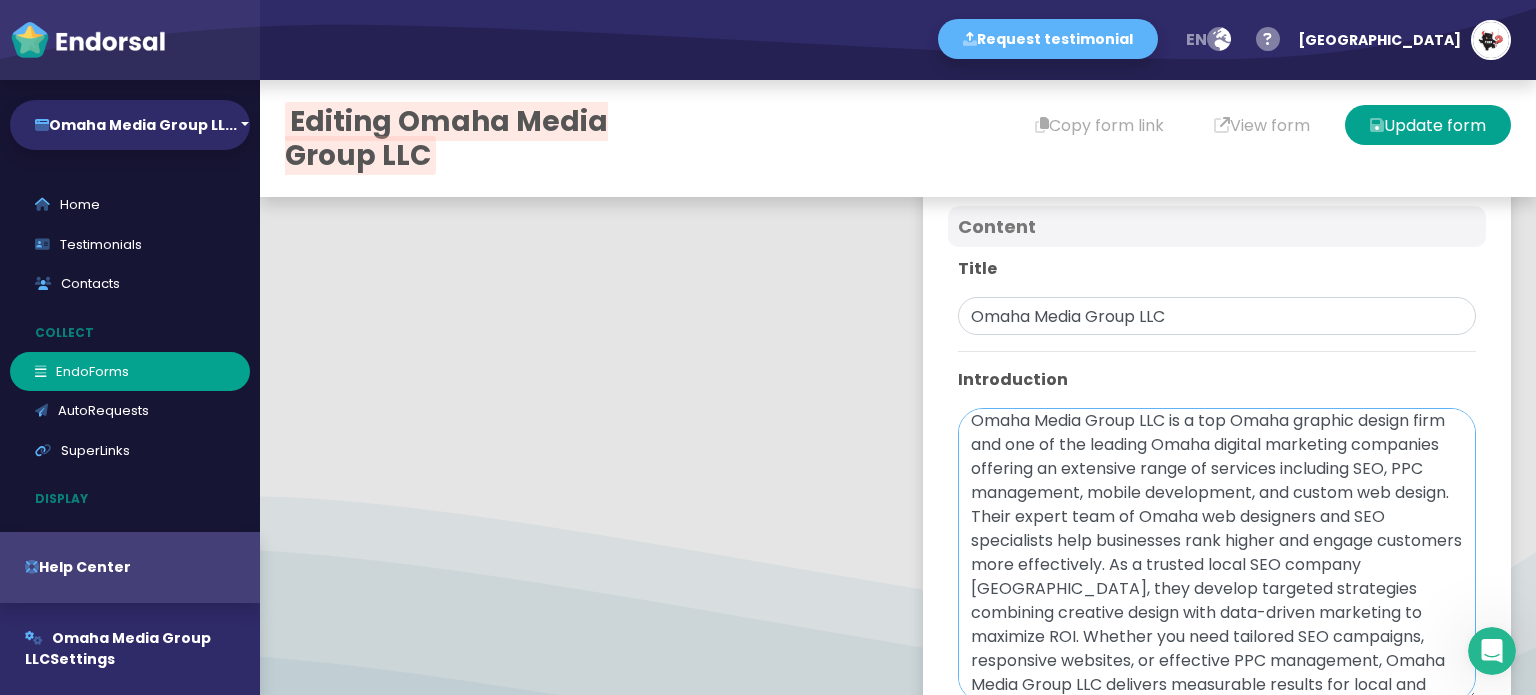 click on "Omaha Media Group LLC is a top Omaha graphic design firm and one of the leading Omaha digital marketing companies offering an extensive range of services including SEO, PPC management, mobile development, and custom web design. Their expert team of Omaha web designers and SEO specialists help businesses rank higher and engage customers more effectively. As a trusted local SEO company [GEOGRAPHIC_DATA], they develop targeted strategies combining creative design with data-driven marketing to maximize ROI. Whether you need tailored SEO campaigns, responsive websites, or effective PPC management, Omaha Media Group LLC delivers measurable results for local and national clients." at bounding box center (1217, 555) 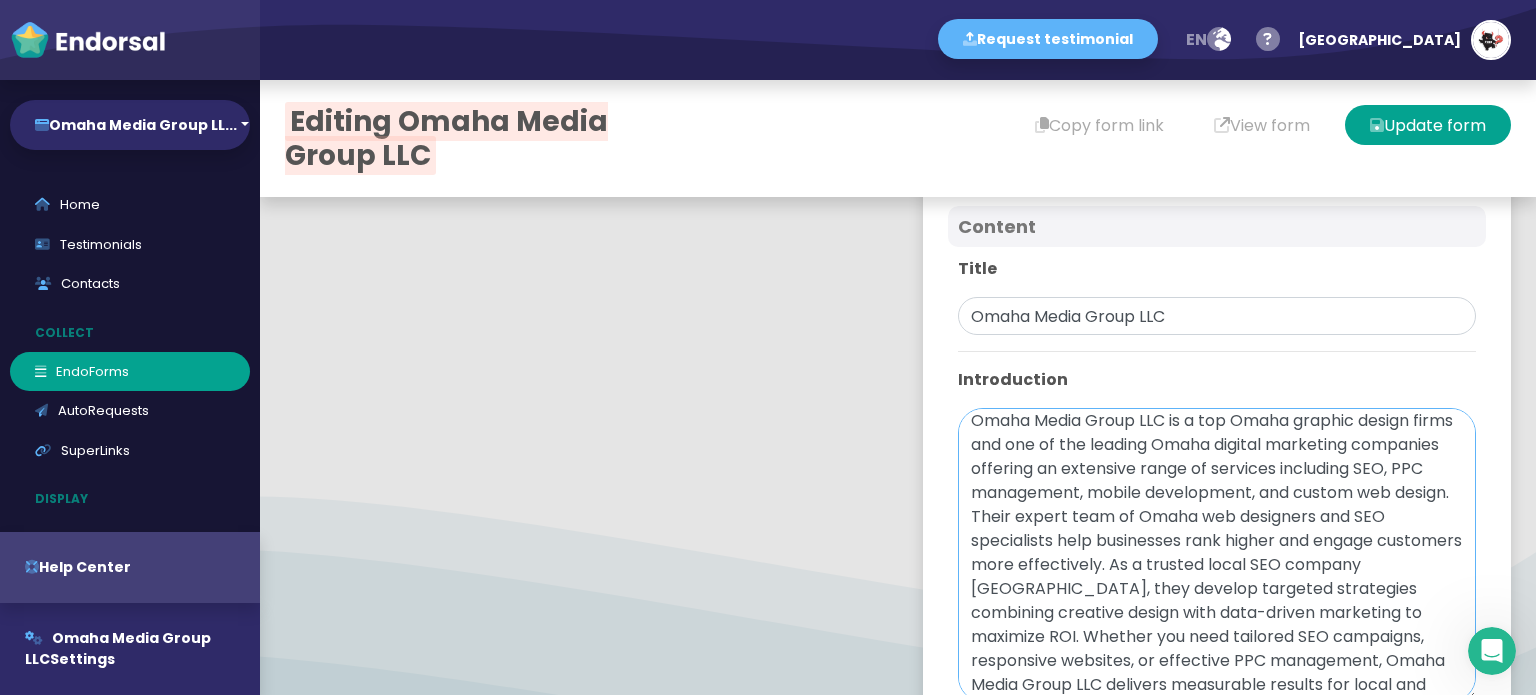 click on "Omaha Media Group LLC is a top Omaha graphic design firms and one of the leading Omaha digital marketing companies offering an extensive range of services including SEO, PPC management, mobile development, and custom web design. Their expert team of Omaha web designers and SEO specialists help businesses rank higher and engage customers more effectively. As a trusted local SEO company [GEOGRAPHIC_DATA], they develop targeted strategies combining creative design with data-driven marketing to maximize ROI. Whether you need tailored SEO campaigns, responsive websites, or effective PPC management, Omaha Media Group LLC delivers measurable results for local and national clients." at bounding box center [1217, 555] 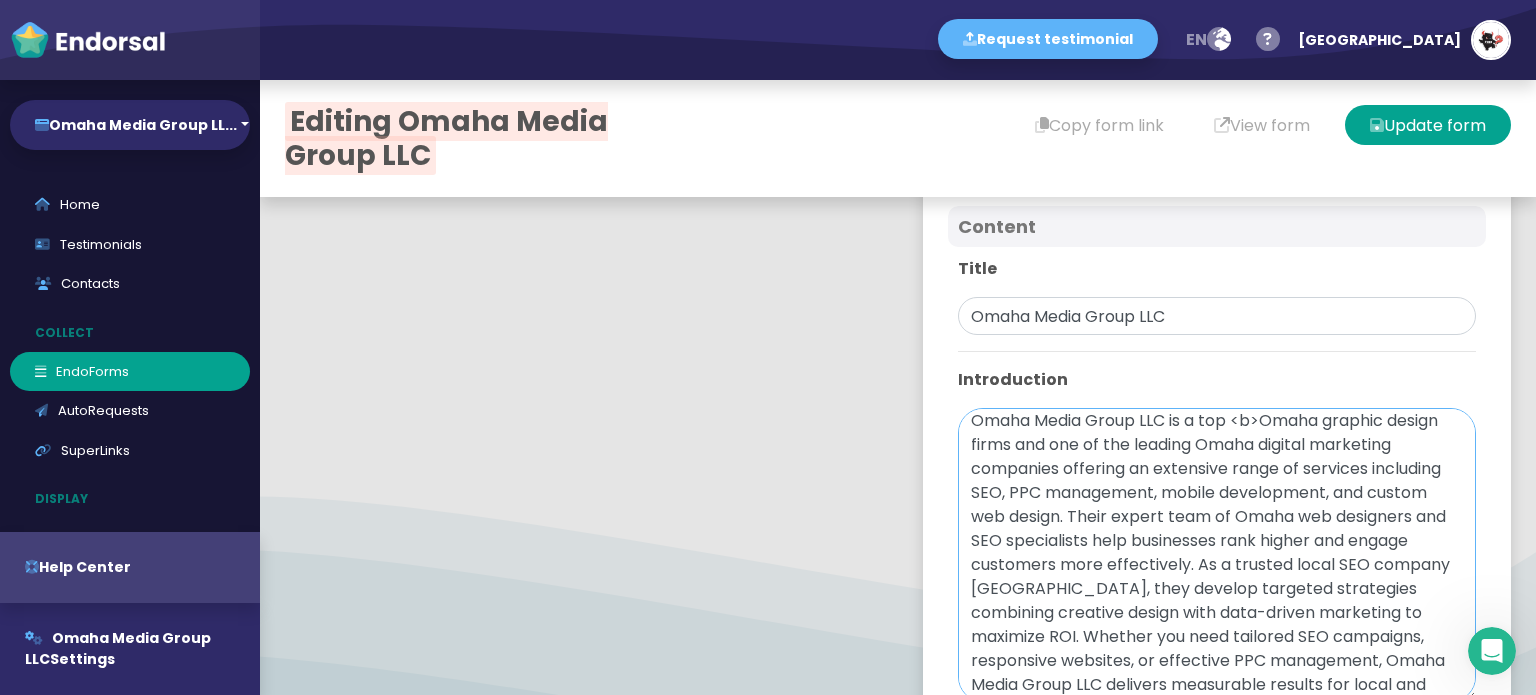 click on "Omaha Media Group LLC is a top <b>Omaha graphic design firms and one of the leading Omaha digital marketing companies offering an extensive range of services including SEO, PPC management, mobile development, and custom web design. Their expert team of Omaha web designers and SEO specialists help businesses rank higher and engage customers more effectively. As a trusted local SEO company [GEOGRAPHIC_DATA], they develop targeted strategies combining creative design with data-driven marketing to maximize ROI. Whether you need tailored SEO campaigns, responsive websites, or effective PPC management, Omaha Media Group LLC delivers measurable results for local and national clients." at bounding box center [1217, 555] 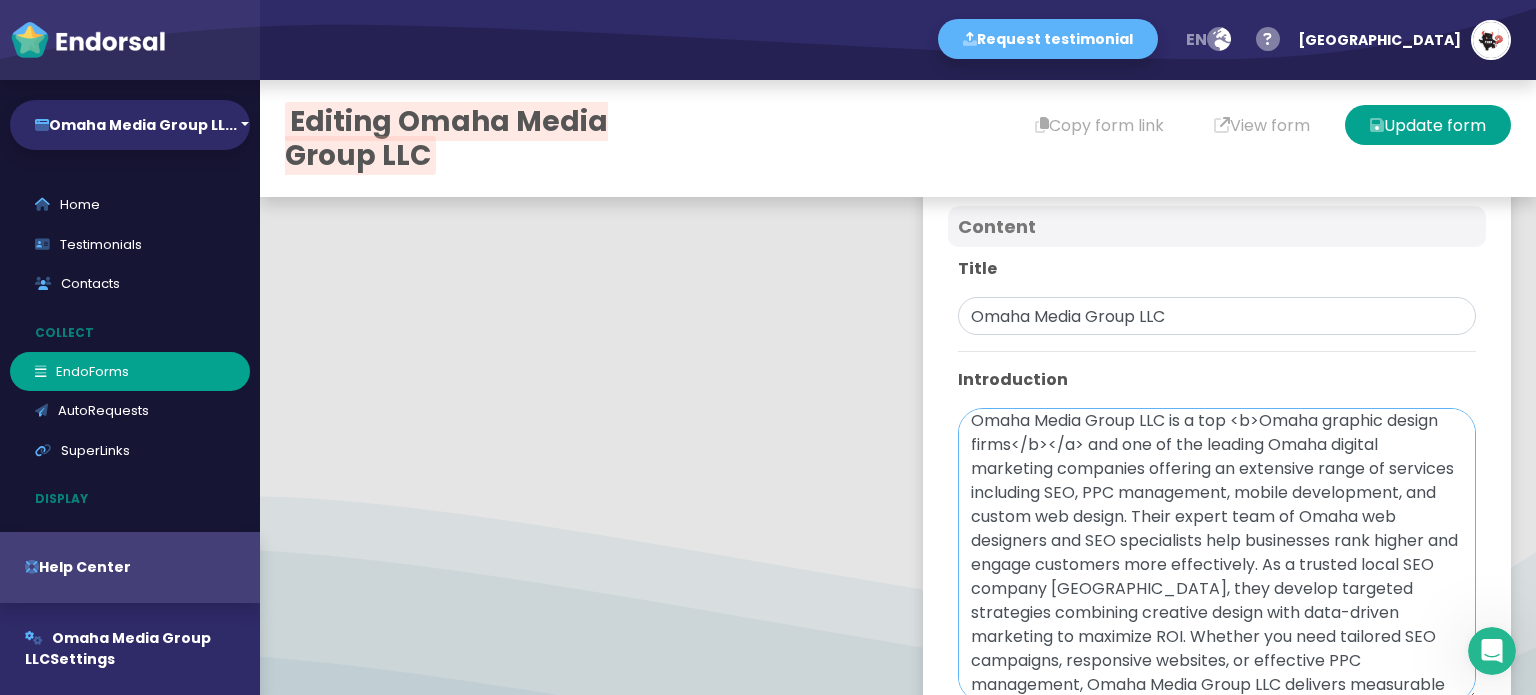 click on "Omaha Media Group LLC is a top <b>Omaha graphic design firms</b></a> and one of the leading Omaha digital marketing companies offering an extensive range of services including SEO, PPC management, mobile development, and custom web design. Their expert team of Omaha web designers and SEO specialists help businesses rank higher and engage customers more effectively. As a trusted local SEO company [GEOGRAPHIC_DATA], they develop targeted strategies combining creative design with data-driven marketing to maximize ROI. Whether you need tailored SEO campaigns, responsive websites, or effective PPC management, Omaha Media Group LLC delivers measurable results for local and national clients." at bounding box center [1217, 555] 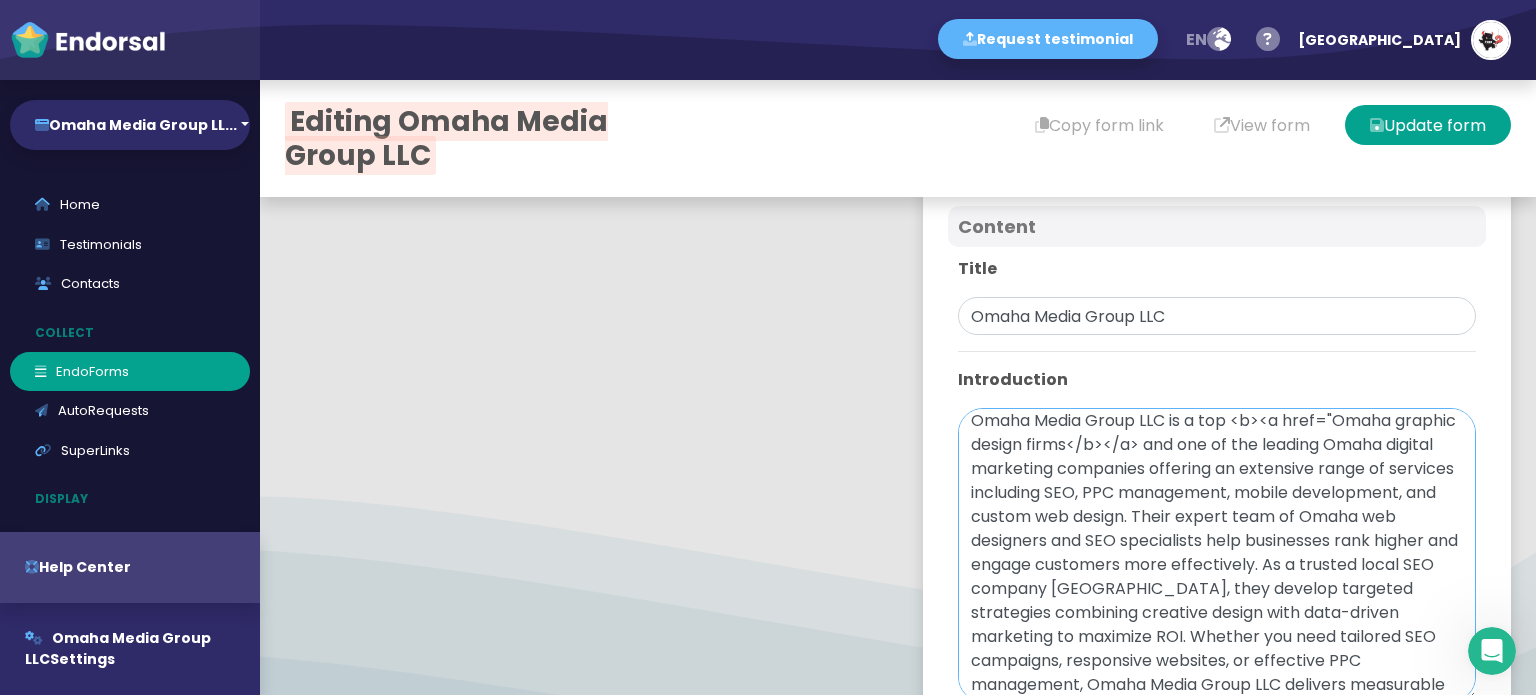 click on "Omaha Media Group LLC is a top <b><a href="Omaha graphic design firms</b></a> and one of the leading Omaha digital marketing companies offering an extensive range of services including SEO, PPC management, mobile development, and custom web design. Their expert team of Omaha web designers and SEO specialists help businesses rank higher and engage customers more effectively. As a trusted local SEO company [GEOGRAPHIC_DATA], they develop targeted strategies combining creative design with data-driven marketing to maximize ROI. Whether you need tailored SEO campaigns, responsive websites, or effective PPC management, Omaha Media Group LLC delivers measurable results for local and national clients." at bounding box center (1217, 555) 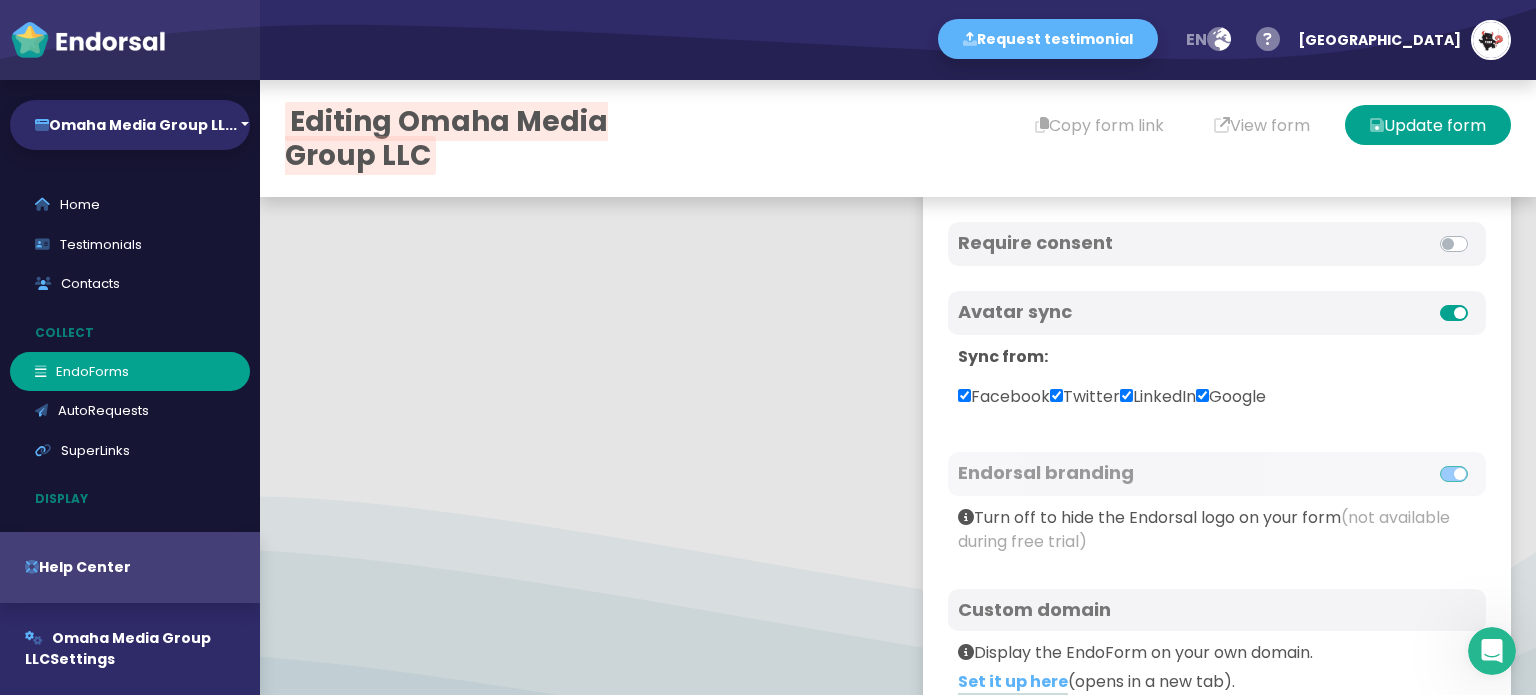 scroll, scrollTop: 1363, scrollLeft: 0, axis: vertical 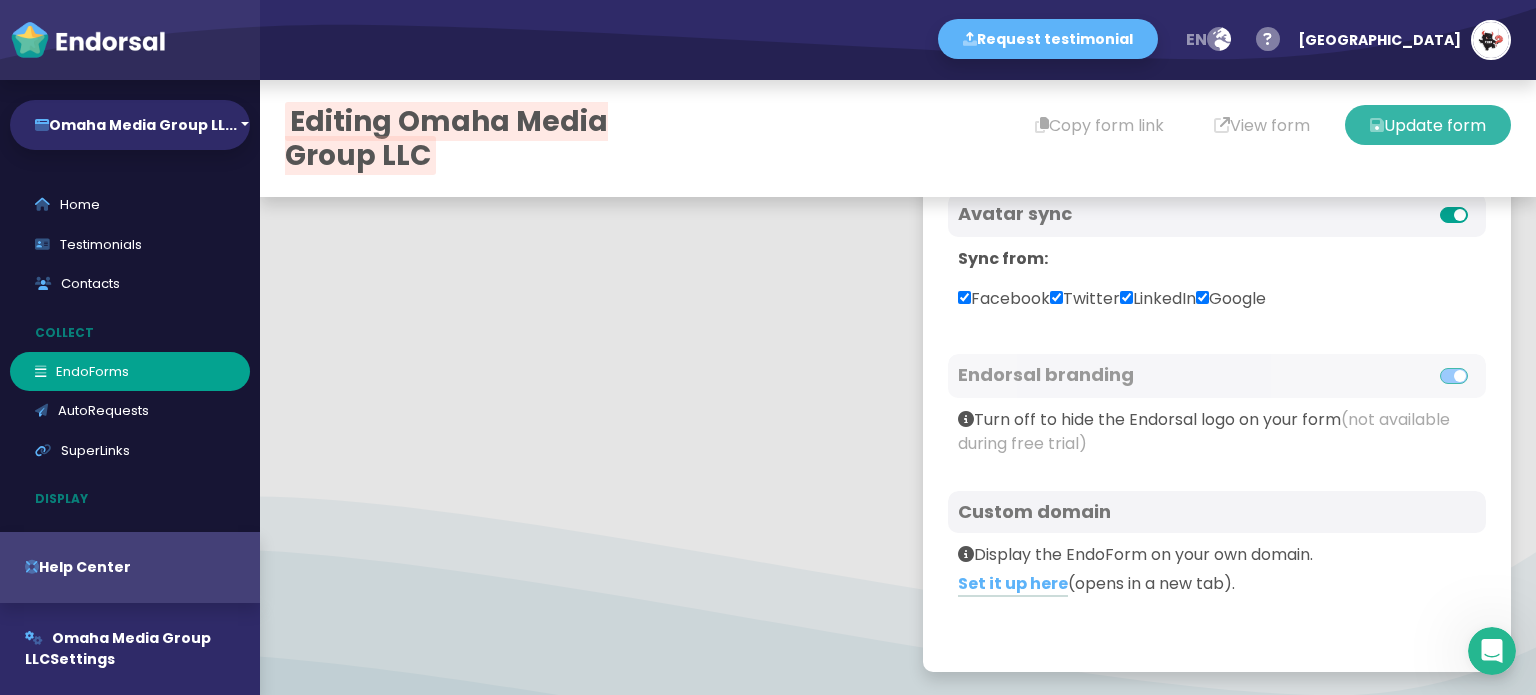 type on "Omaha Media Group LLC is a top <b><a href="[URL][DOMAIN_NAME]">Omaha graphic design firms</b></a> and one of the leading Omaha digital marketing companies offering an extensive range of services including SEO, PPC management, mobile development, and custom web design. Their expert team of Omaha web designers and SEO specialists help businesses rank higher and engage customers more effectively. As a trusted local SEO company [GEOGRAPHIC_DATA], they develop targeted strategies combining creative design with data-driven marketing to maximize ROI. Whether you need tailored SEO campaigns, responsive websites, or effective PPC management, Omaha Media Group LLC delivers measurable results for local and national clients." 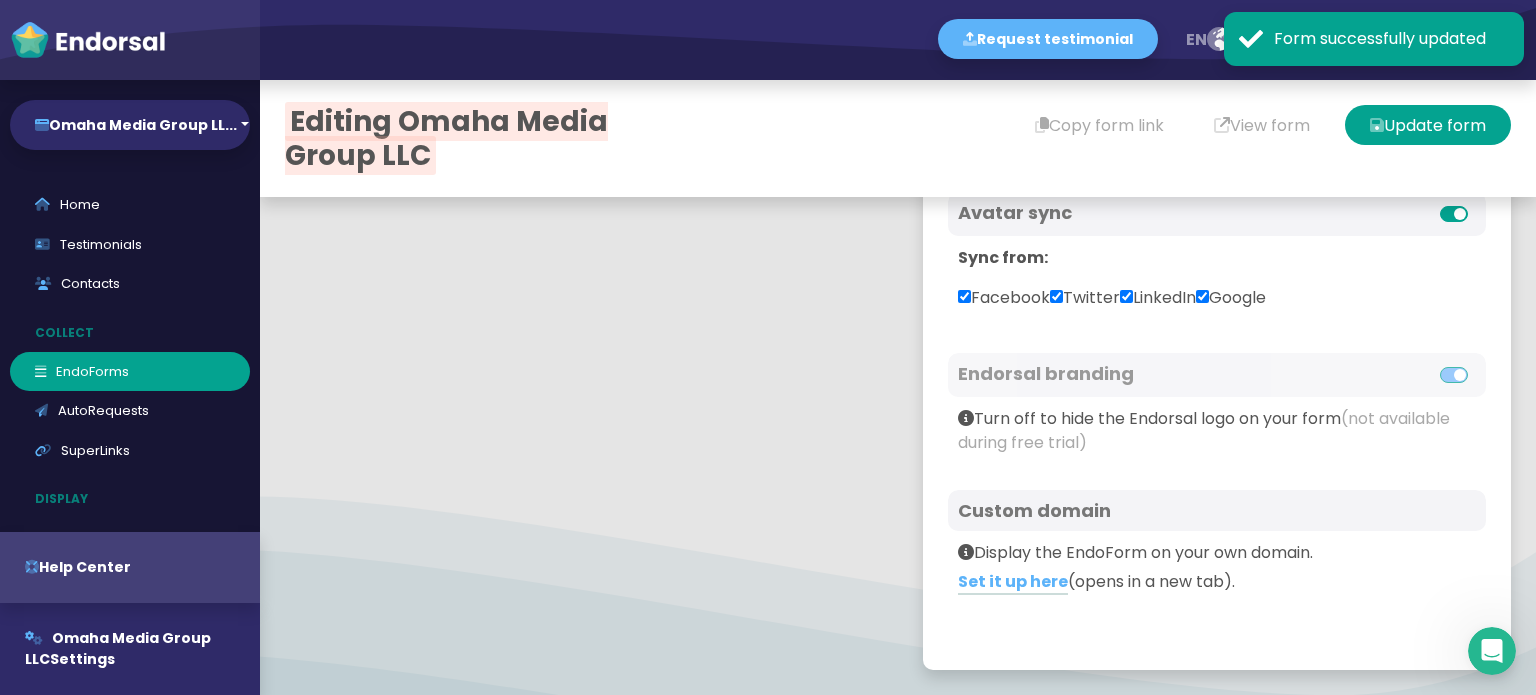 scroll, scrollTop: 1240, scrollLeft: 0, axis: vertical 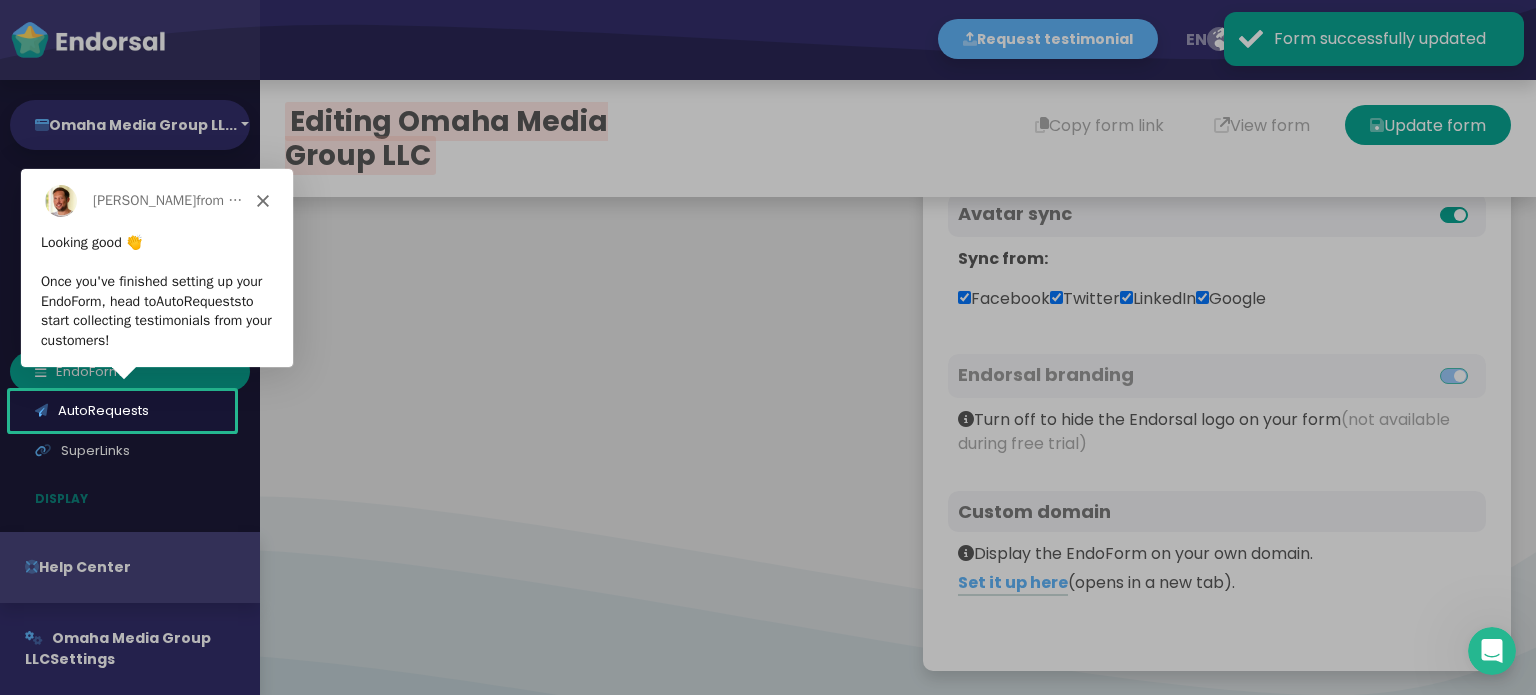click on "[PERSON_NAME]  from [DOMAIN_NAME]" at bounding box center (156, 200) 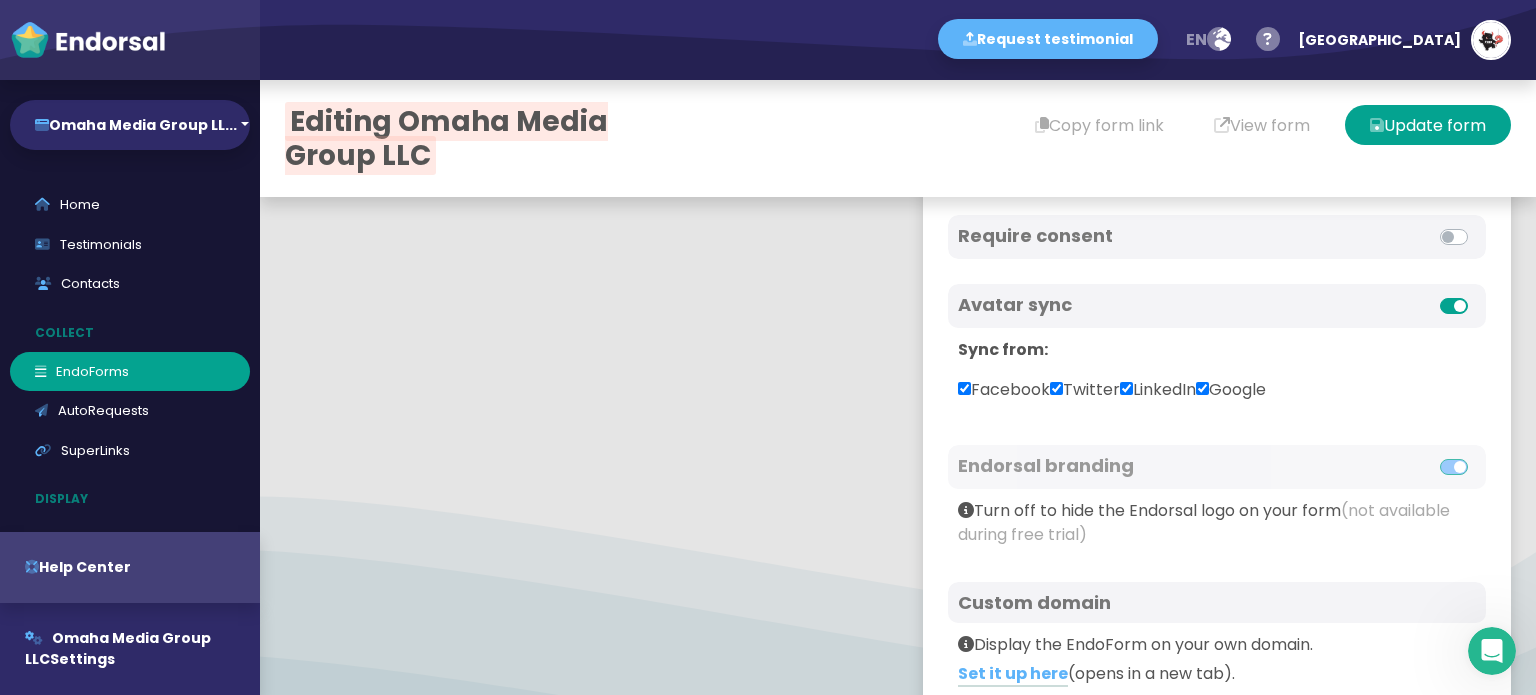 scroll, scrollTop: 840, scrollLeft: 0, axis: vertical 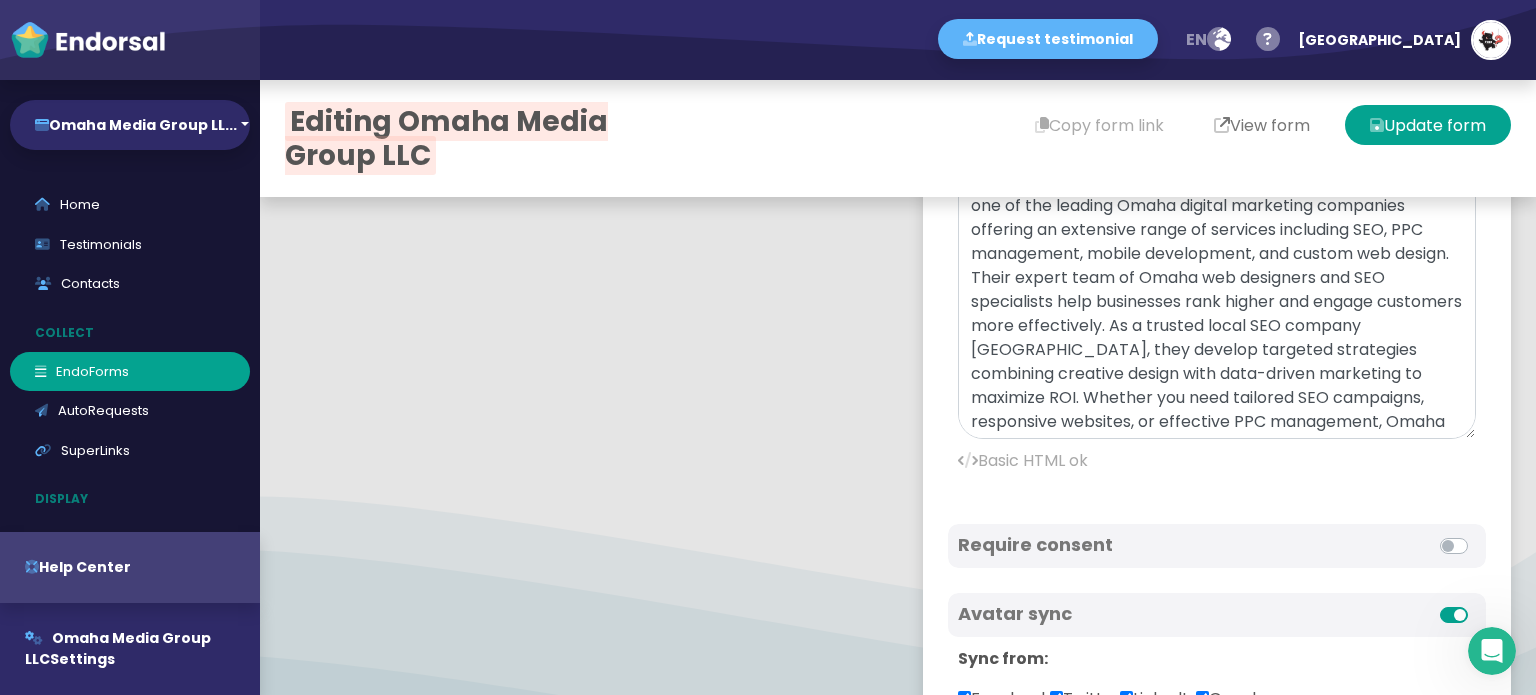 click on "View form" at bounding box center [1262, 125] 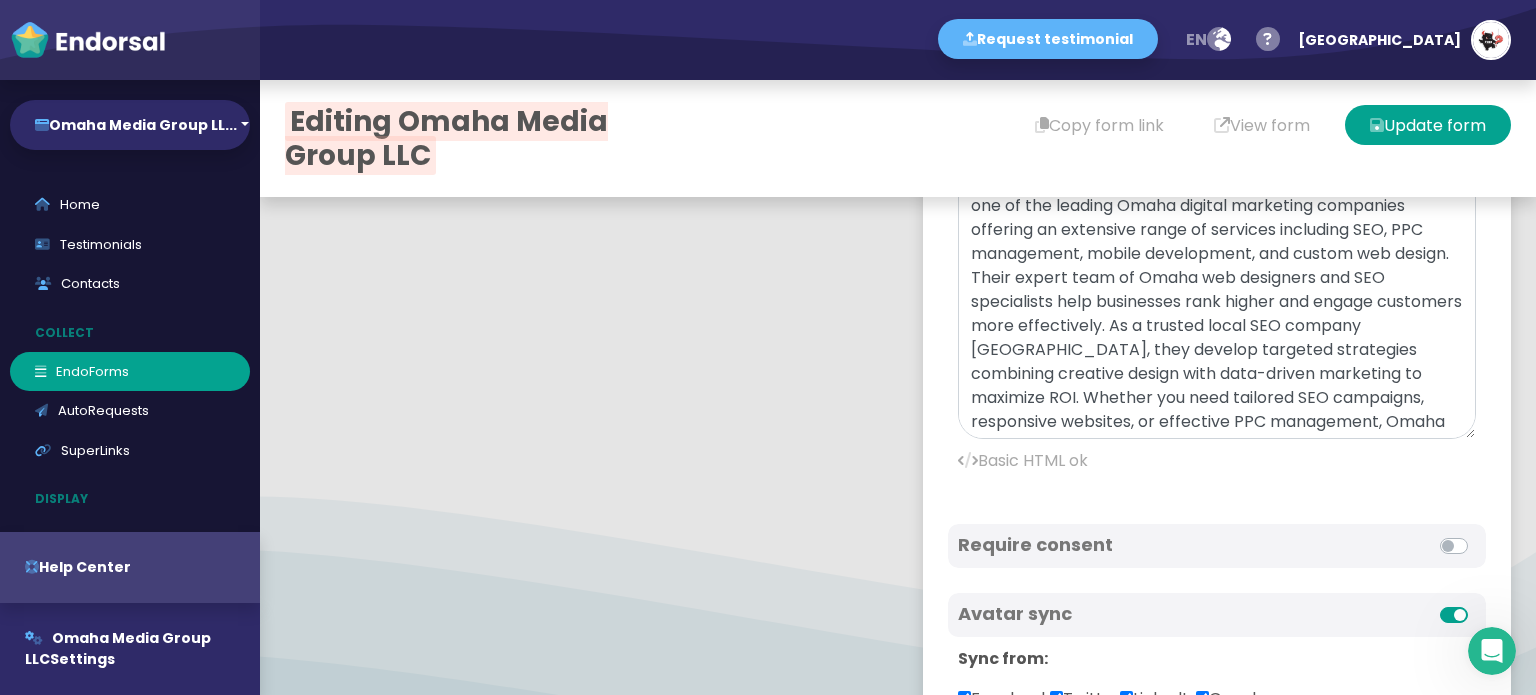 type 